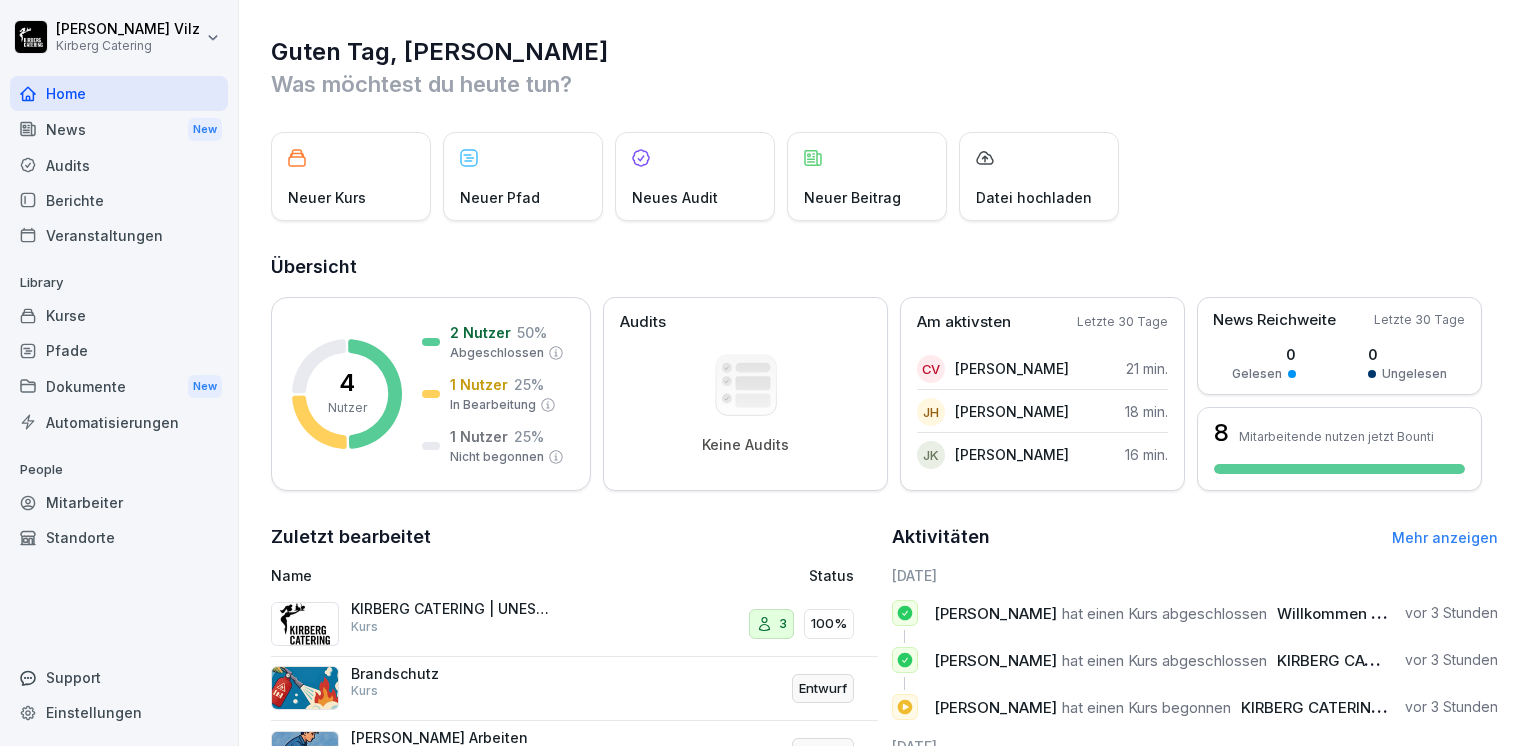 scroll, scrollTop: 0, scrollLeft: 0, axis: both 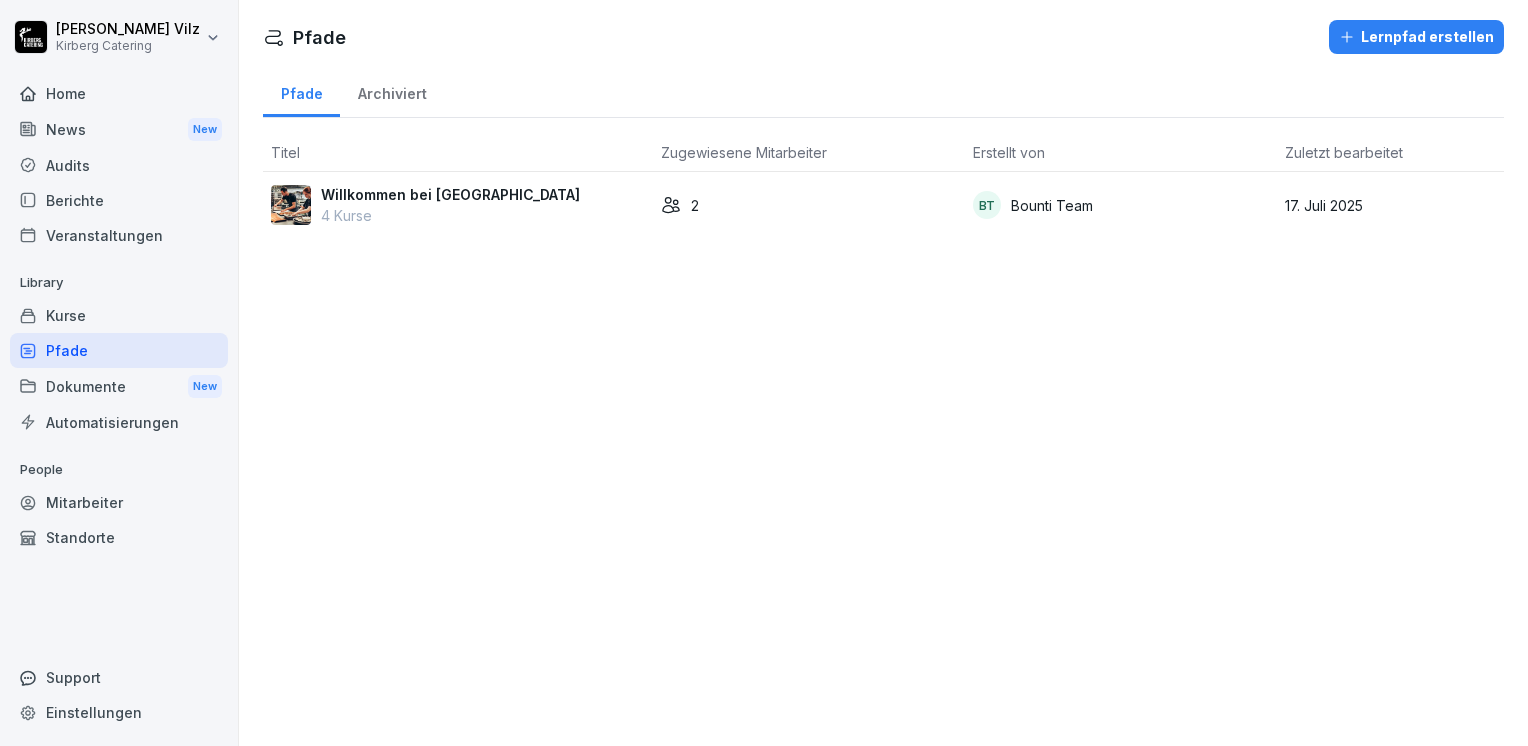 click on "Willkommen bei Kirberg" at bounding box center (450, 194) 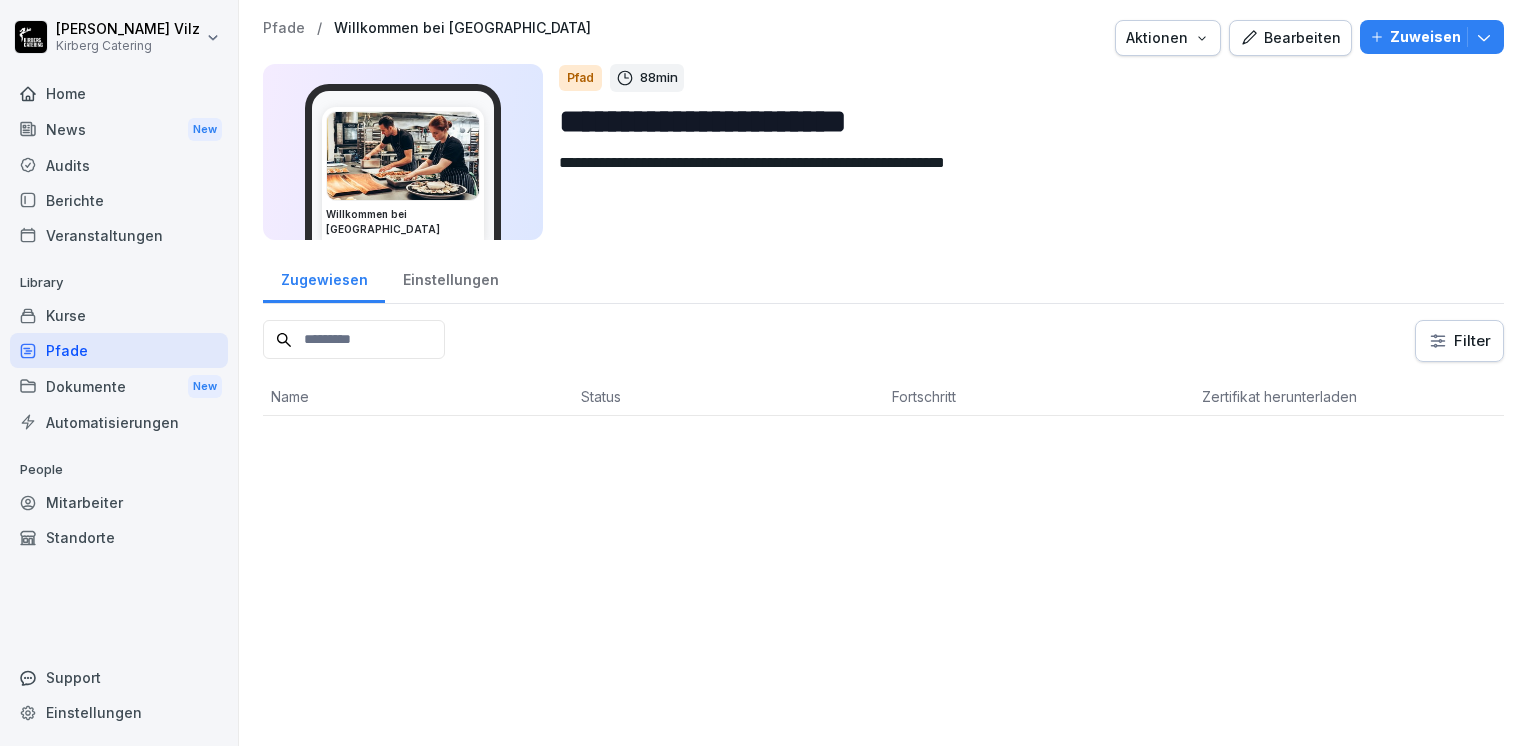 scroll, scrollTop: 0, scrollLeft: 0, axis: both 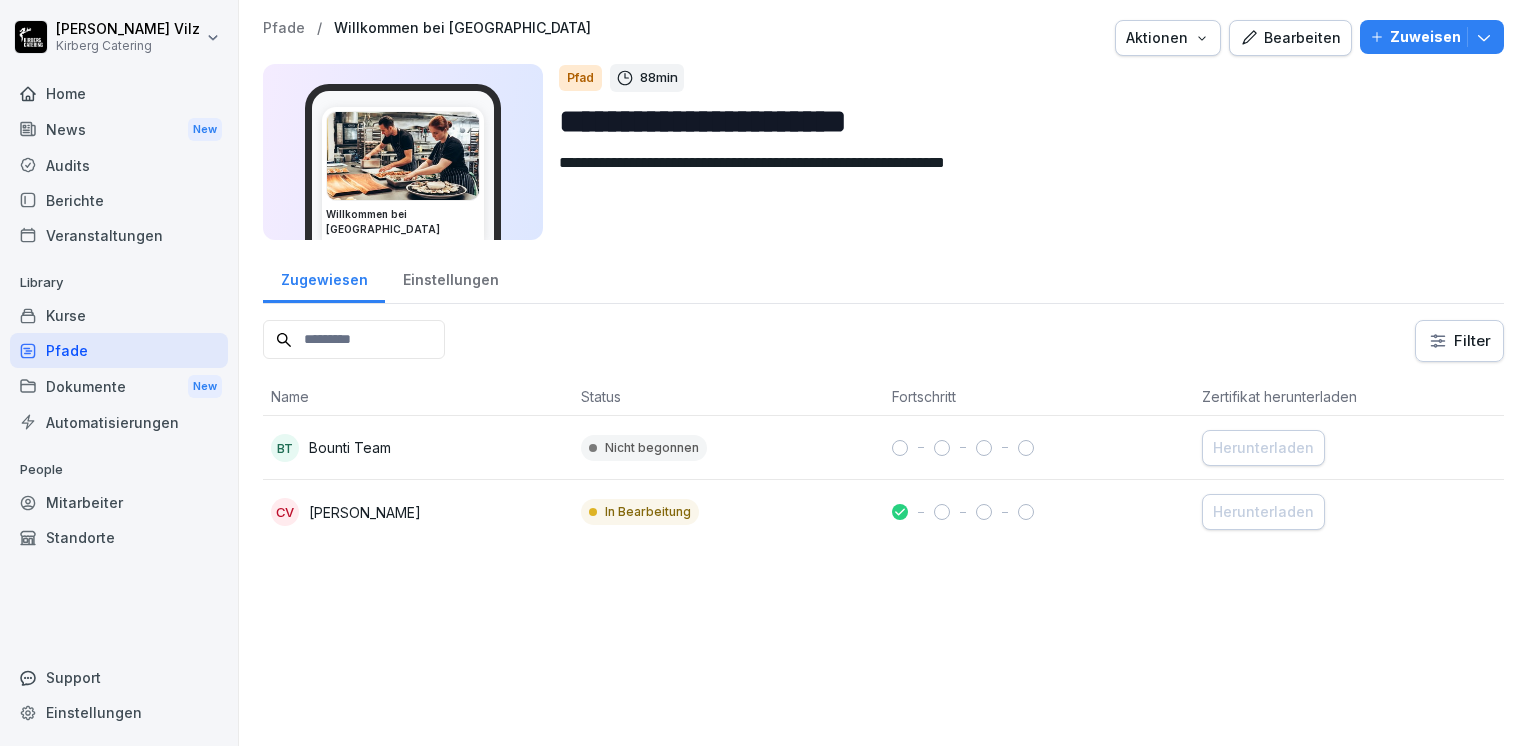 click on "Bearbeiten" at bounding box center [1290, 38] 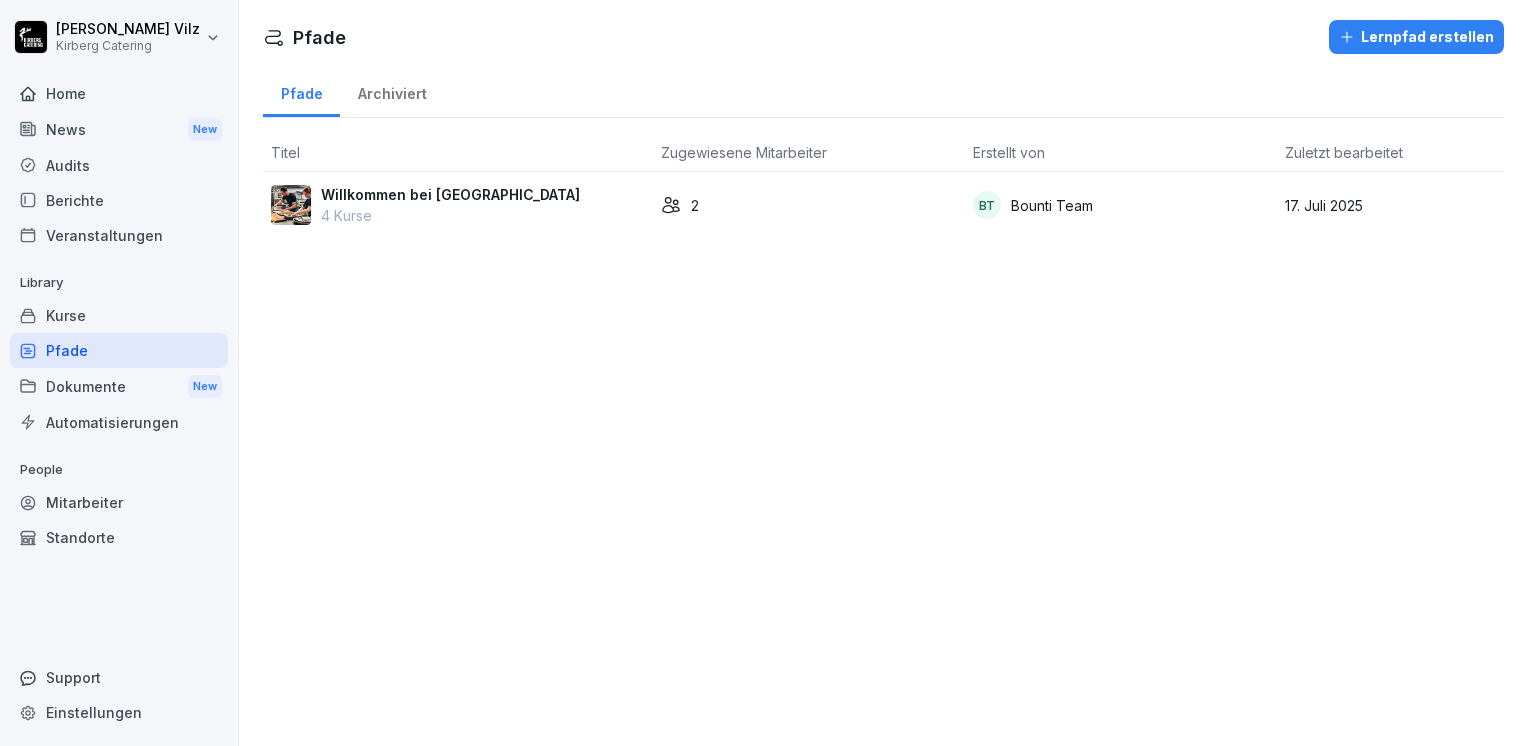 scroll, scrollTop: 0, scrollLeft: 0, axis: both 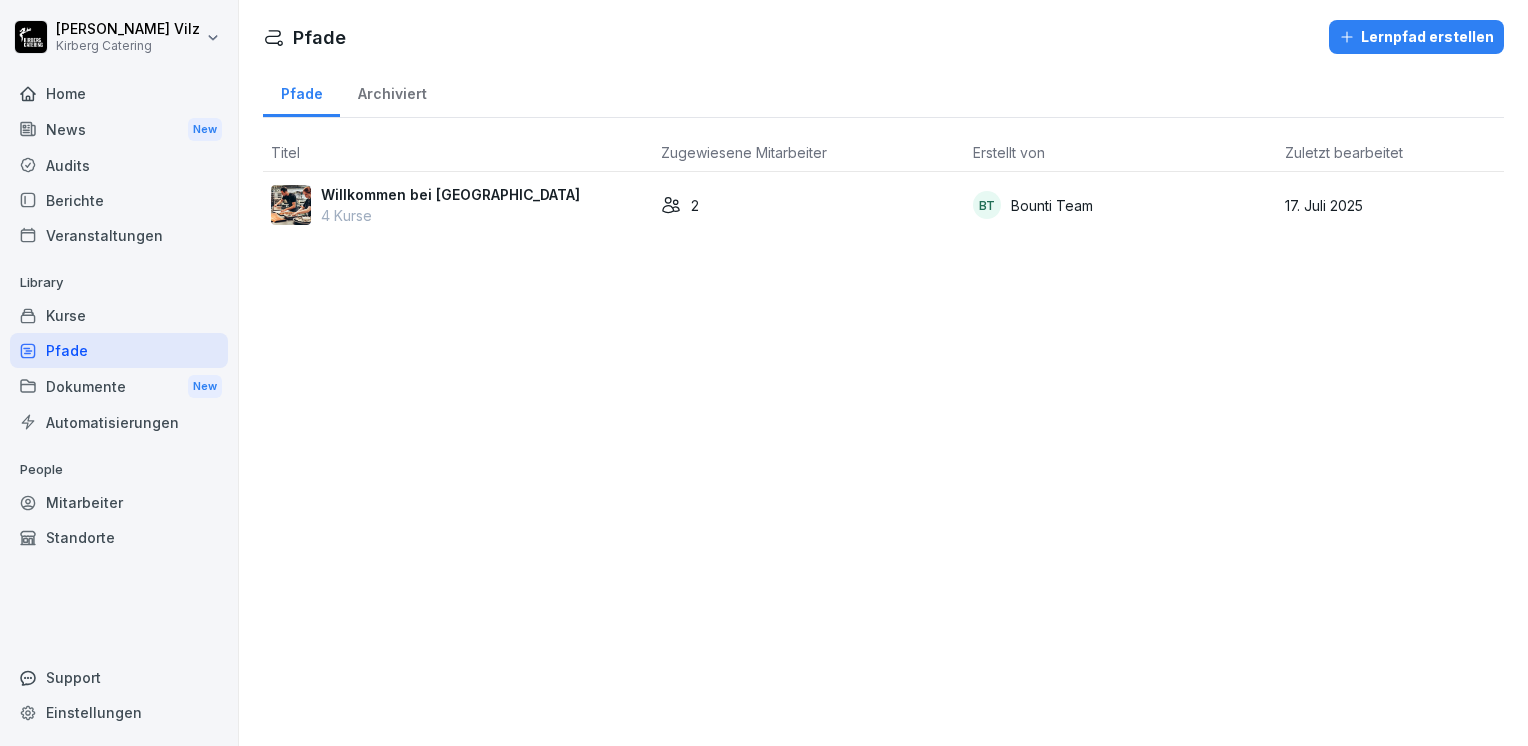 click on "Kurse" at bounding box center (119, 315) 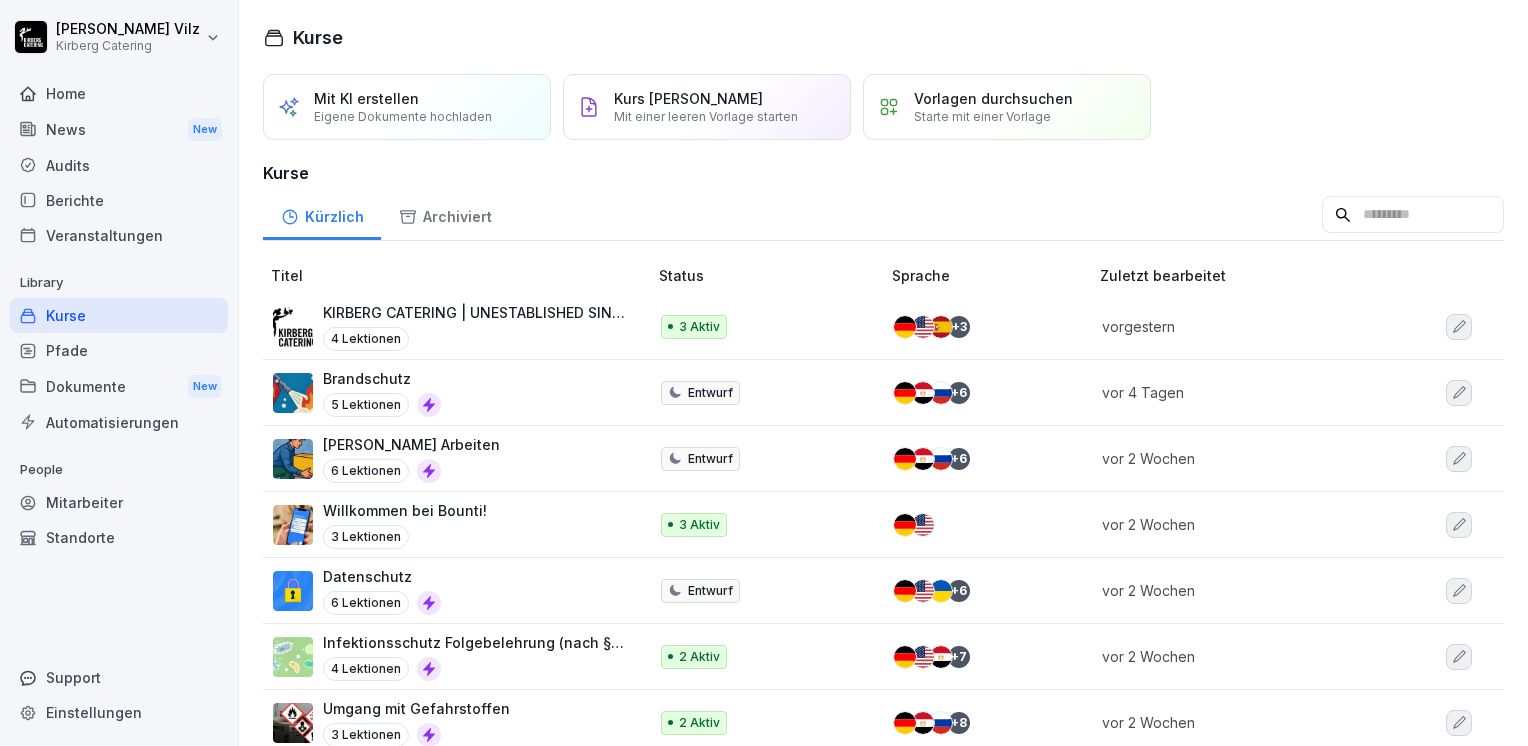 click on "Kurse" at bounding box center (119, 315) 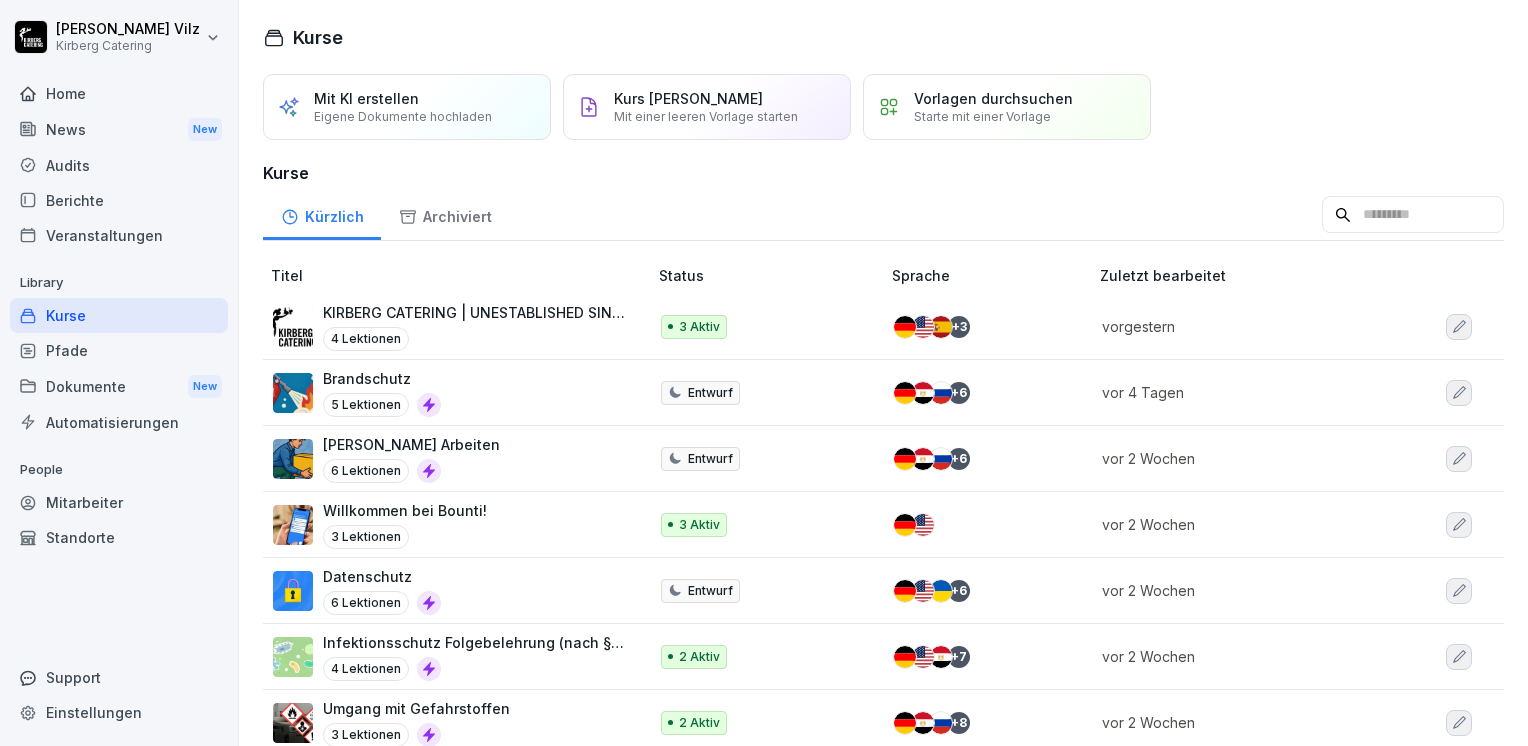 click on "Kurse" at bounding box center [119, 315] 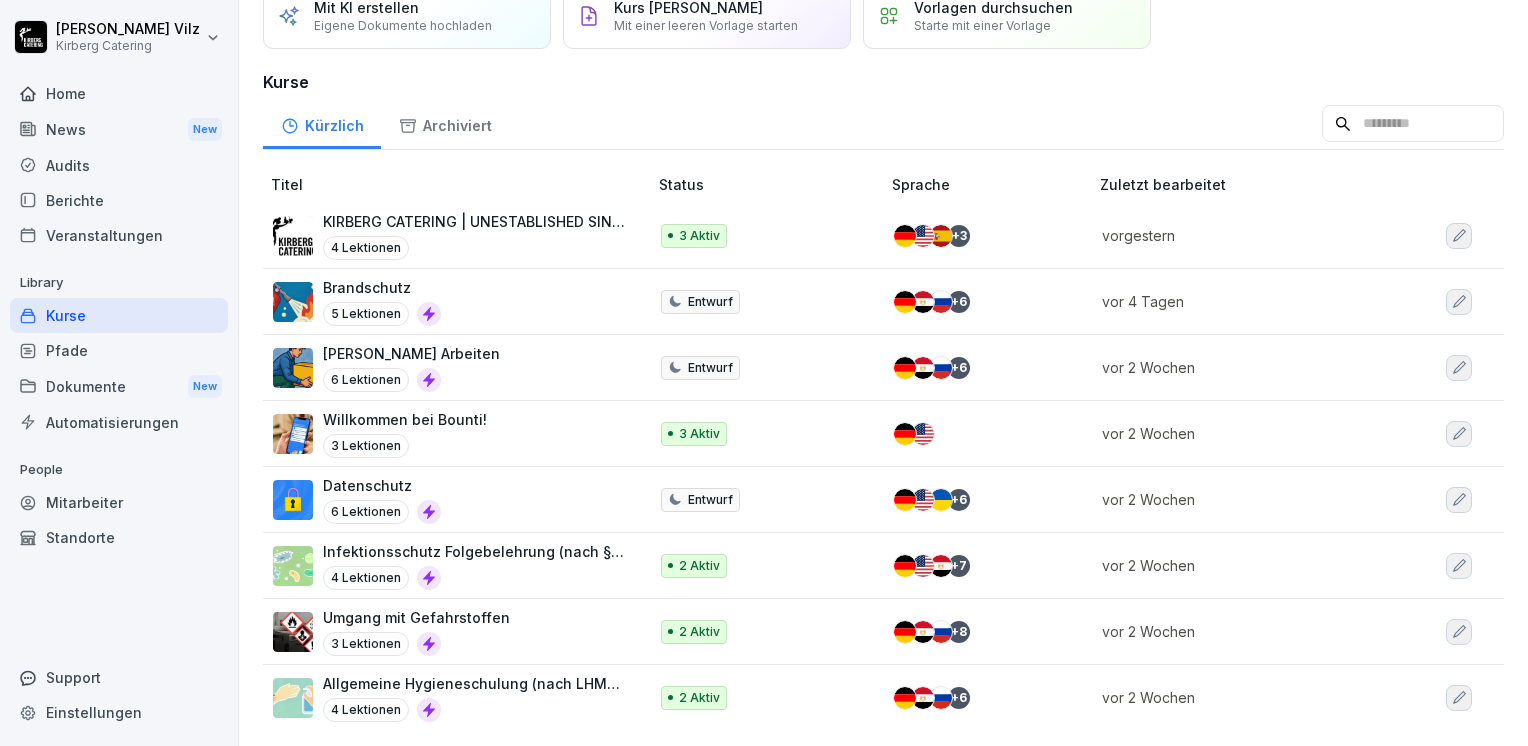 scroll, scrollTop: 0, scrollLeft: 0, axis: both 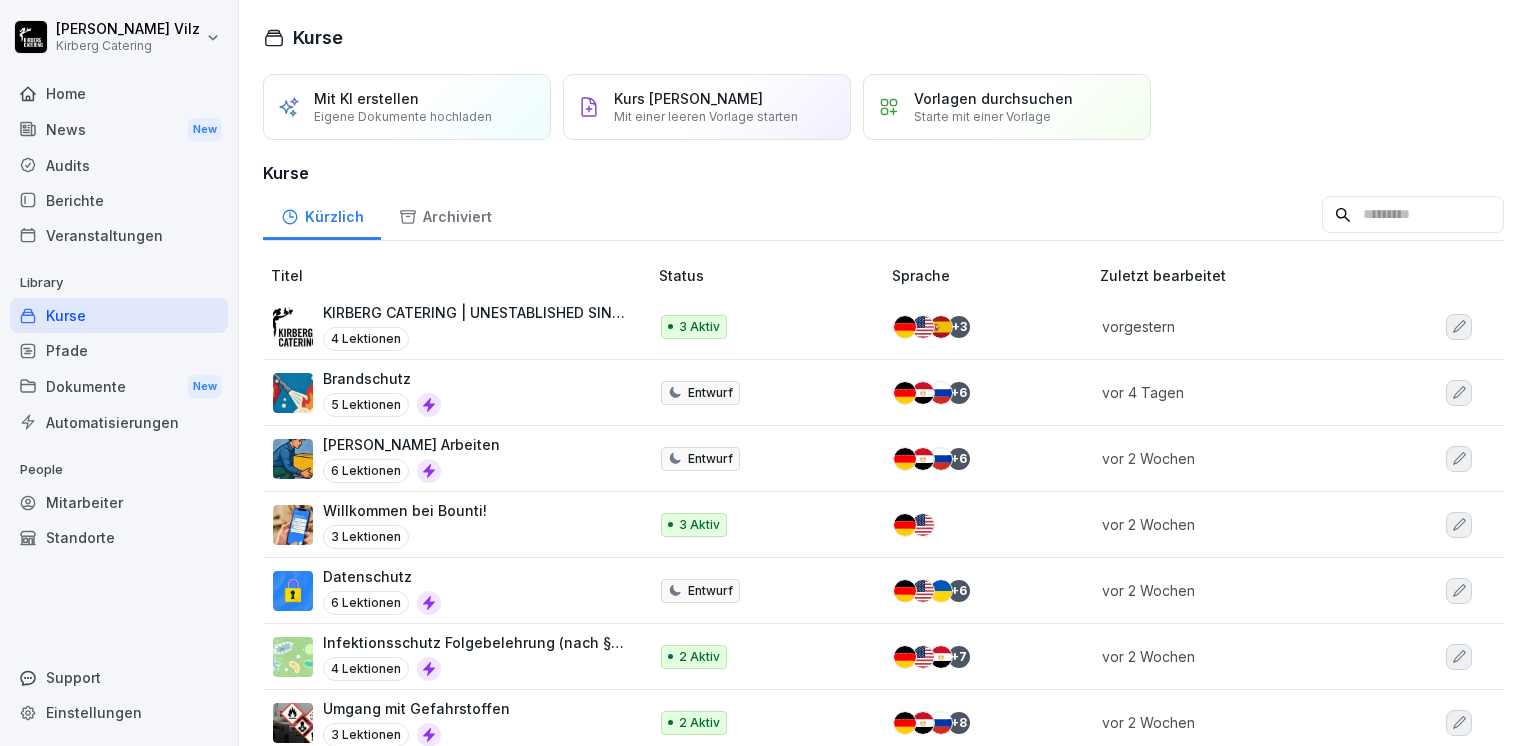 click on "Audits" at bounding box center [119, 165] 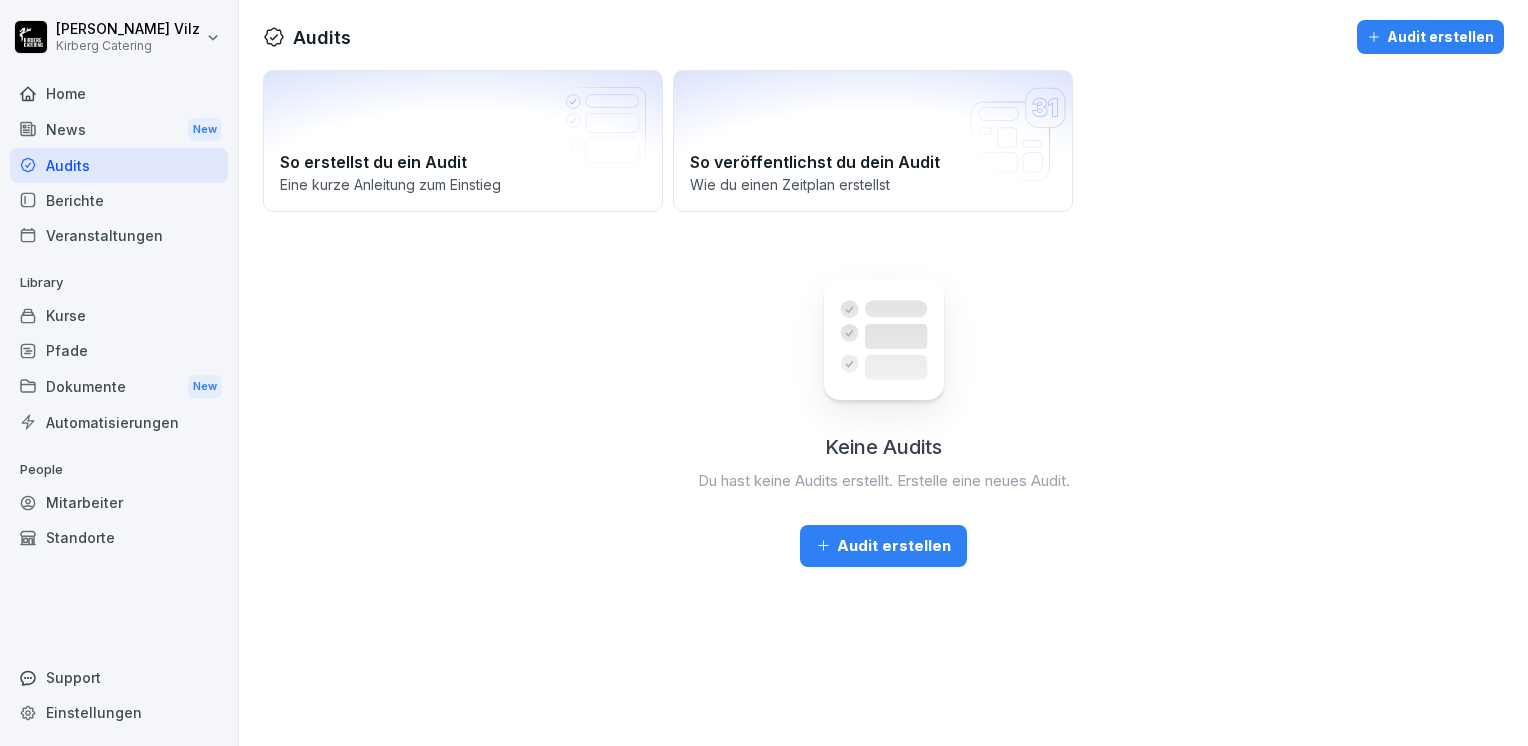 click on "Kurse" at bounding box center (119, 315) 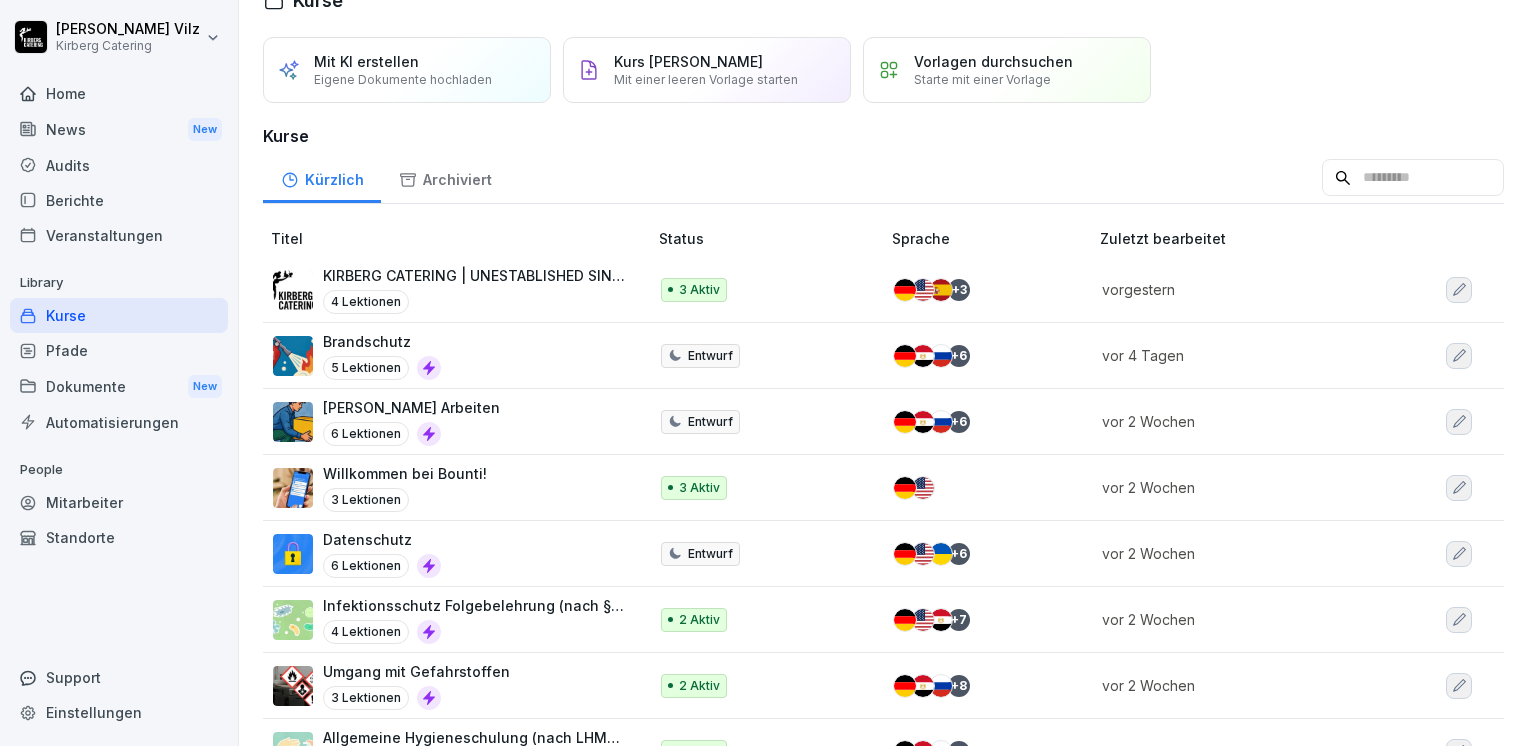 scroll, scrollTop: 0, scrollLeft: 0, axis: both 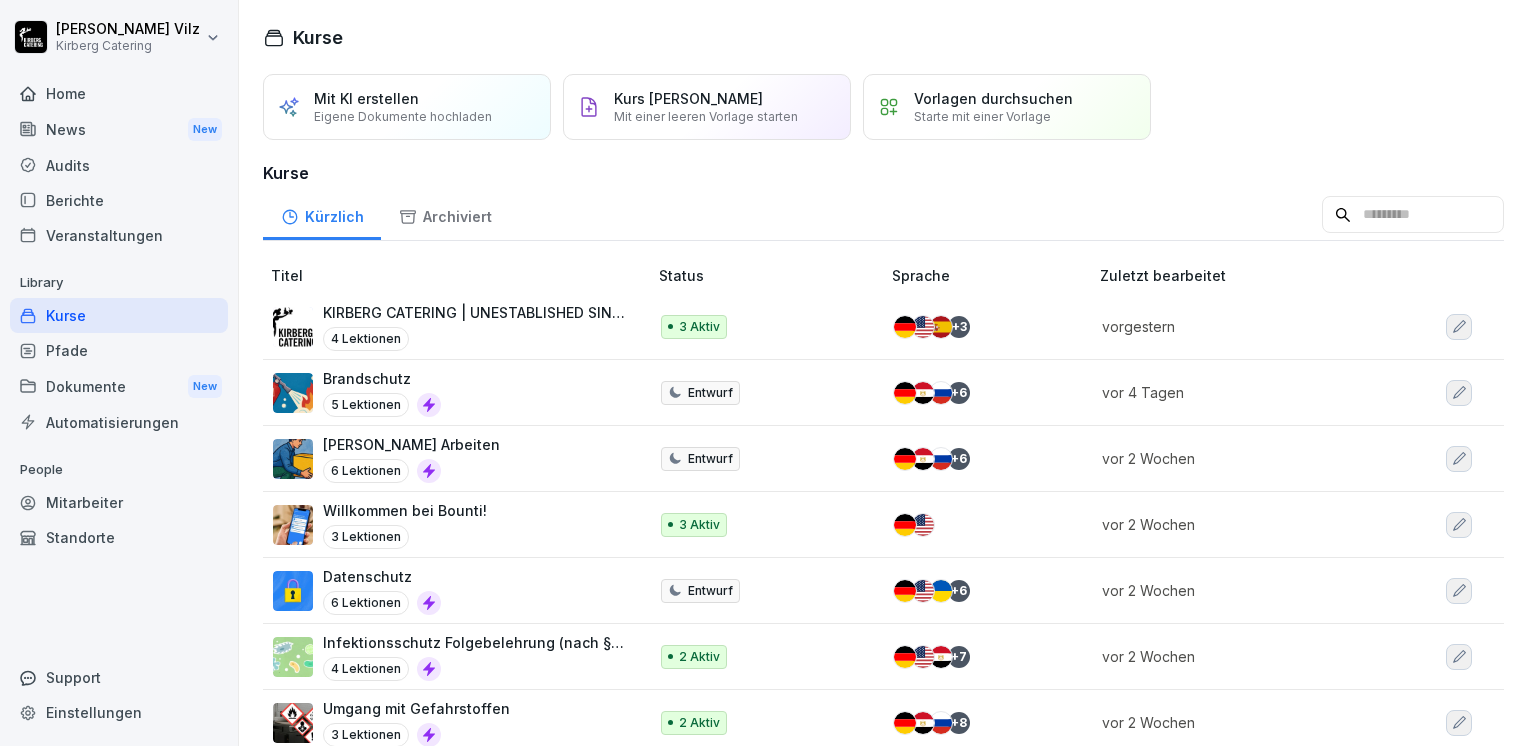 click on "Home" at bounding box center [119, 93] 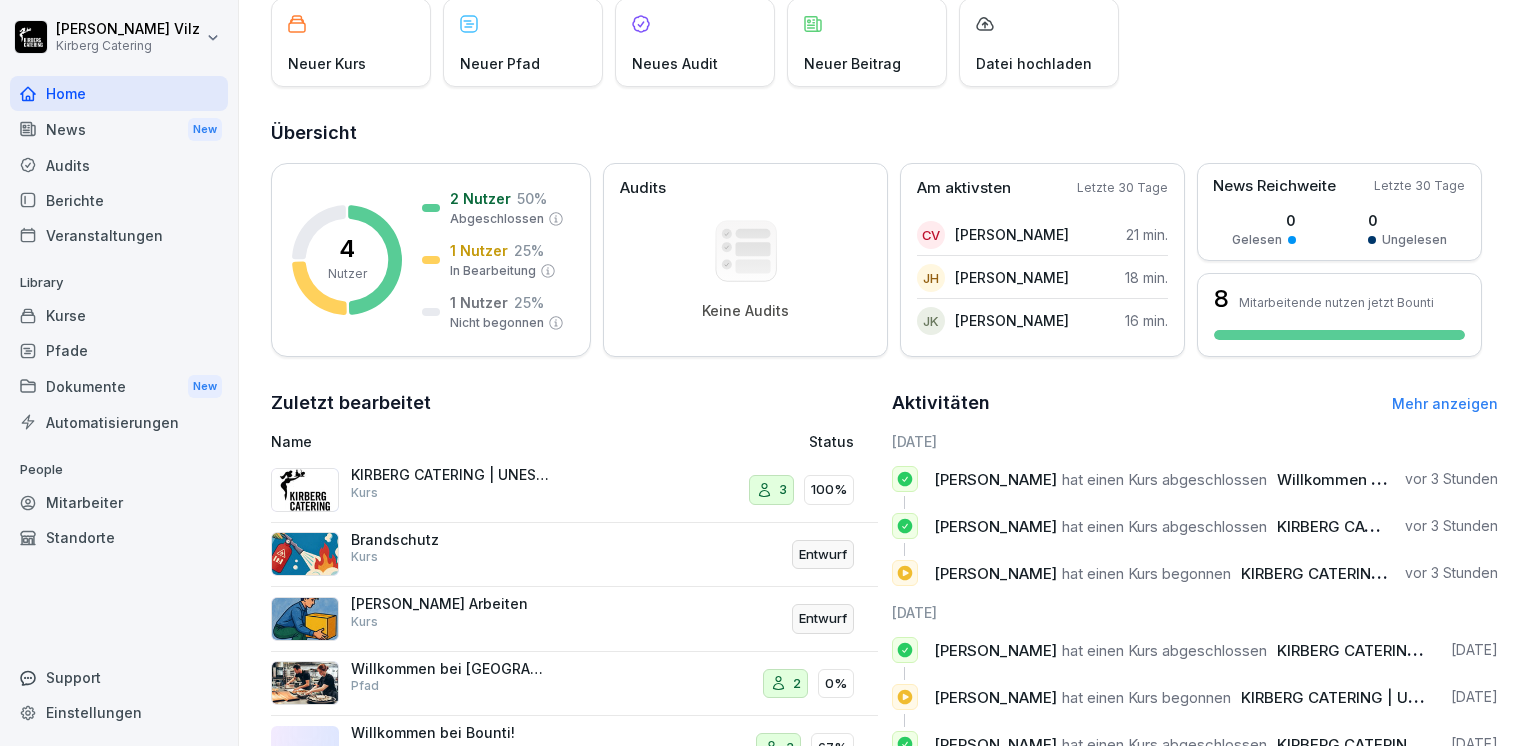 scroll, scrollTop: 200, scrollLeft: 0, axis: vertical 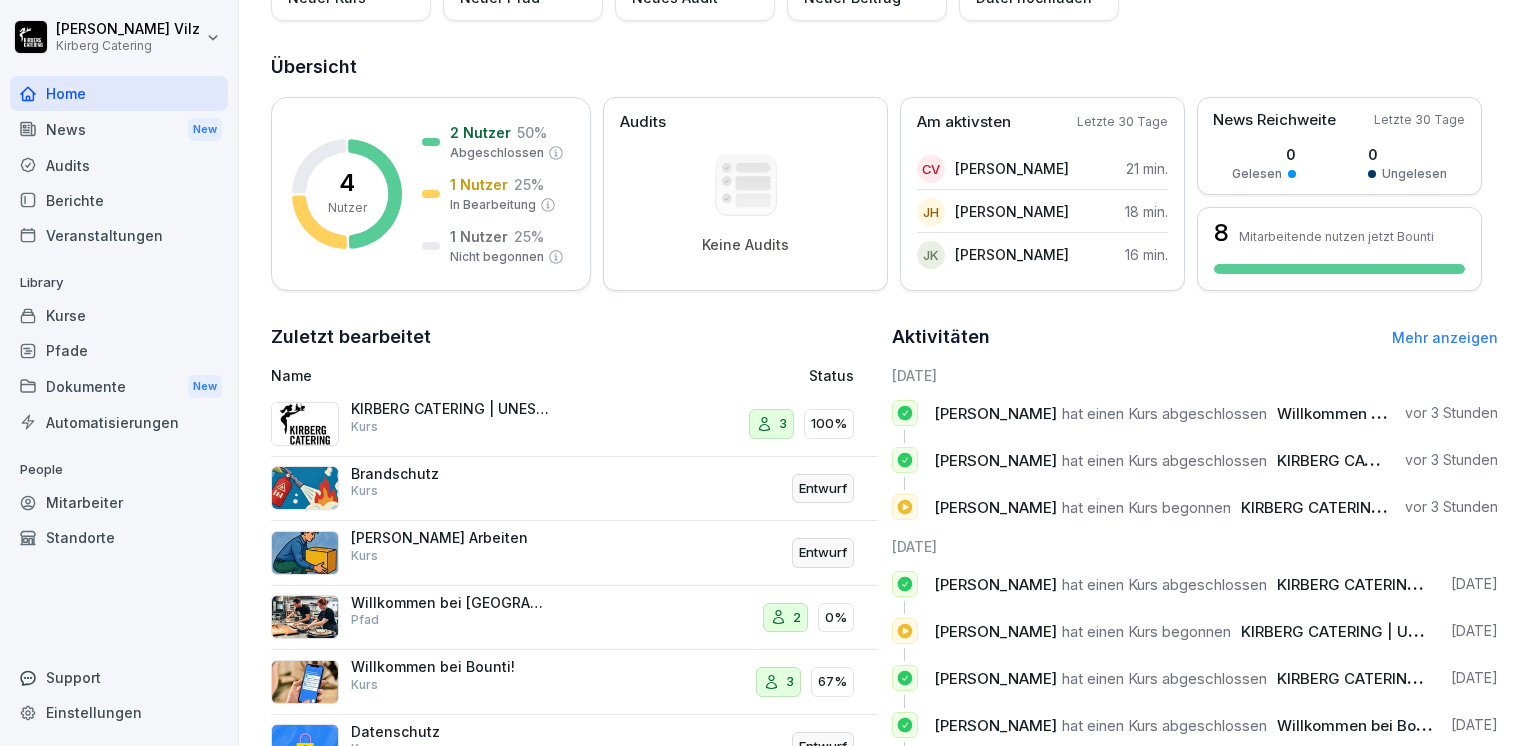 click on "Mitarbeiter" at bounding box center [119, 502] 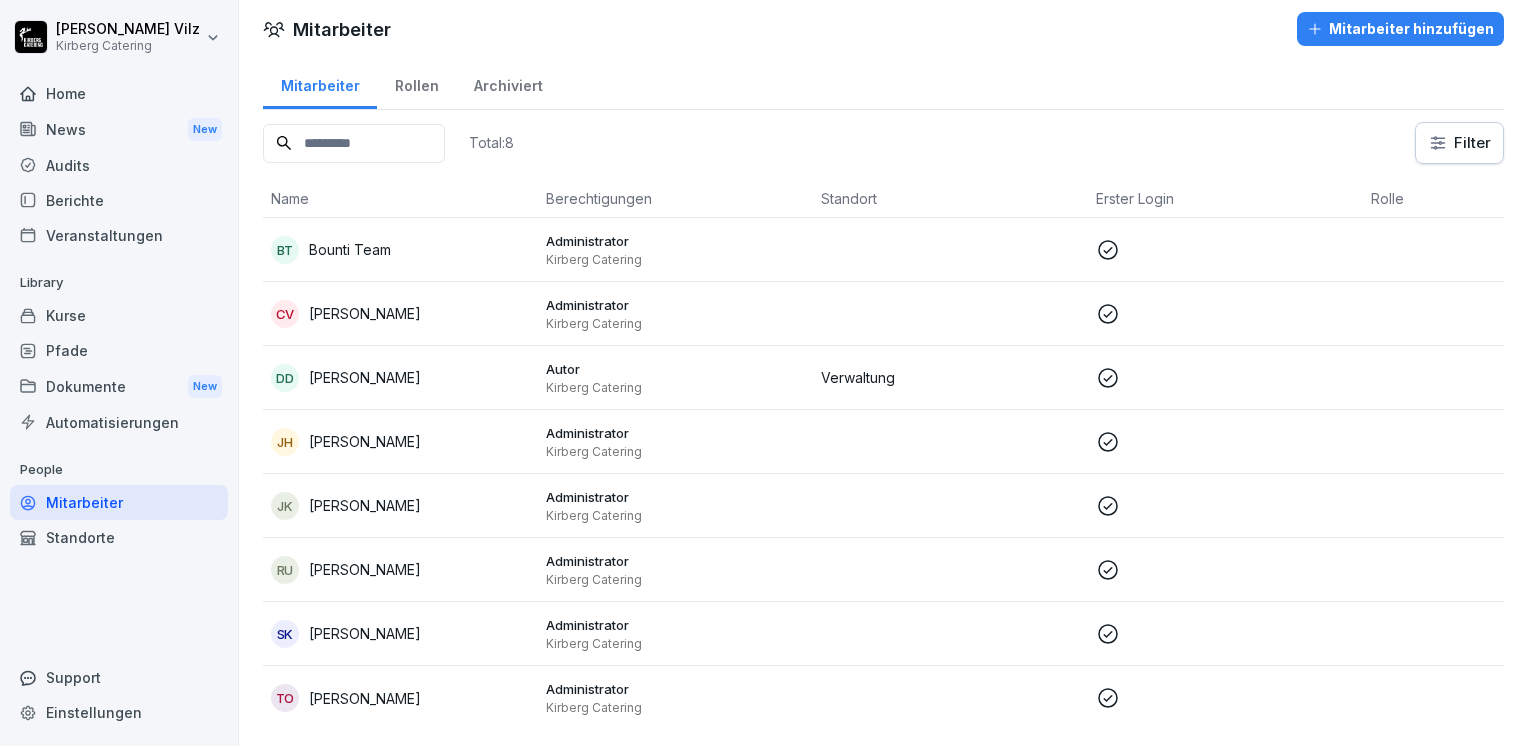 scroll, scrollTop: 0, scrollLeft: 0, axis: both 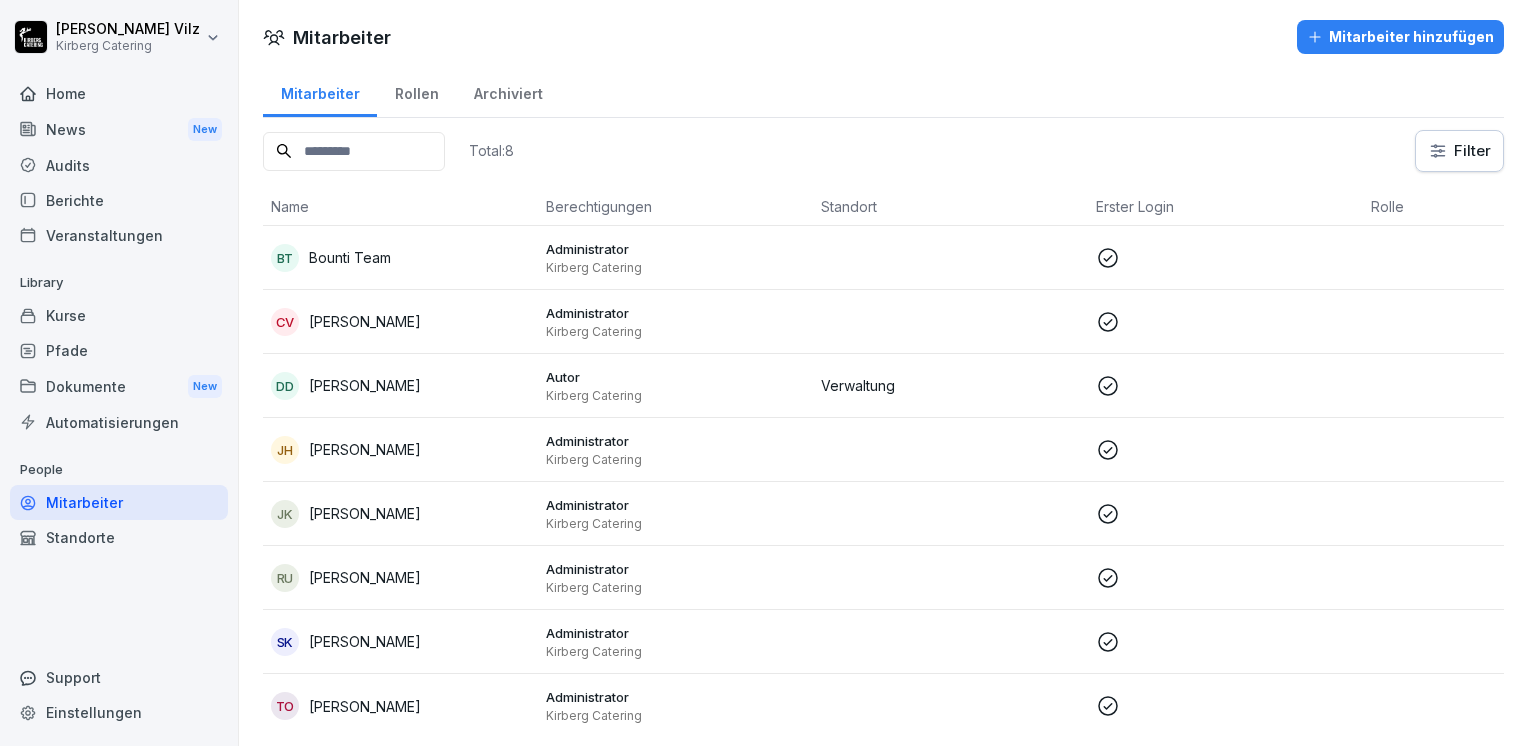 click on "Kurse" at bounding box center [119, 315] 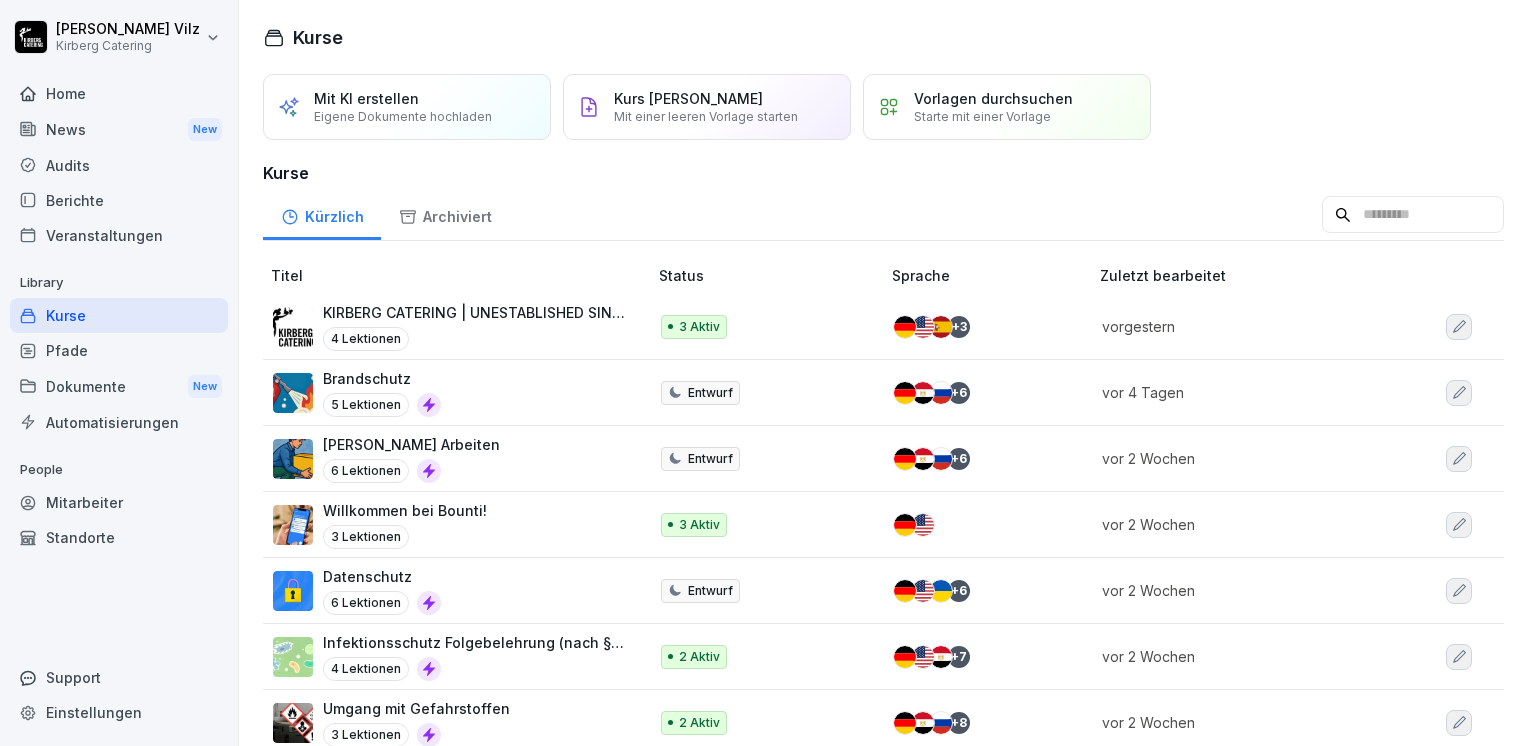 scroll, scrollTop: 0, scrollLeft: 0, axis: both 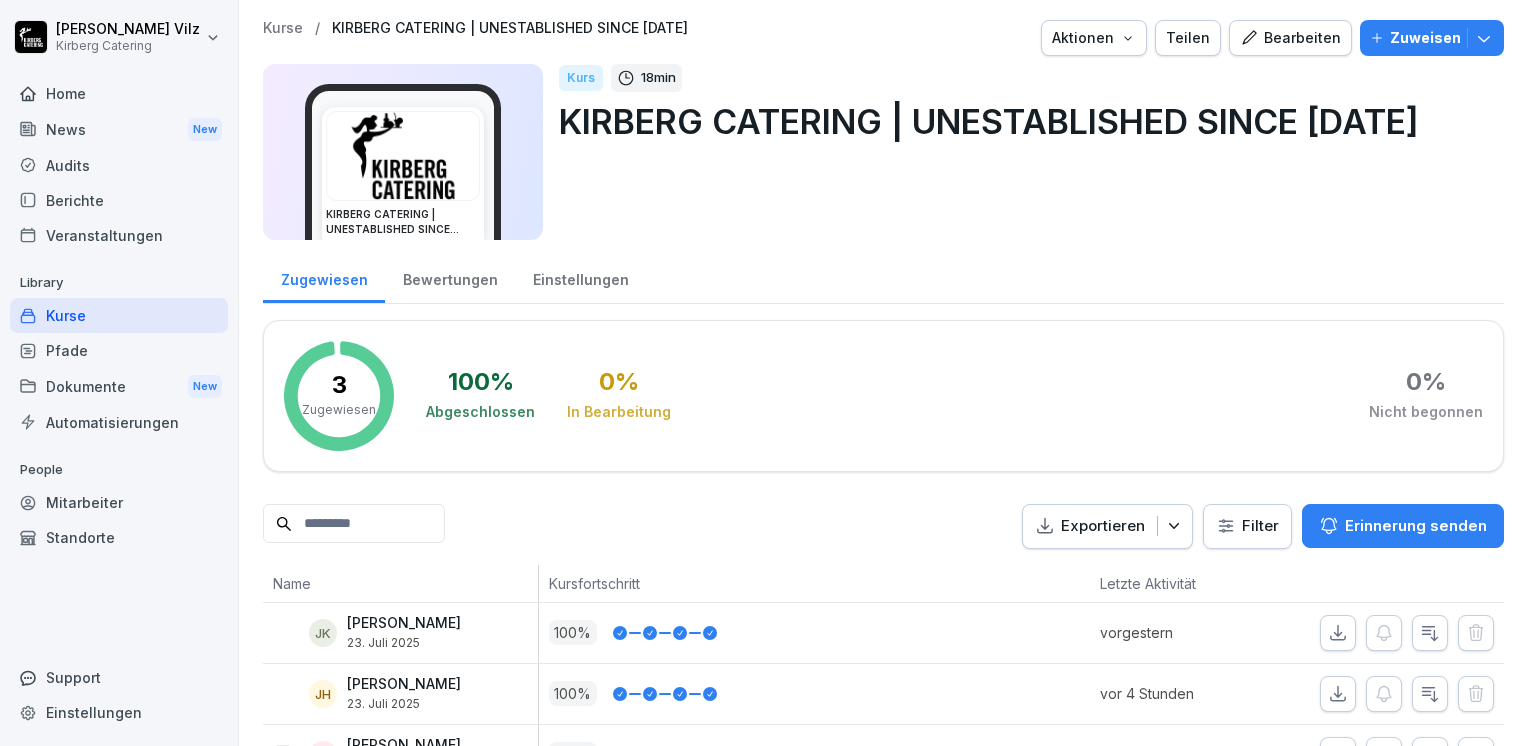 click on "Bearbeiten" at bounding box center (1290, 38) 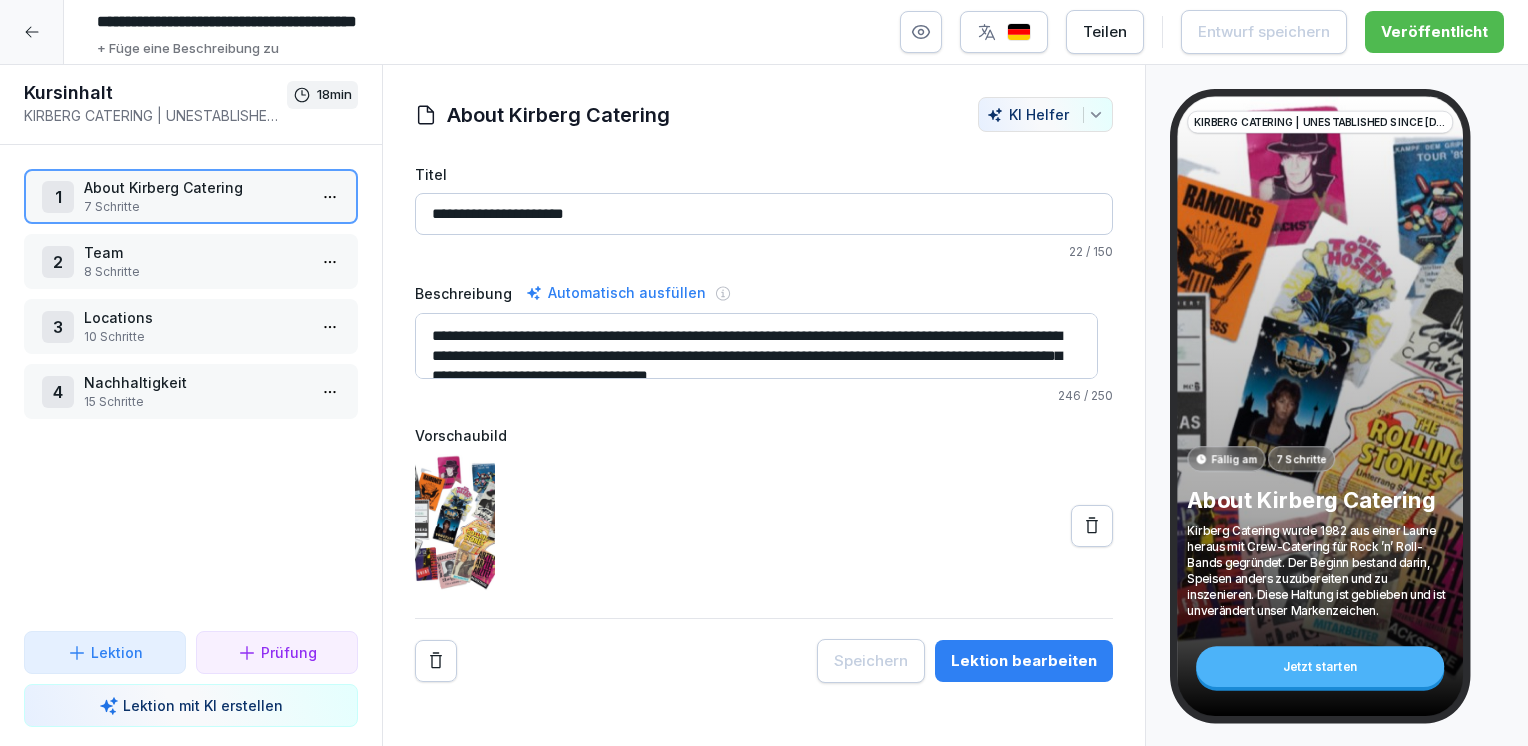 click 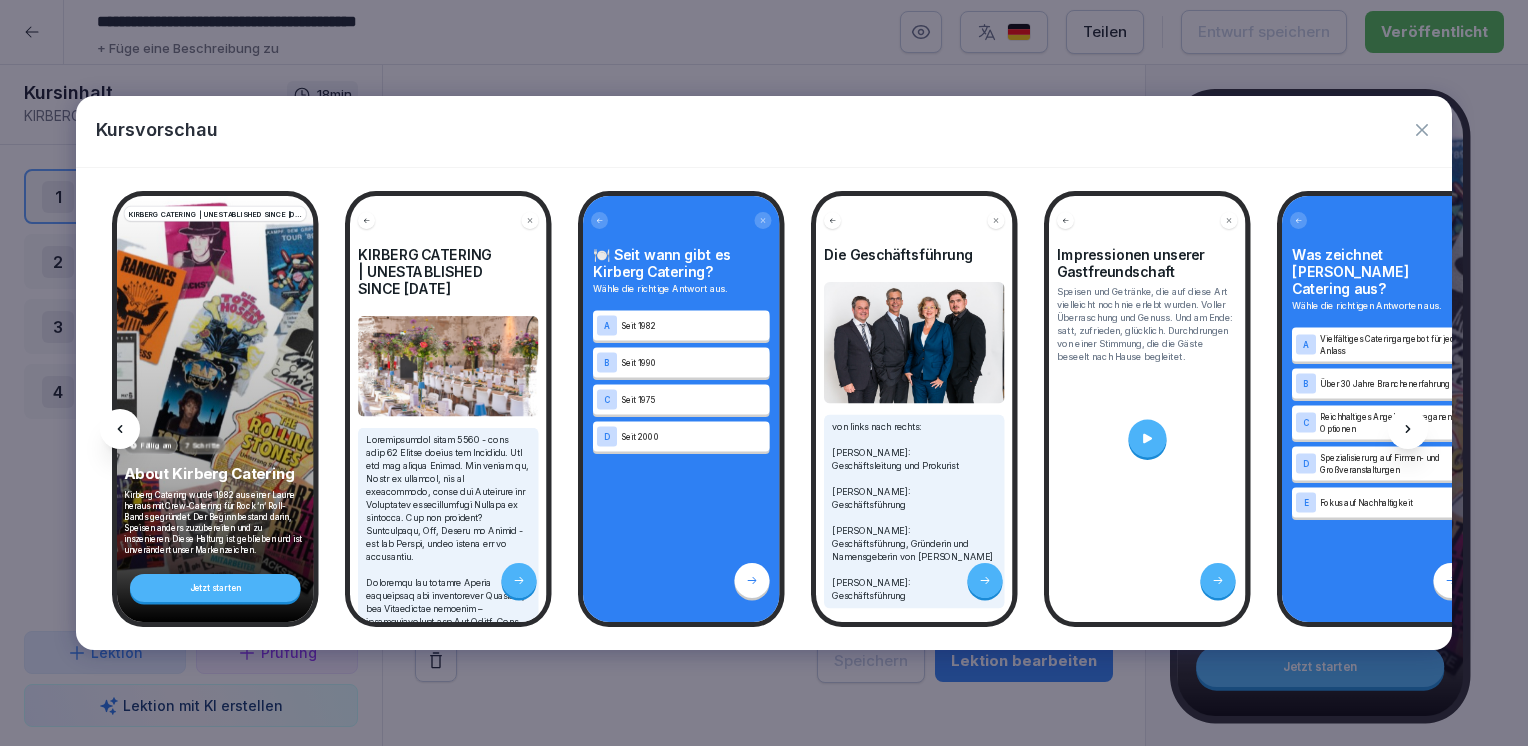 click 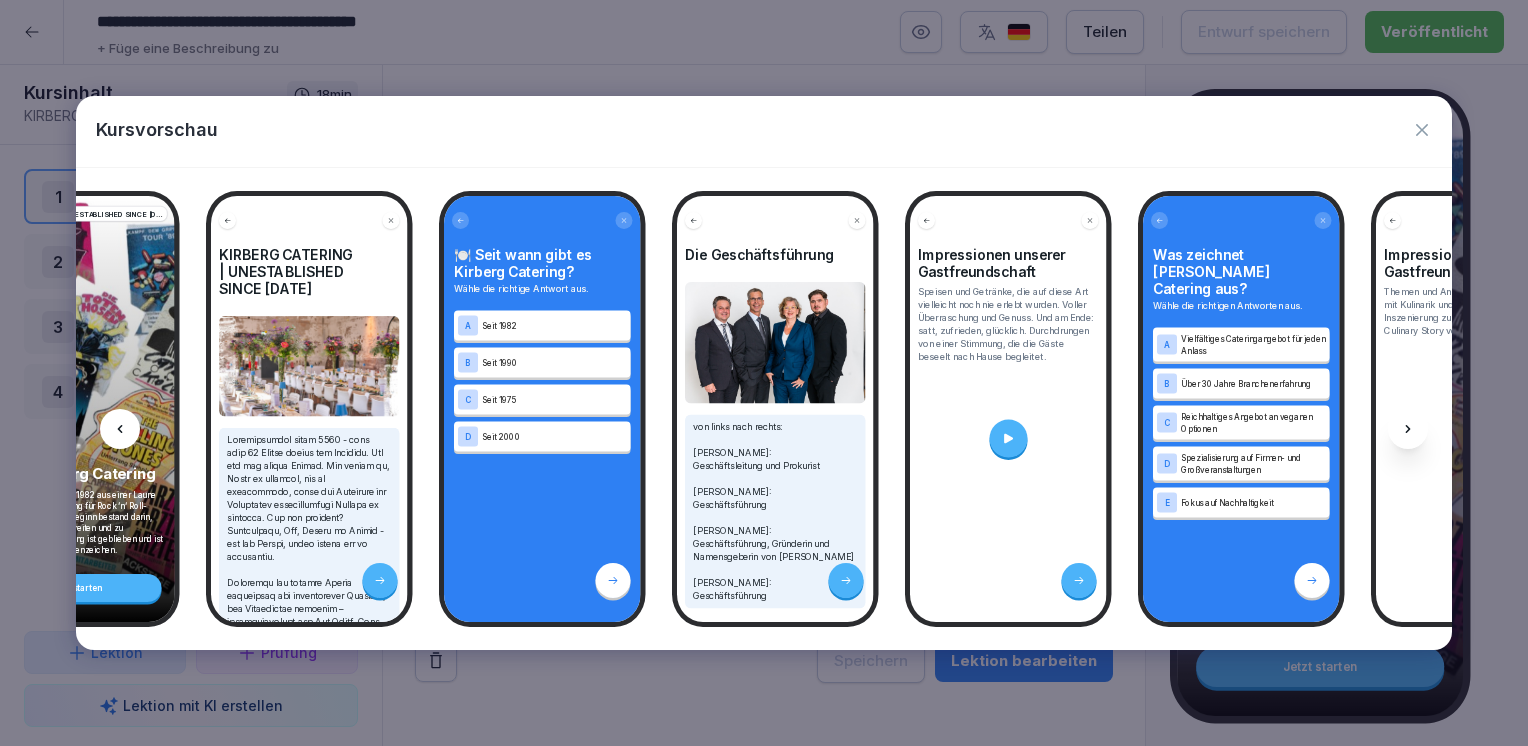 click 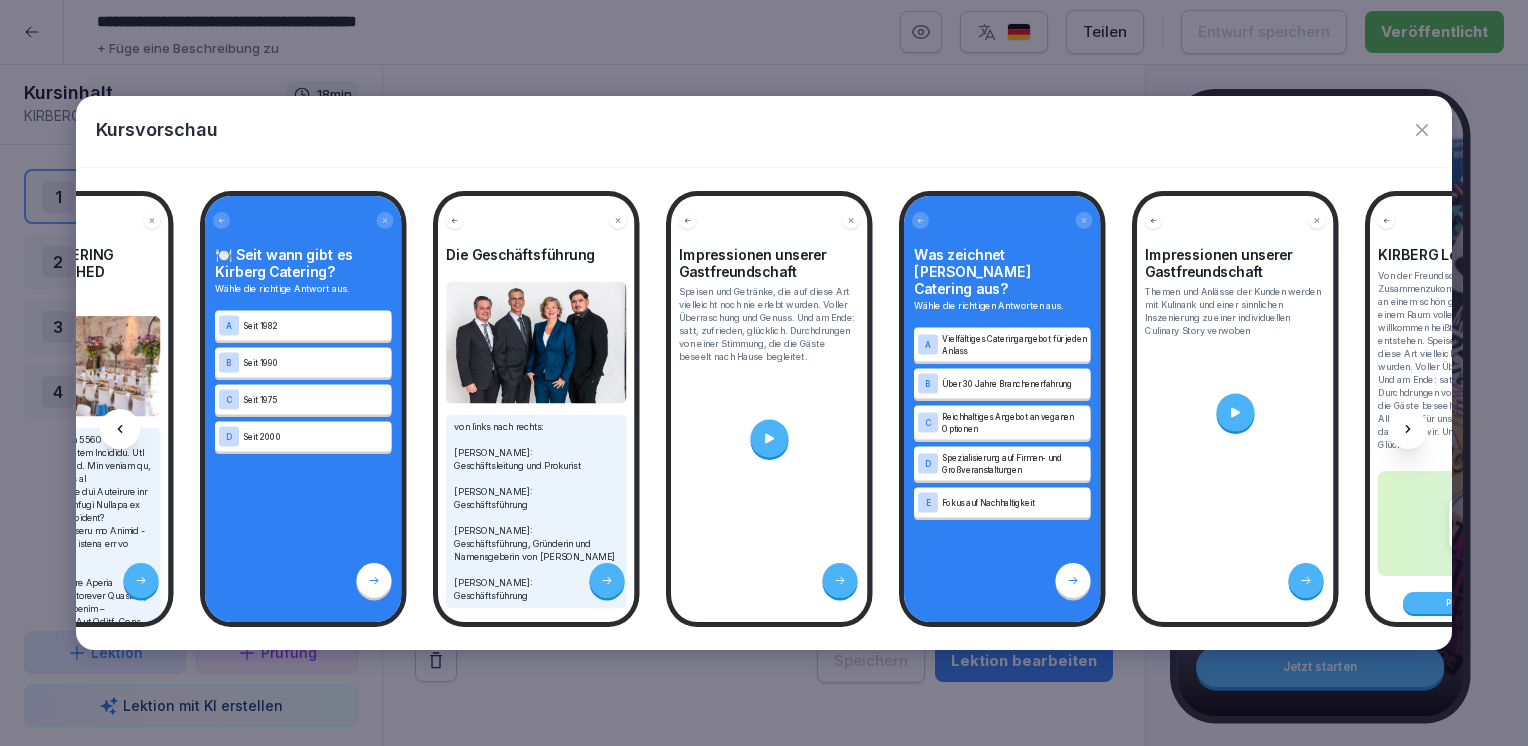 click 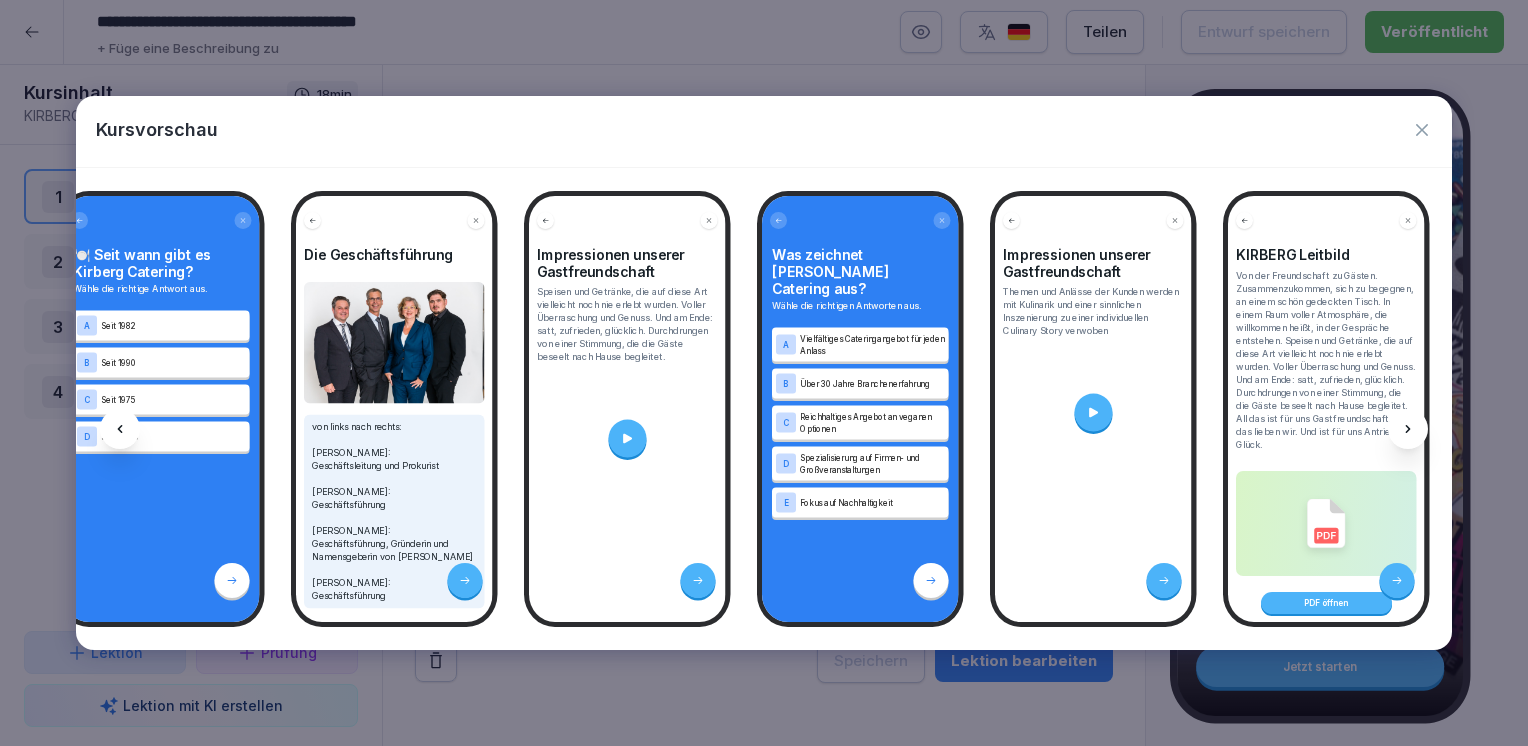 click 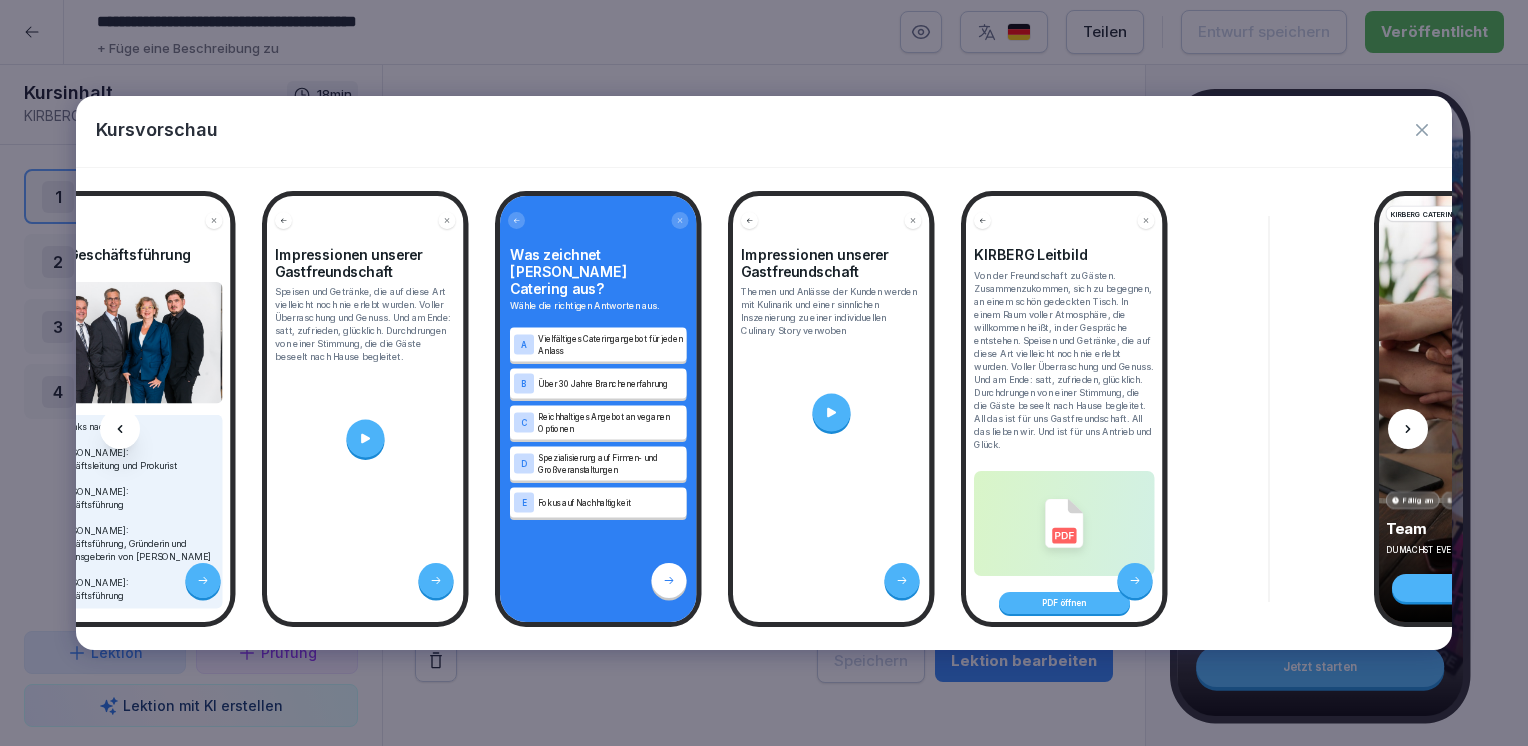 click 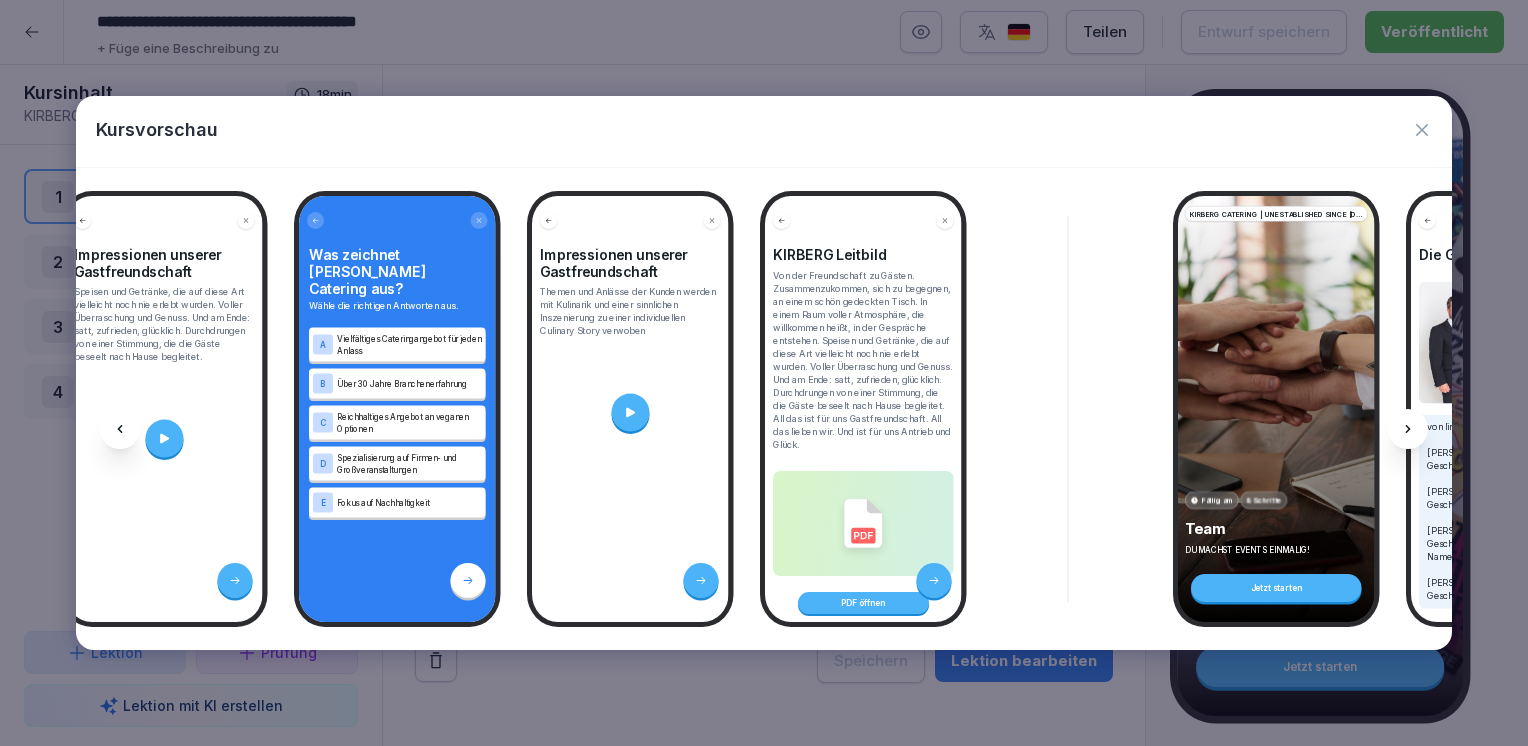 click 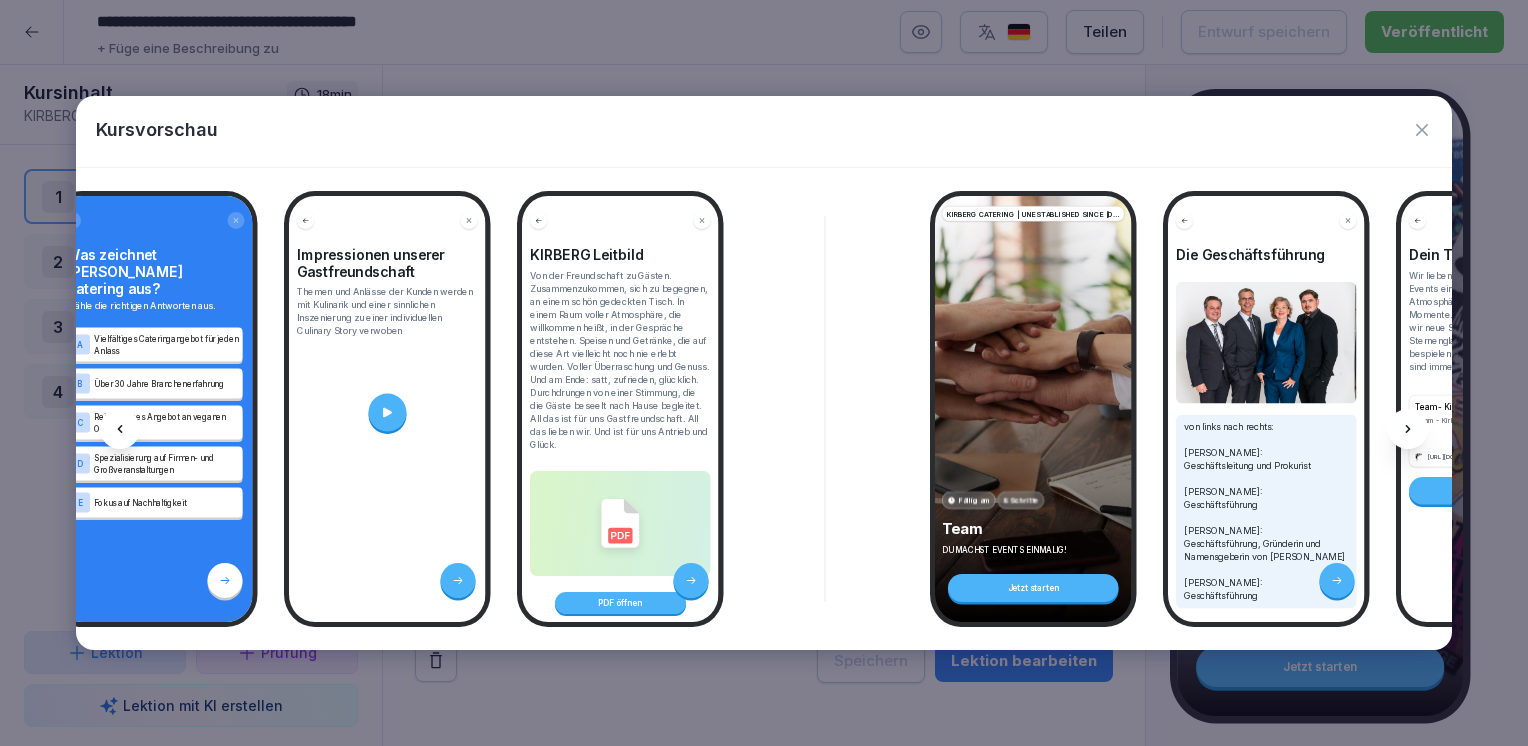 click 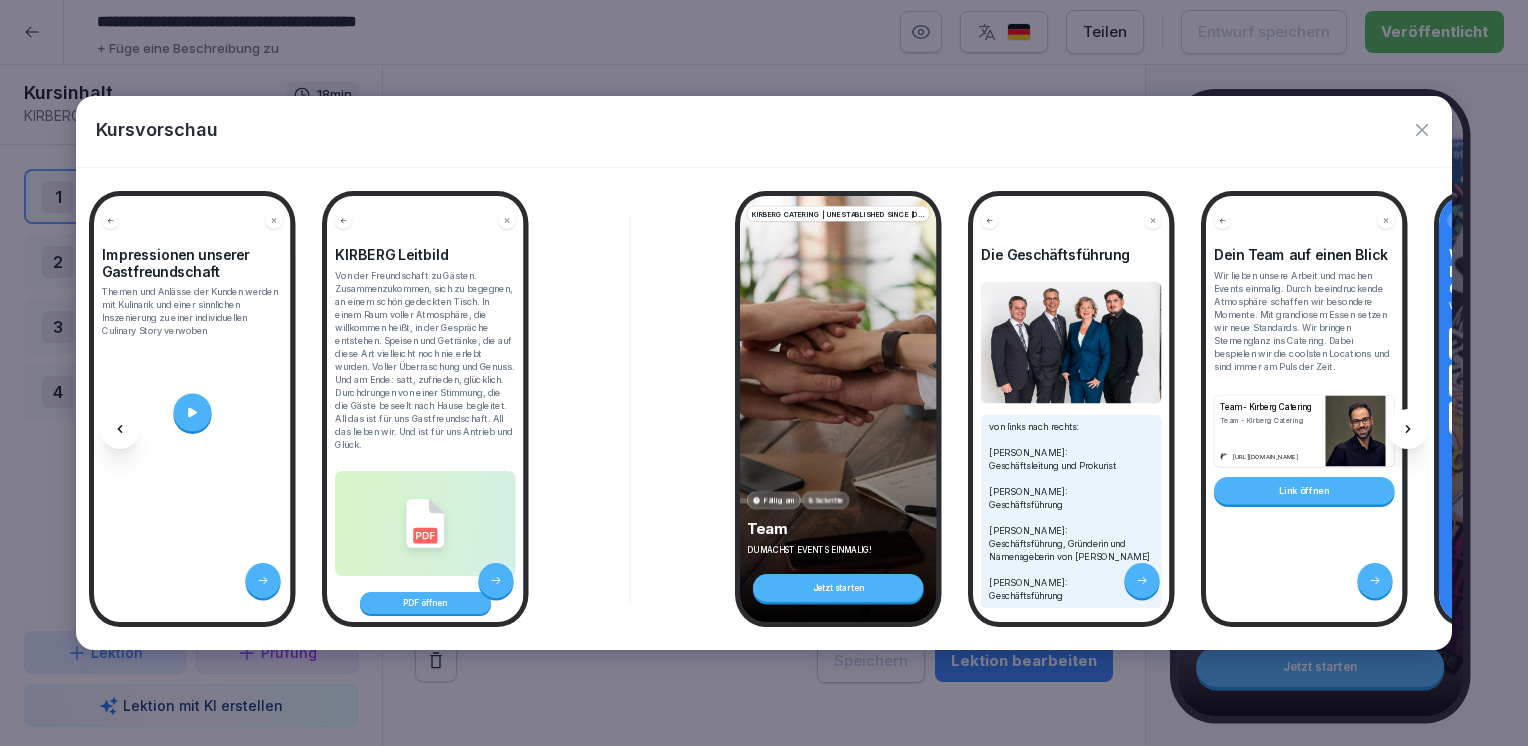 click 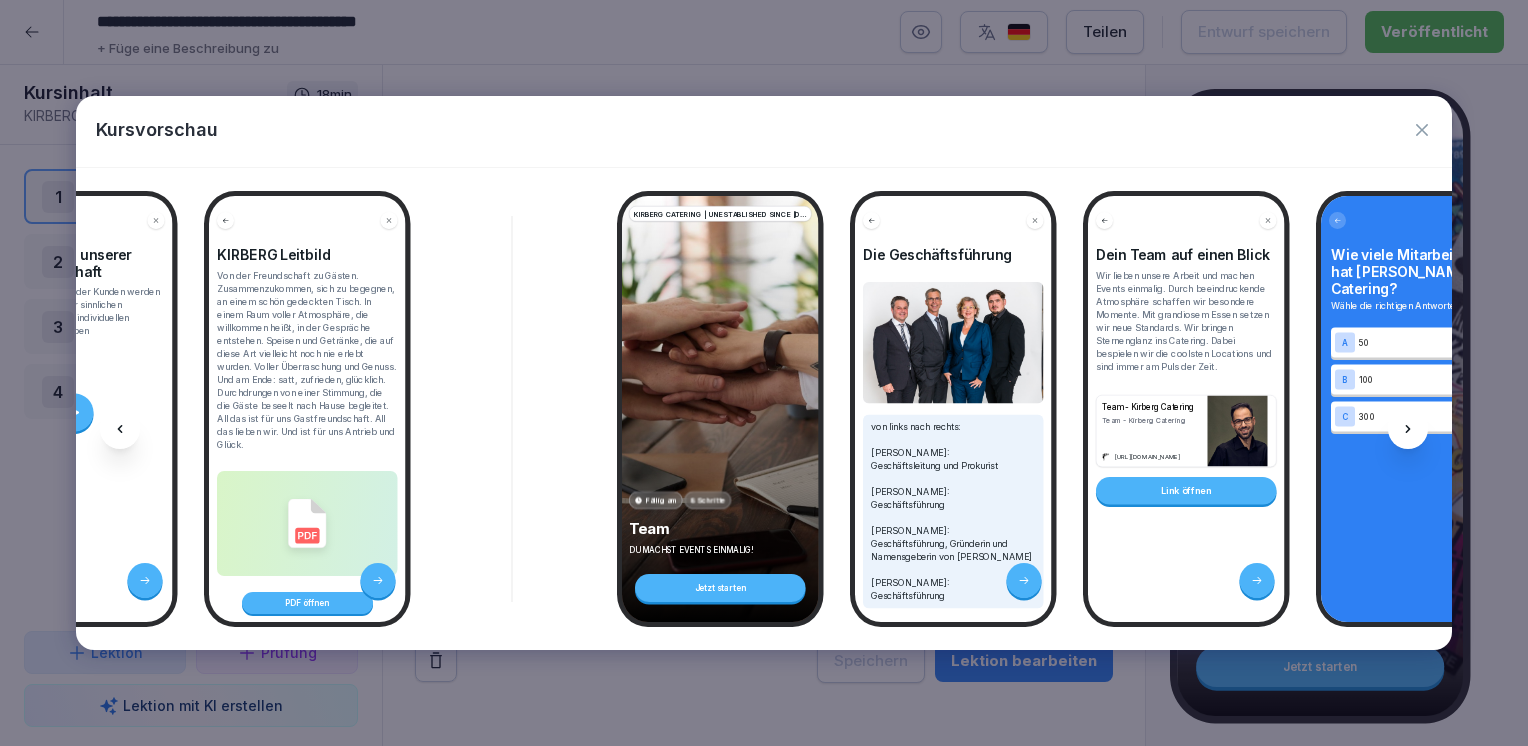 click 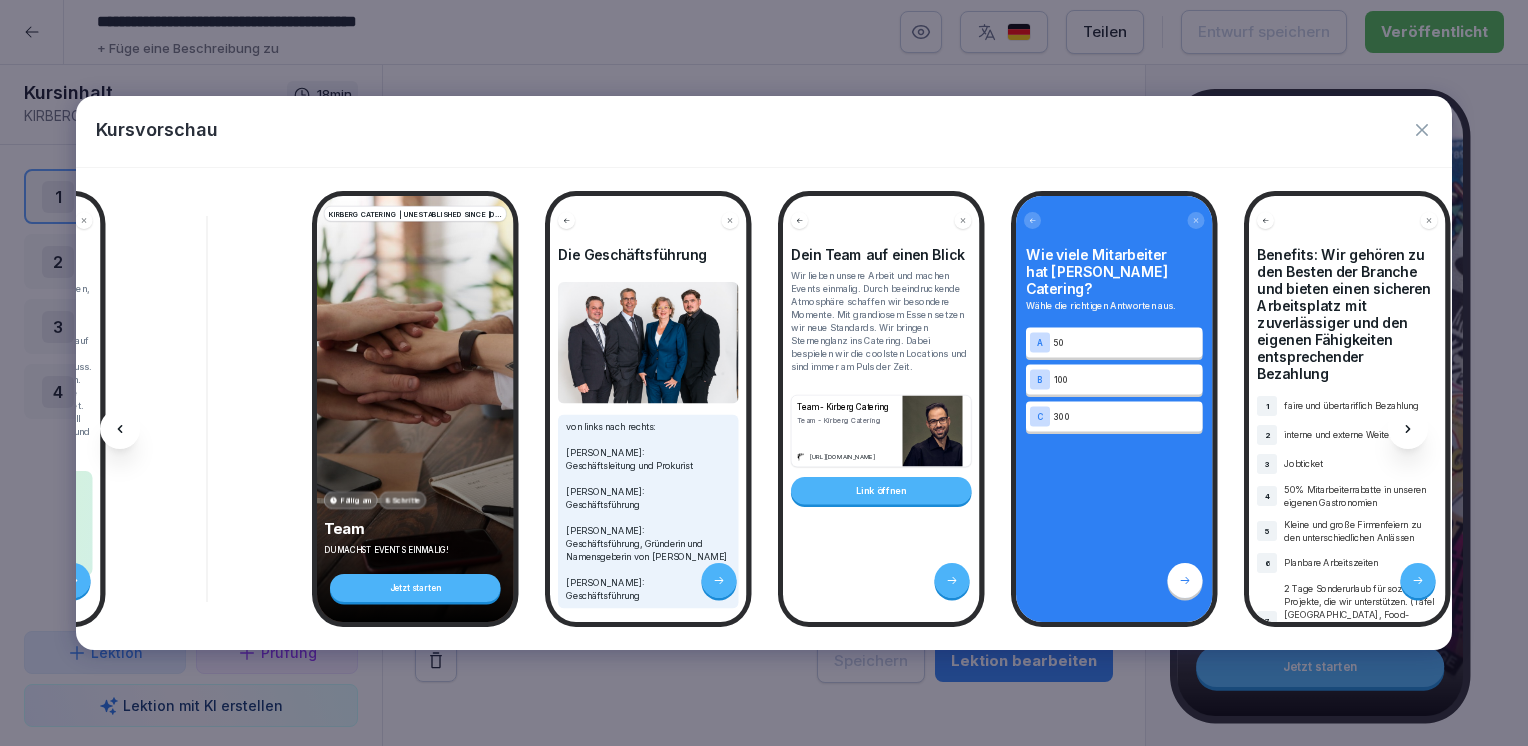 click 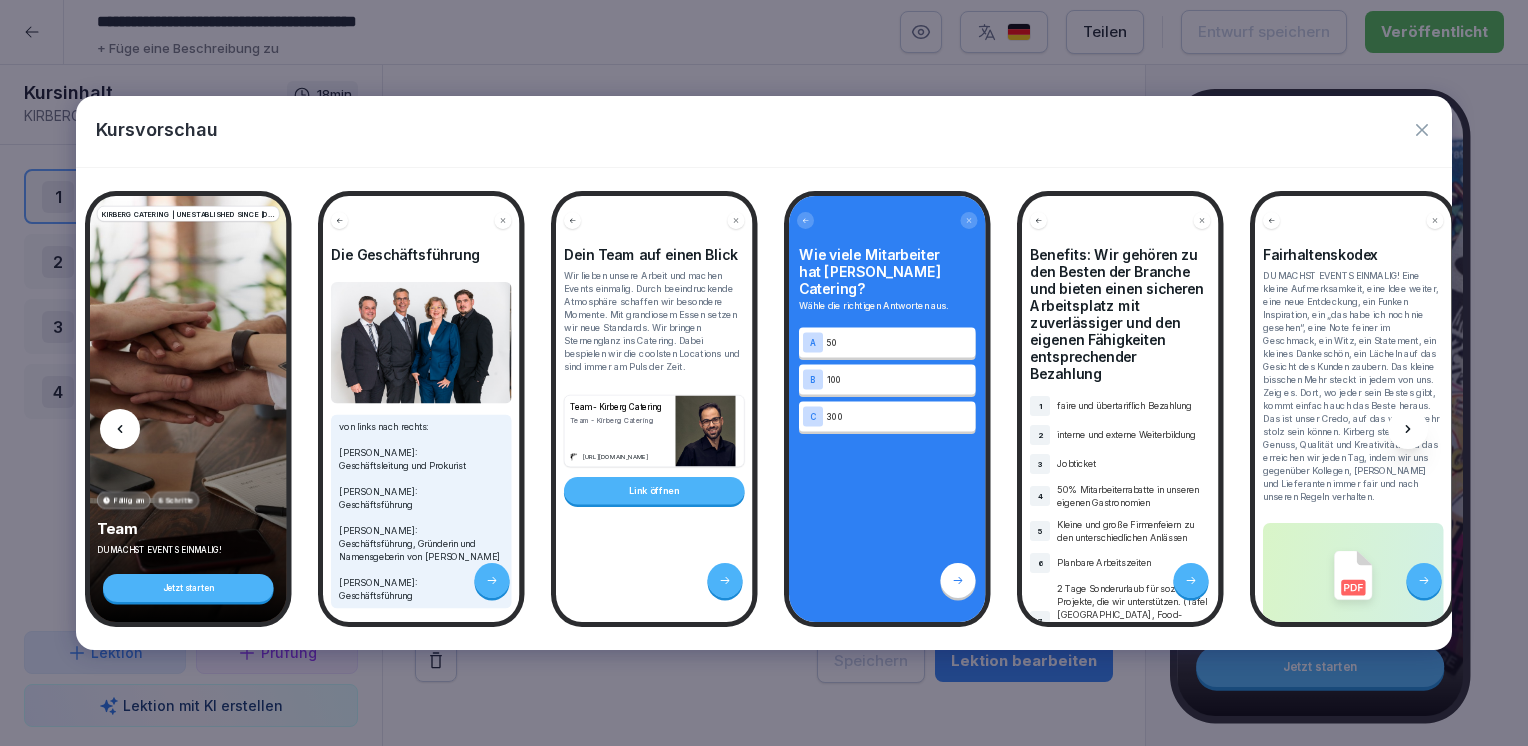 click 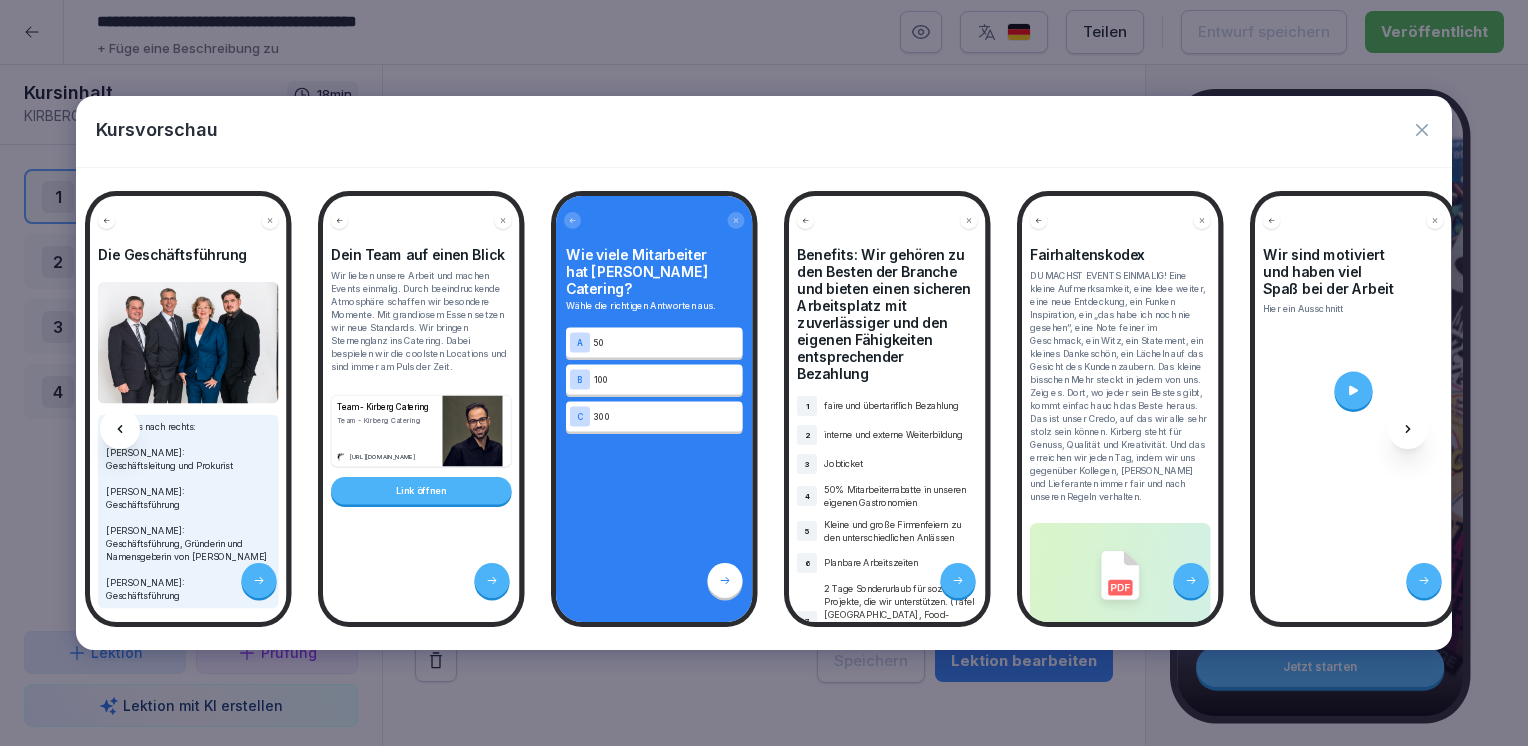 click 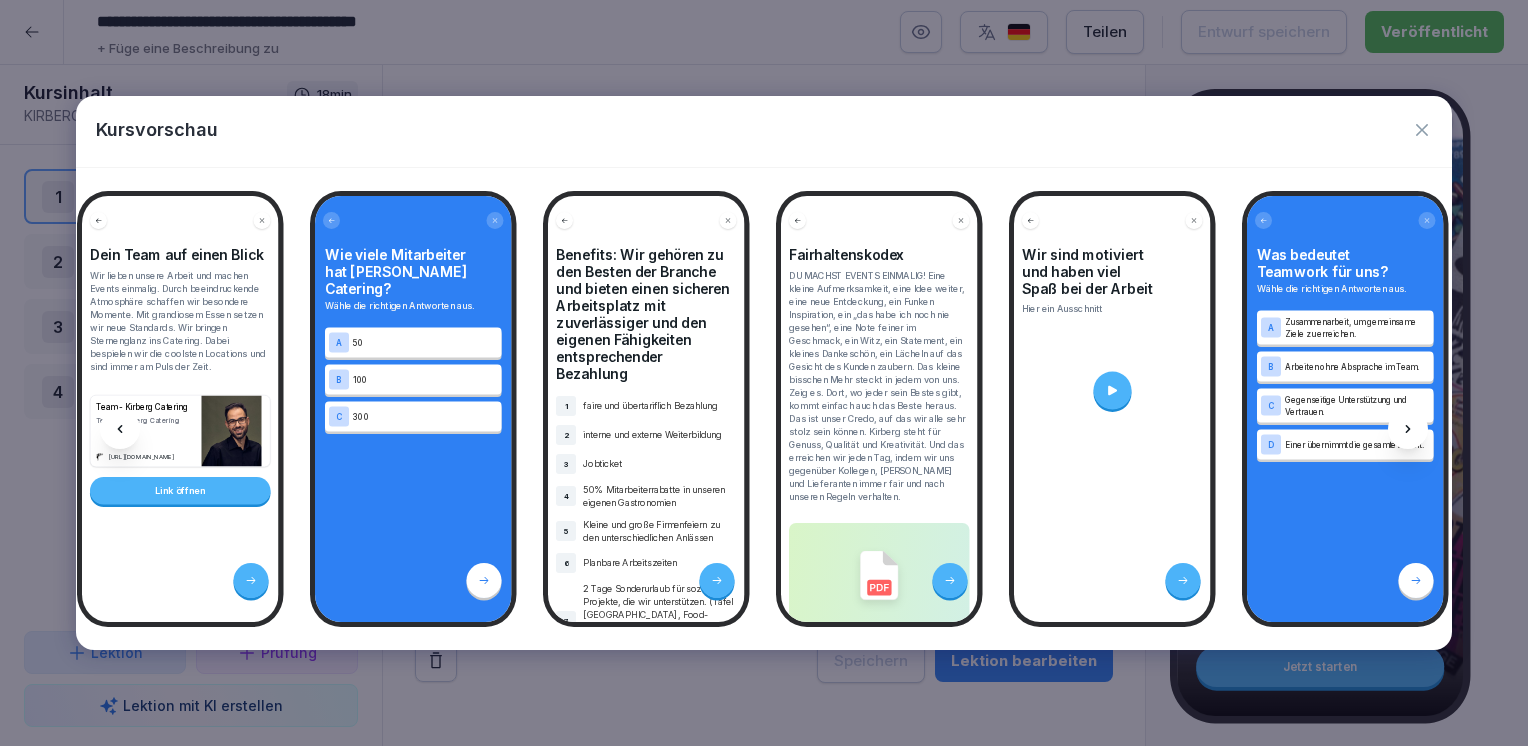 click 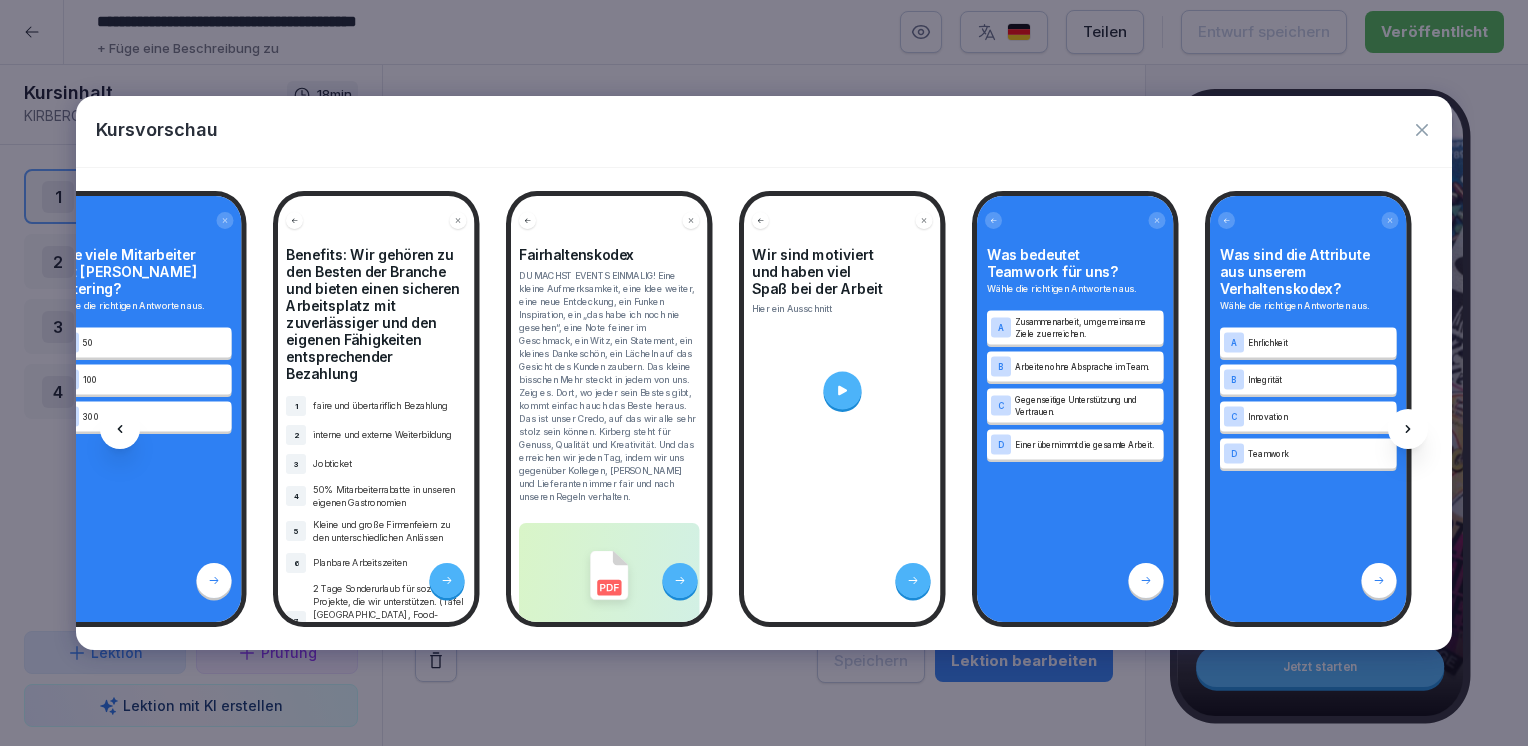 click 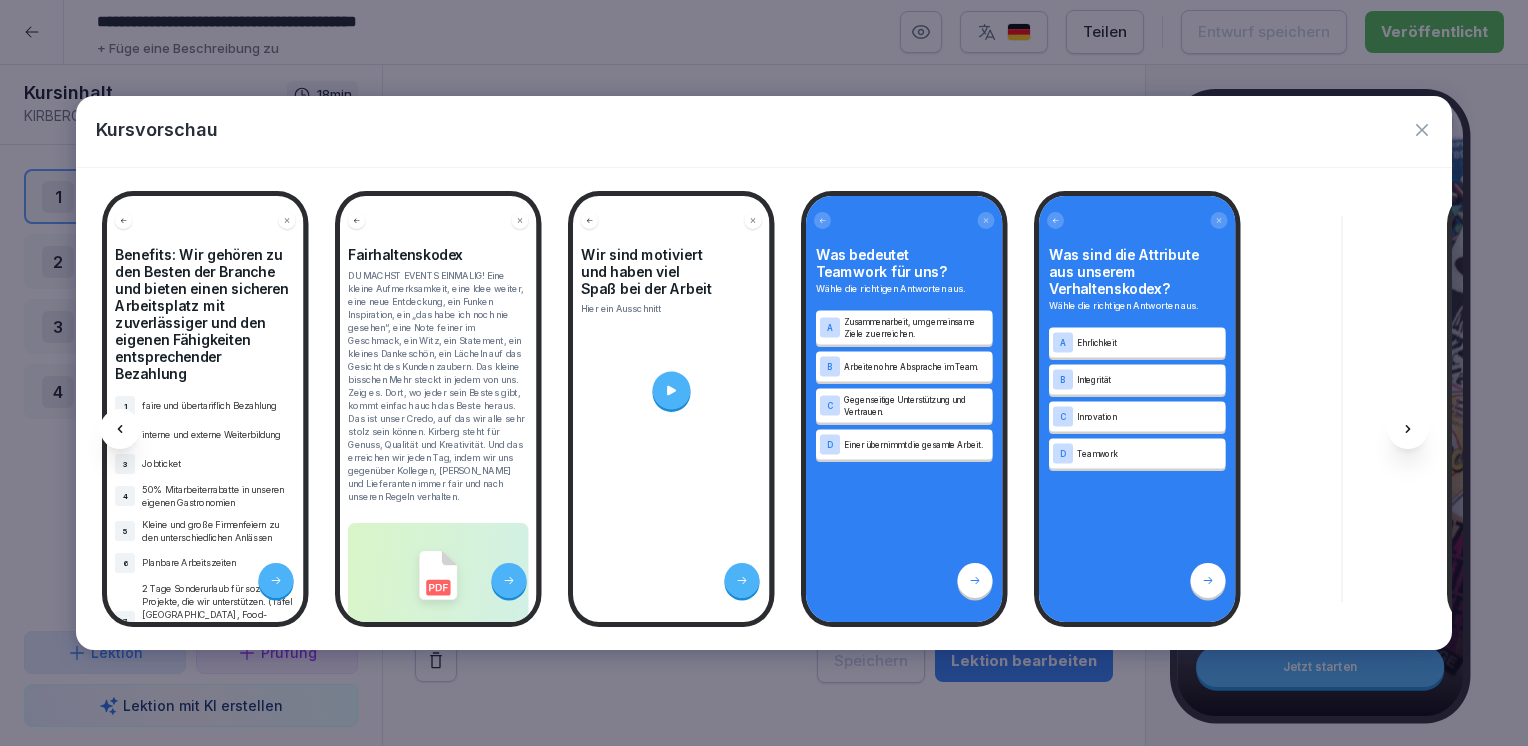 click 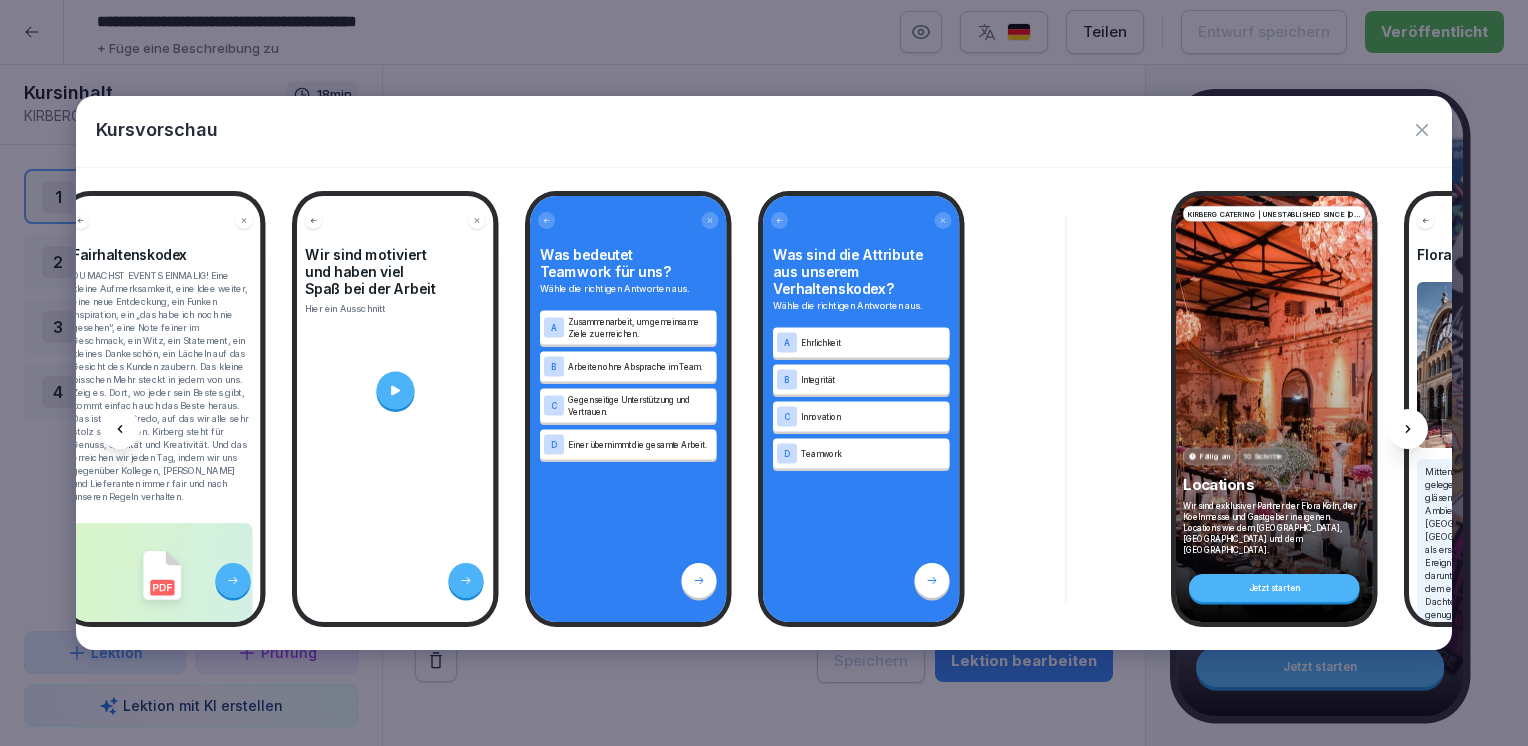 click 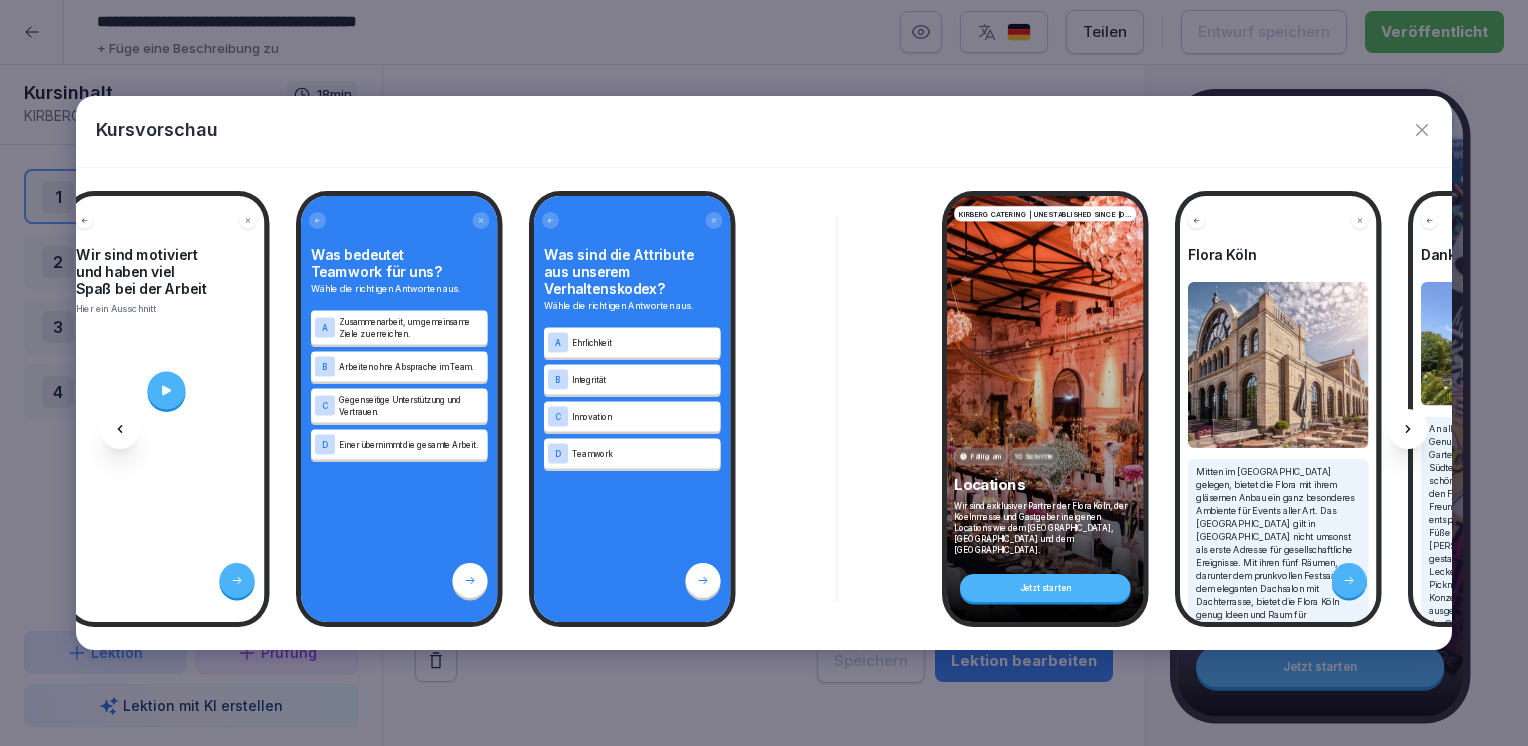 click 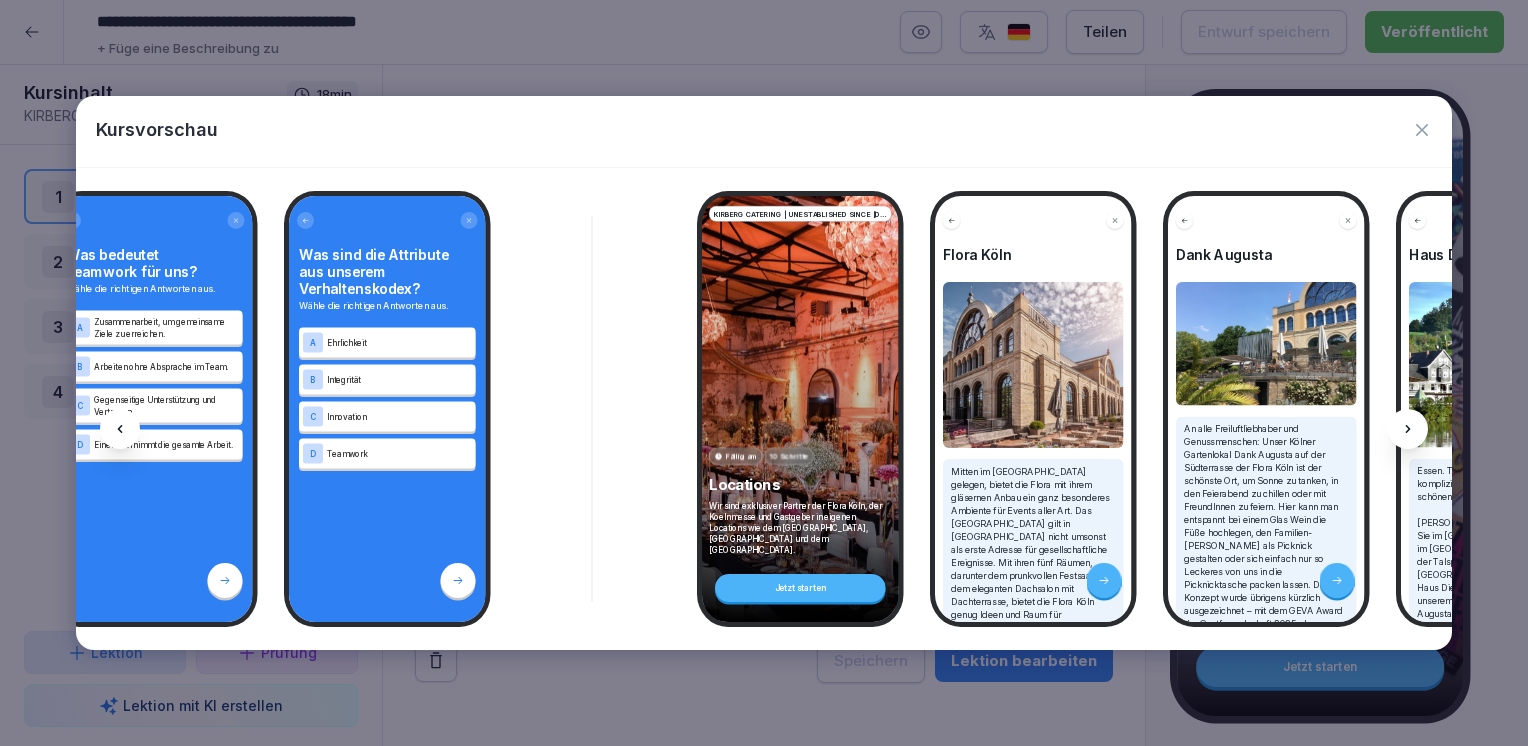 click 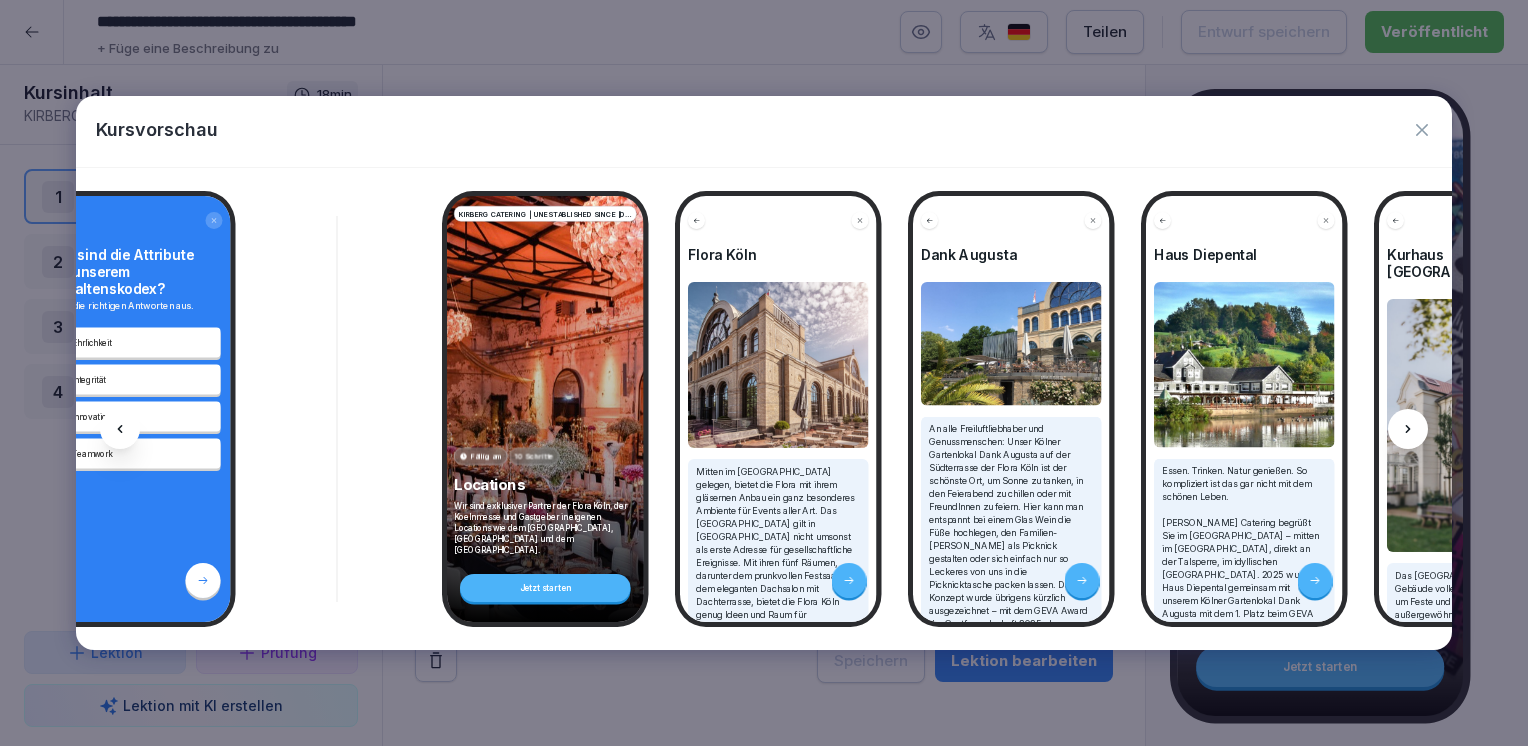 click 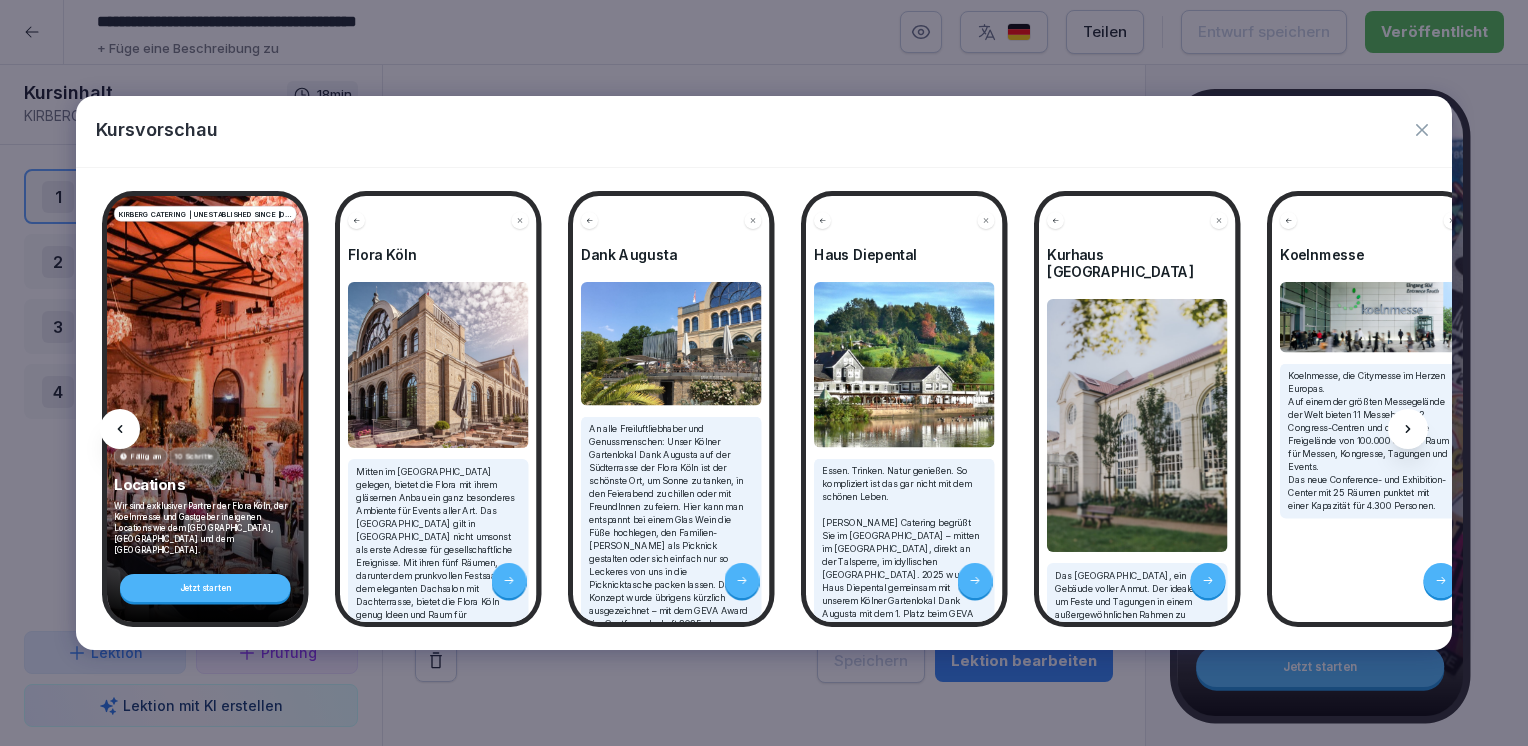 scroll, scrollTop: 0, scrollLeft: 4331, axis: horizontal 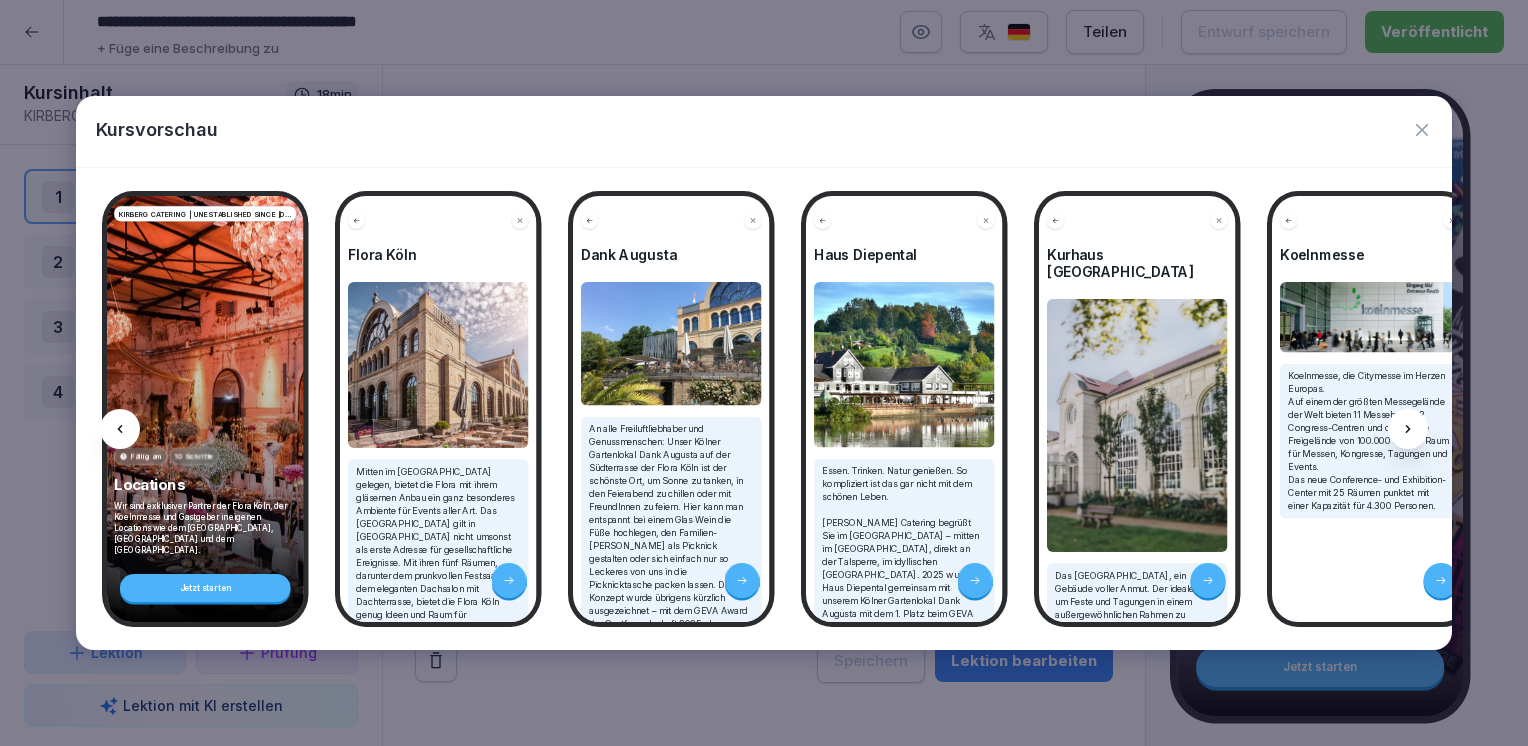 click 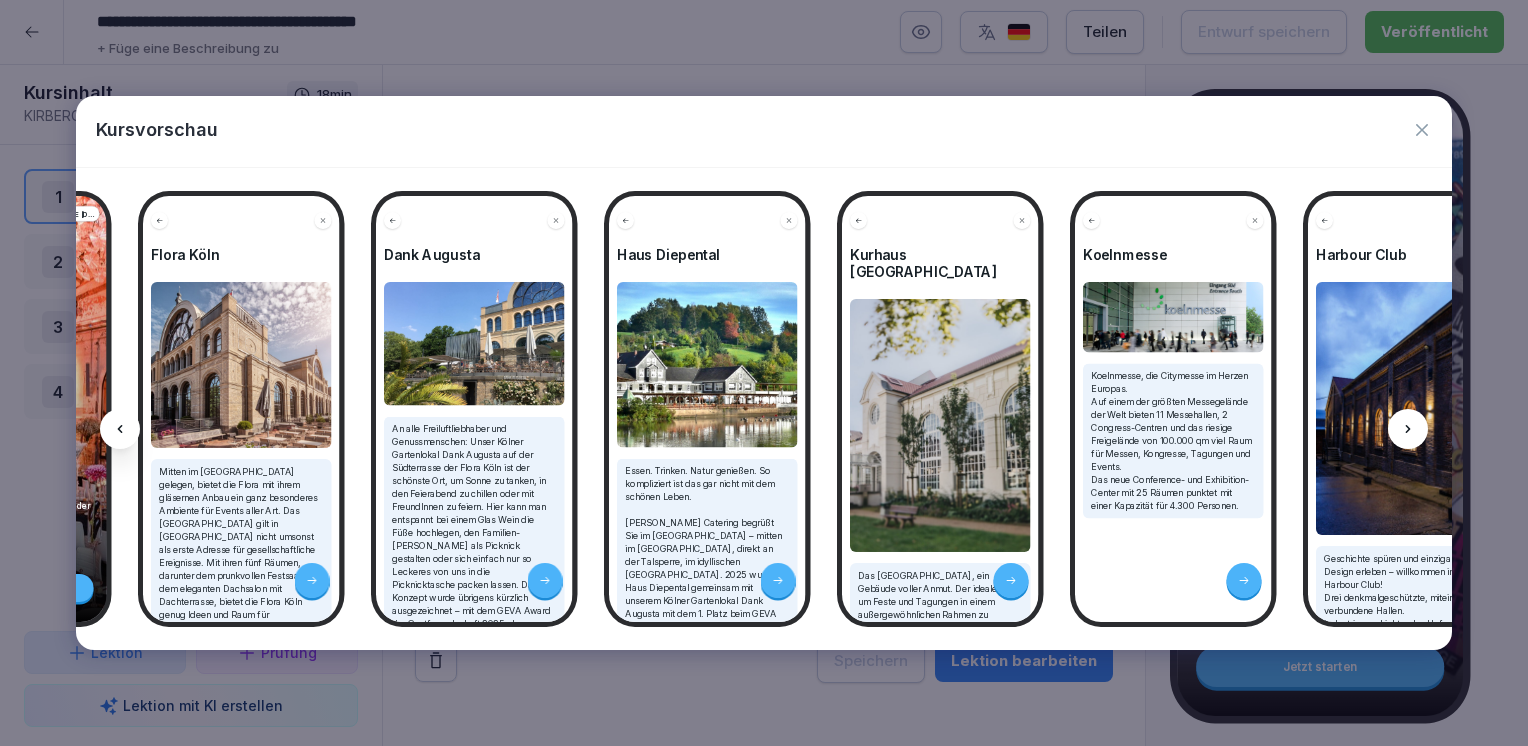 click 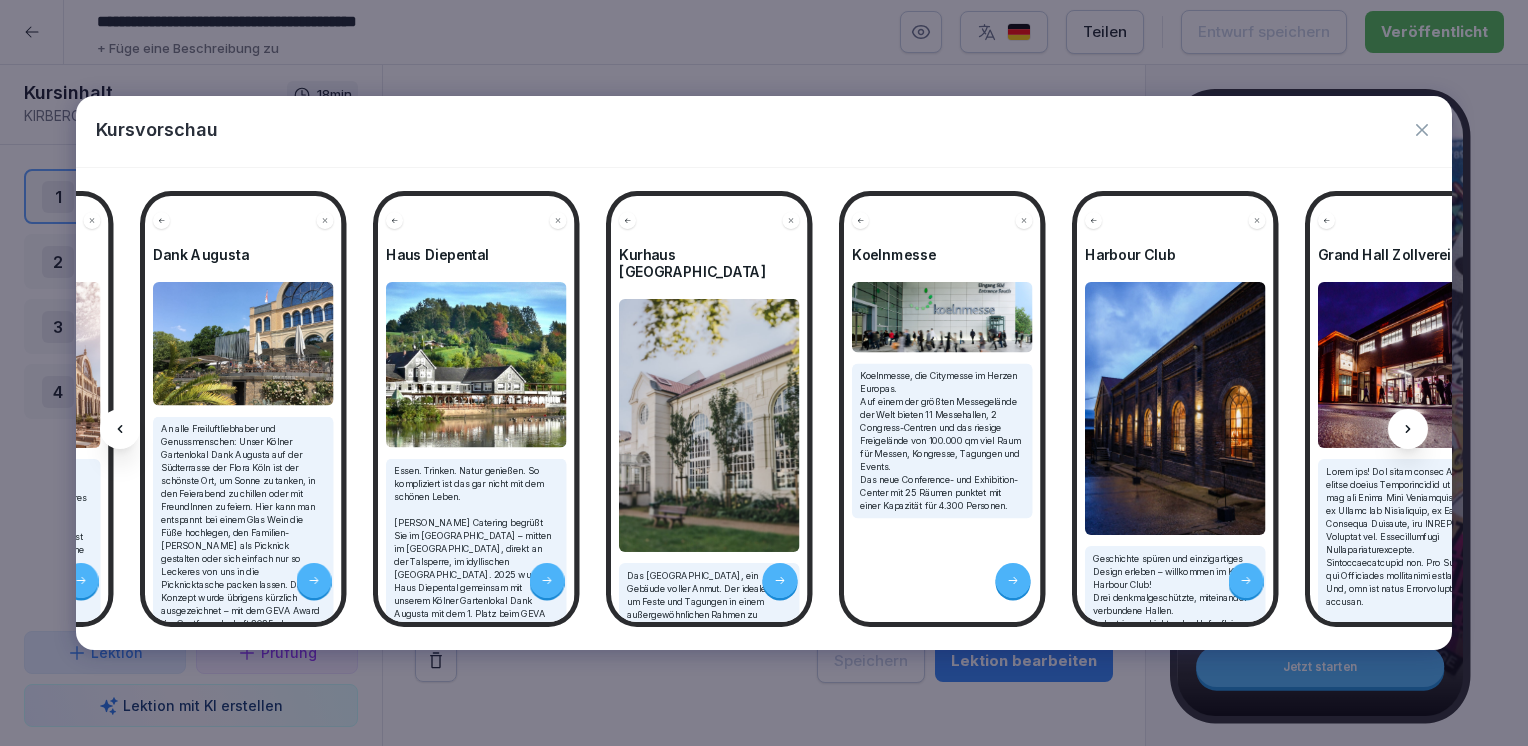 click 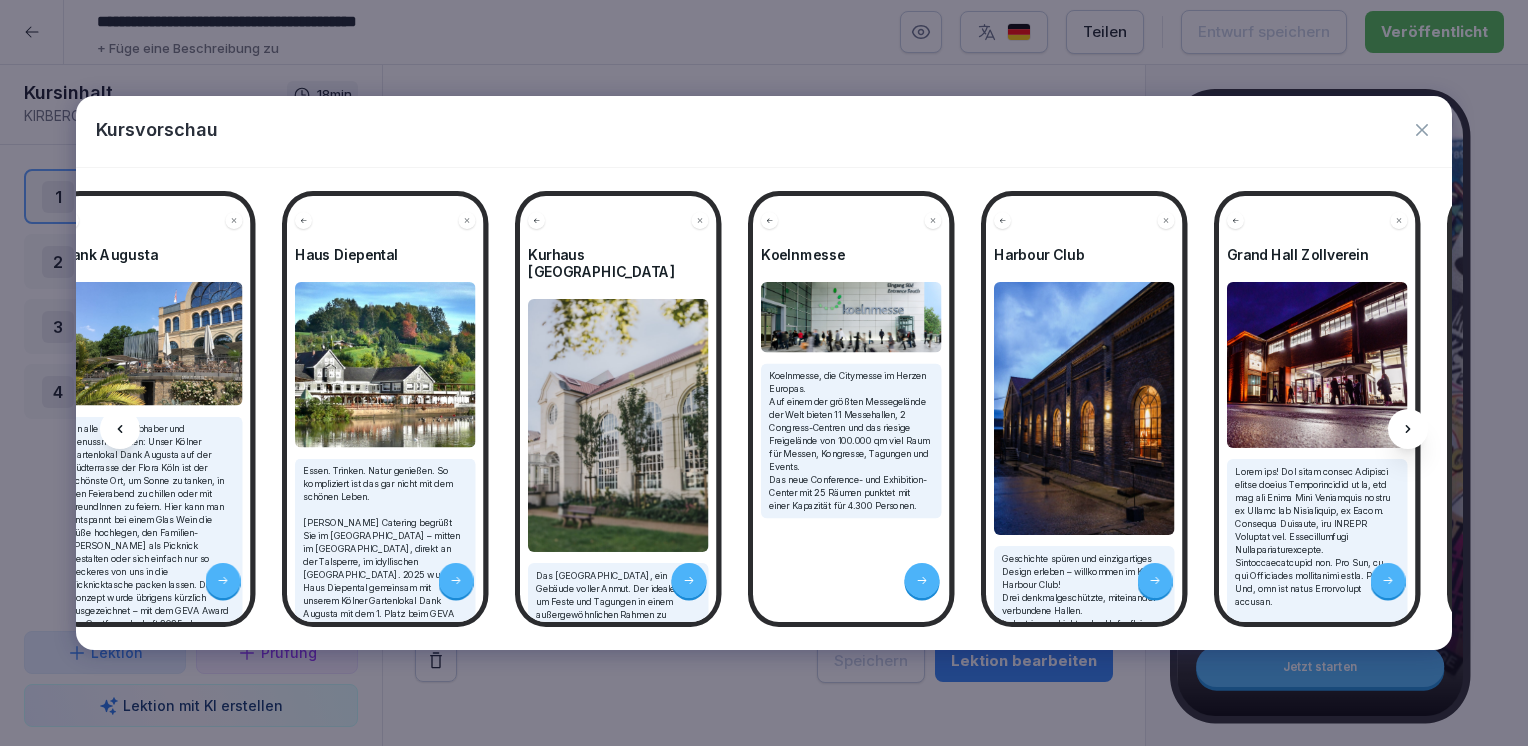 click 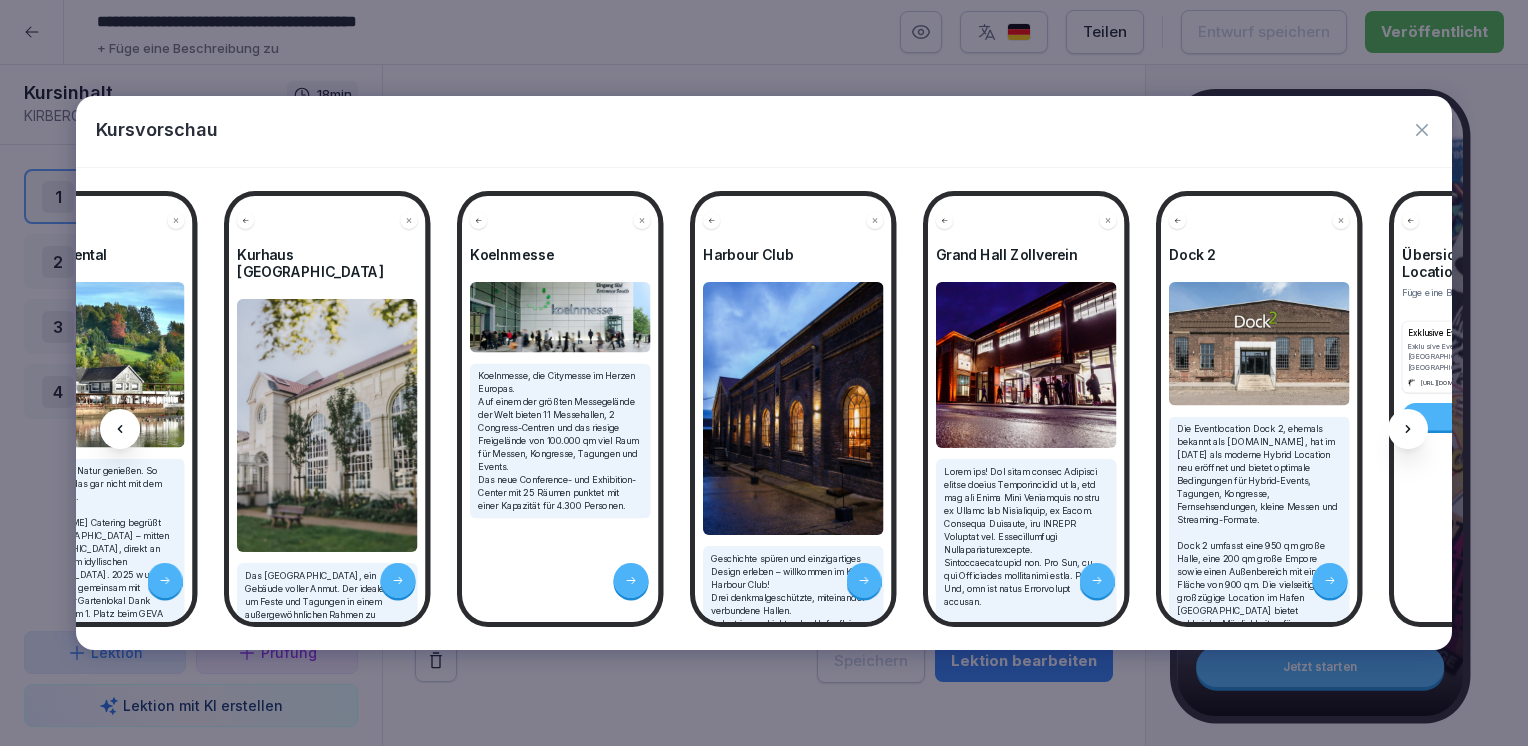 click 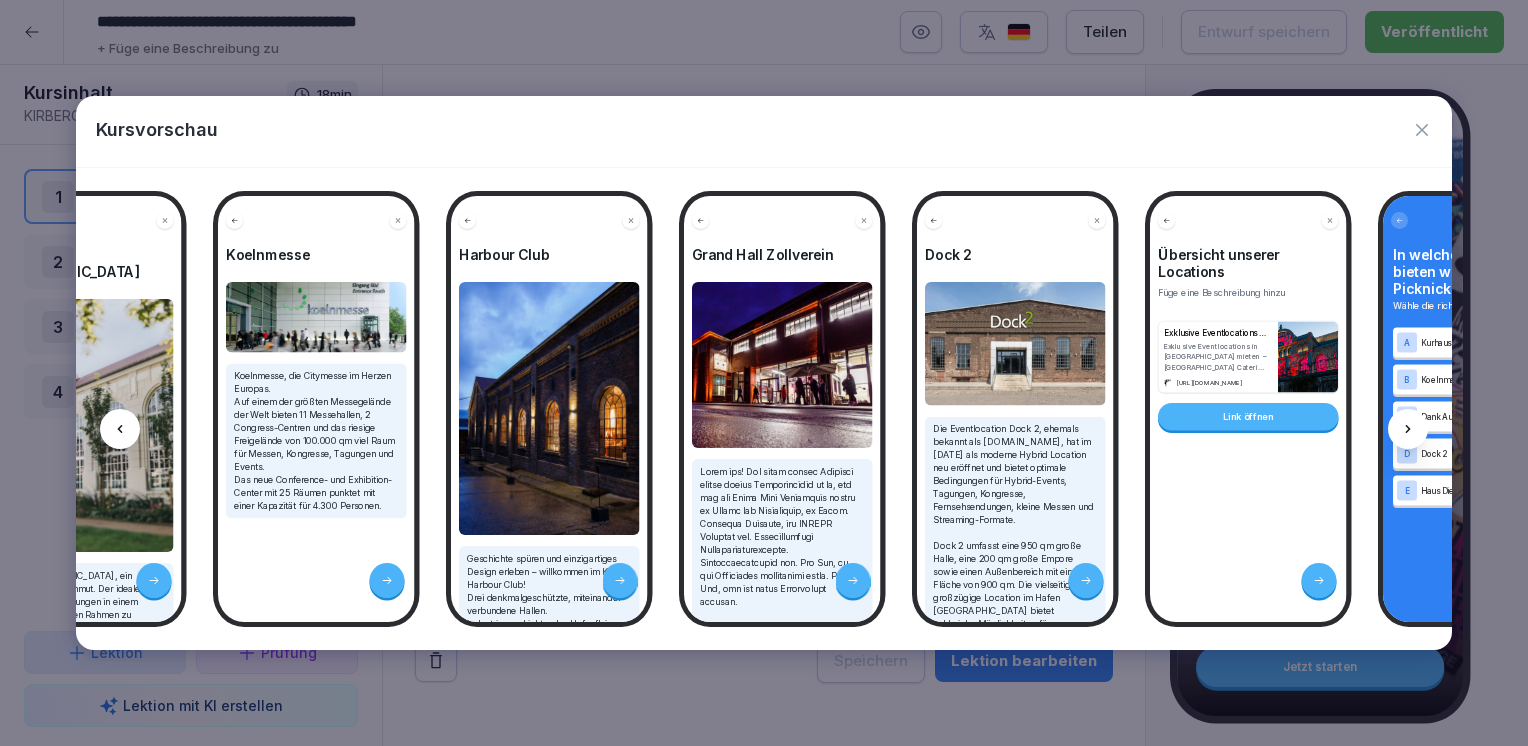 click 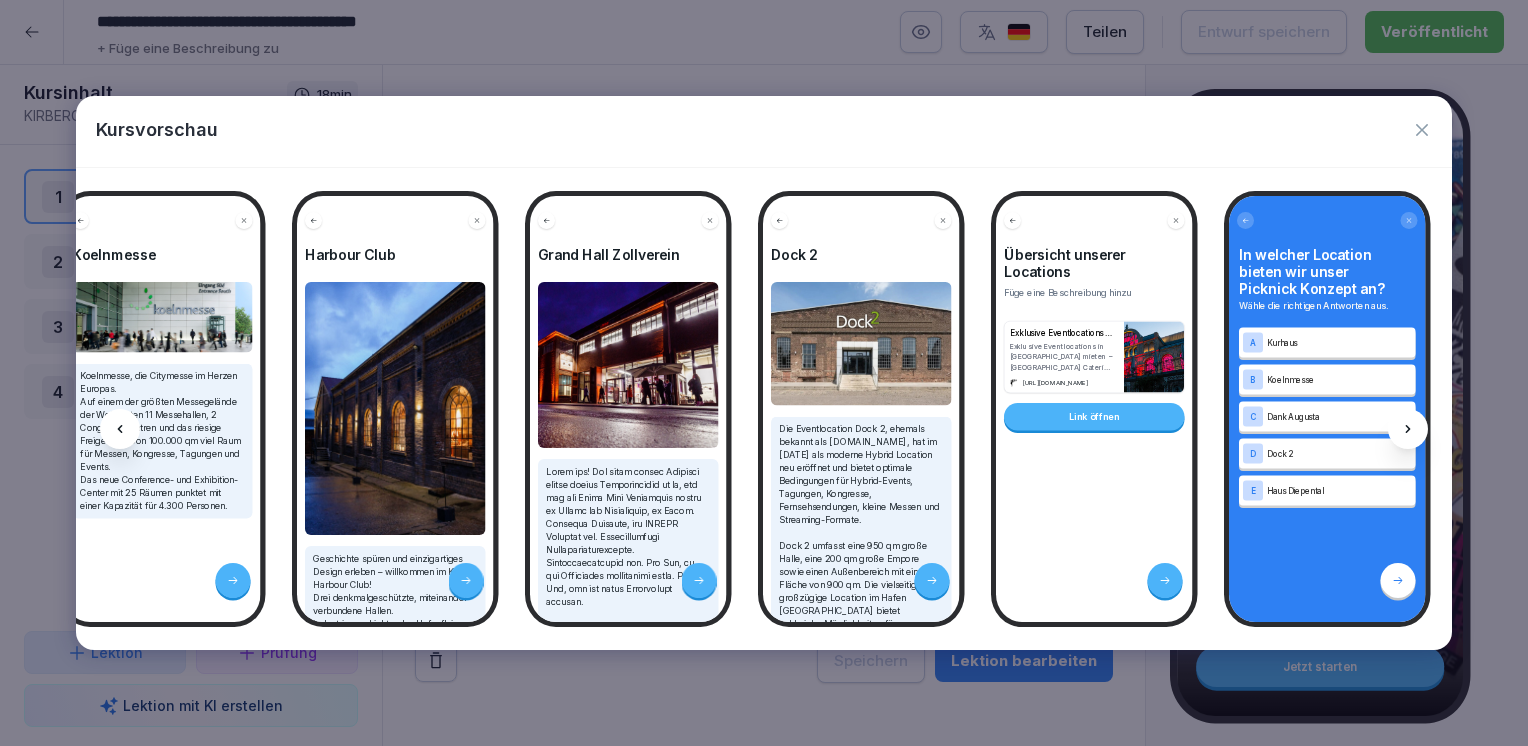 click 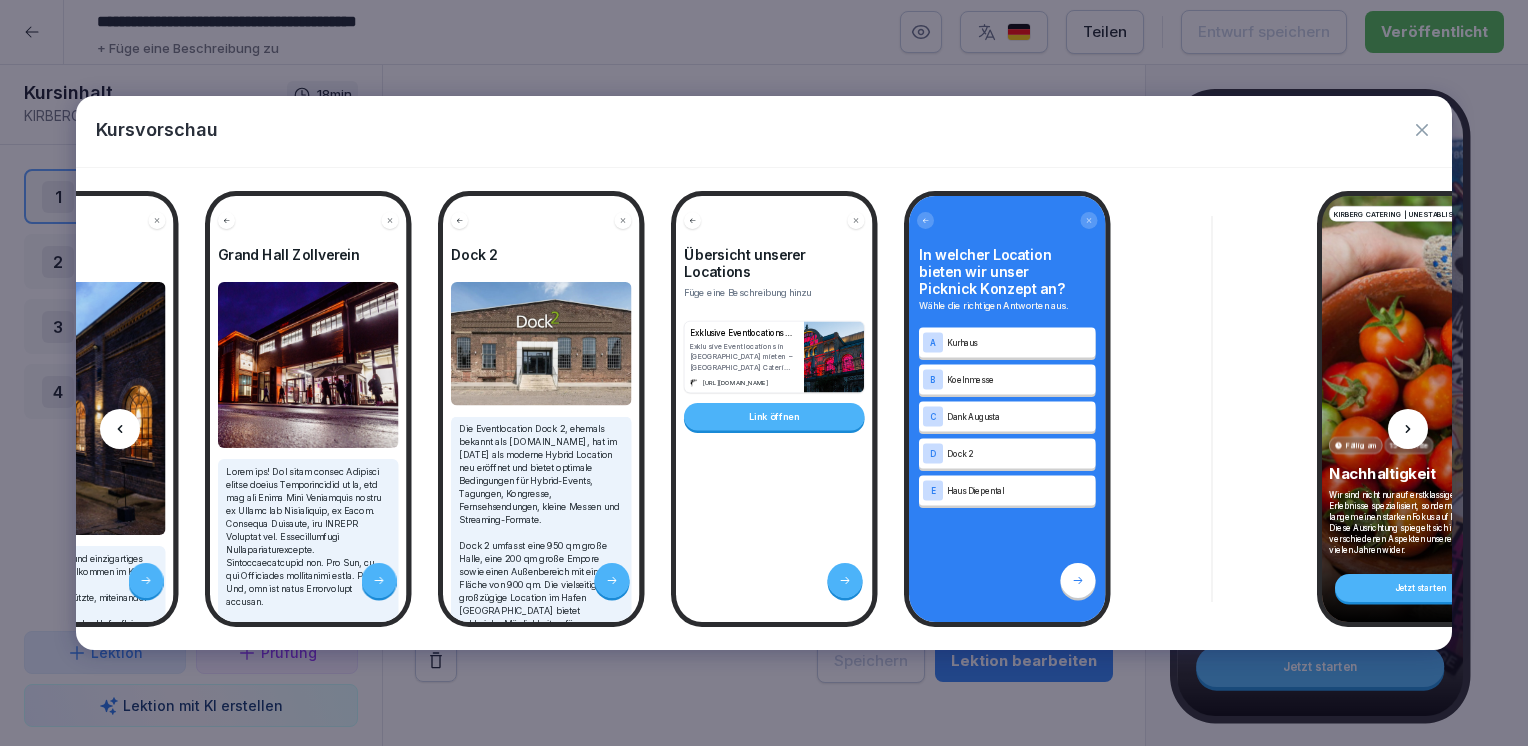 click 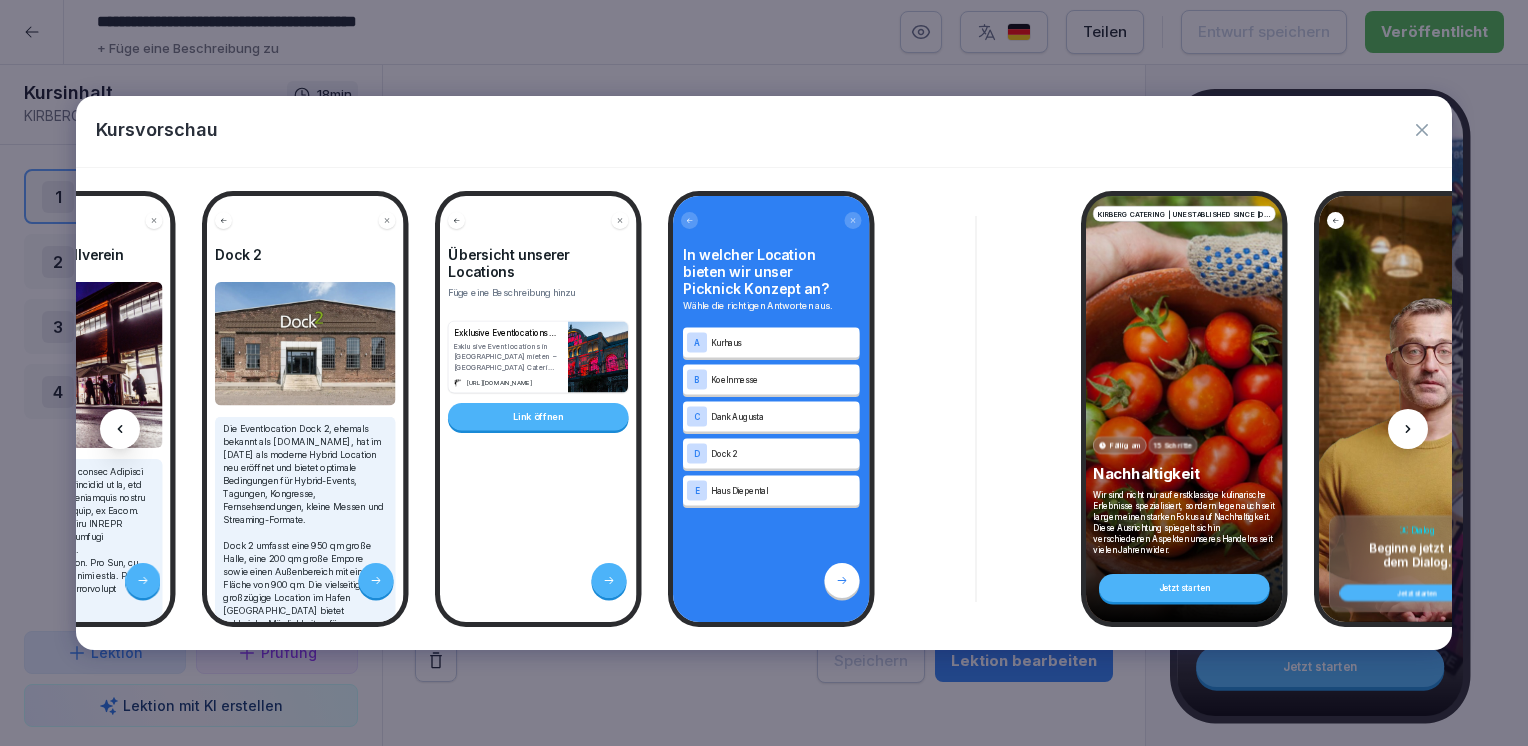 click 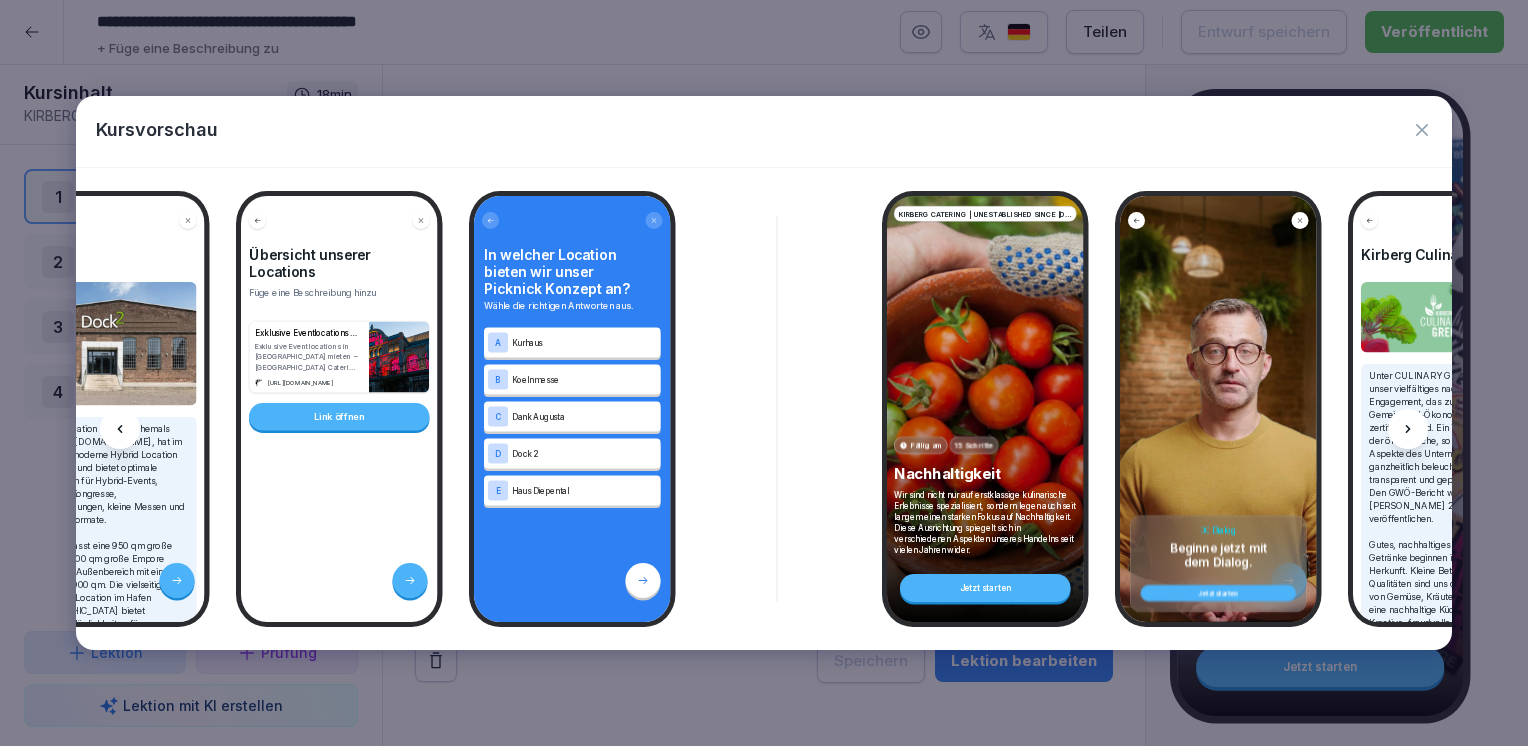 click 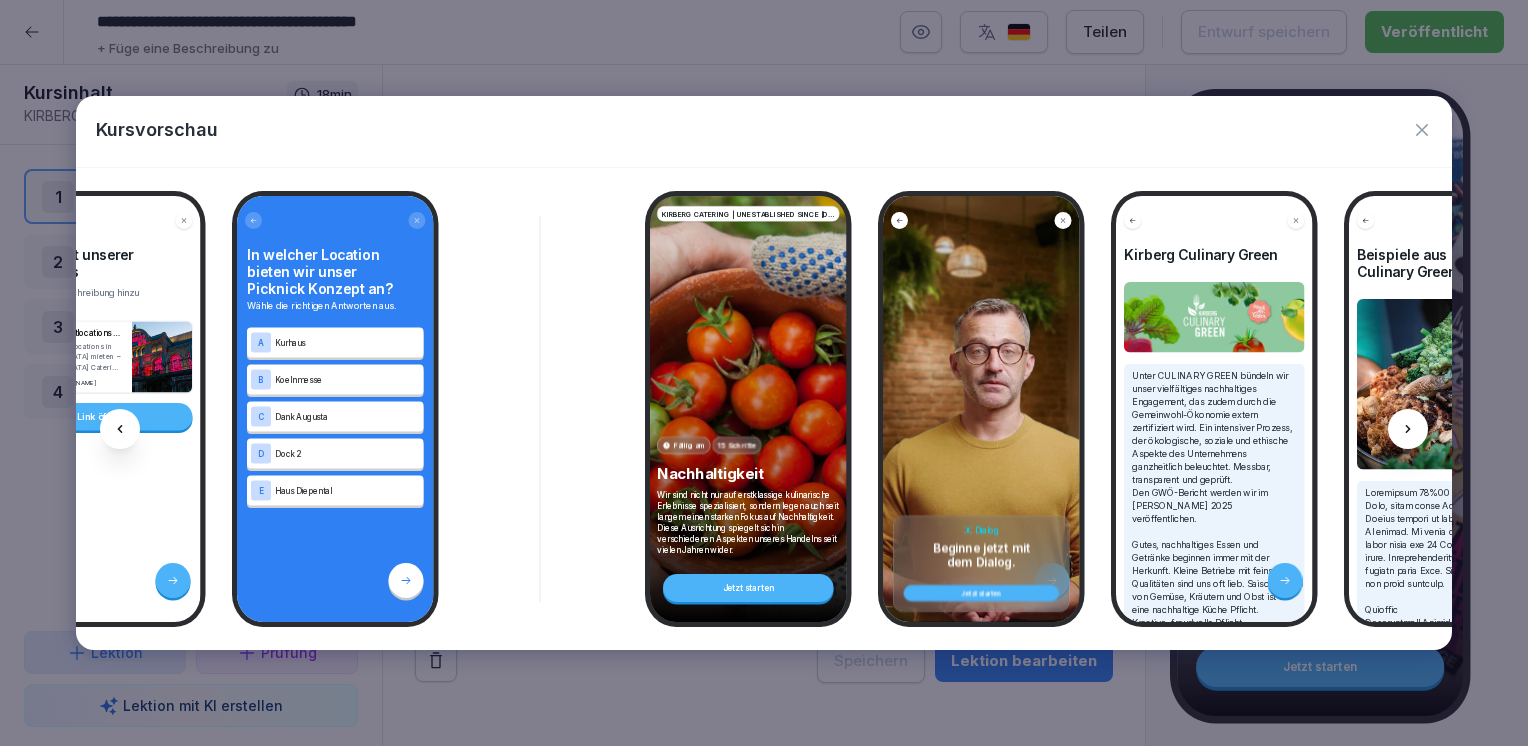 click 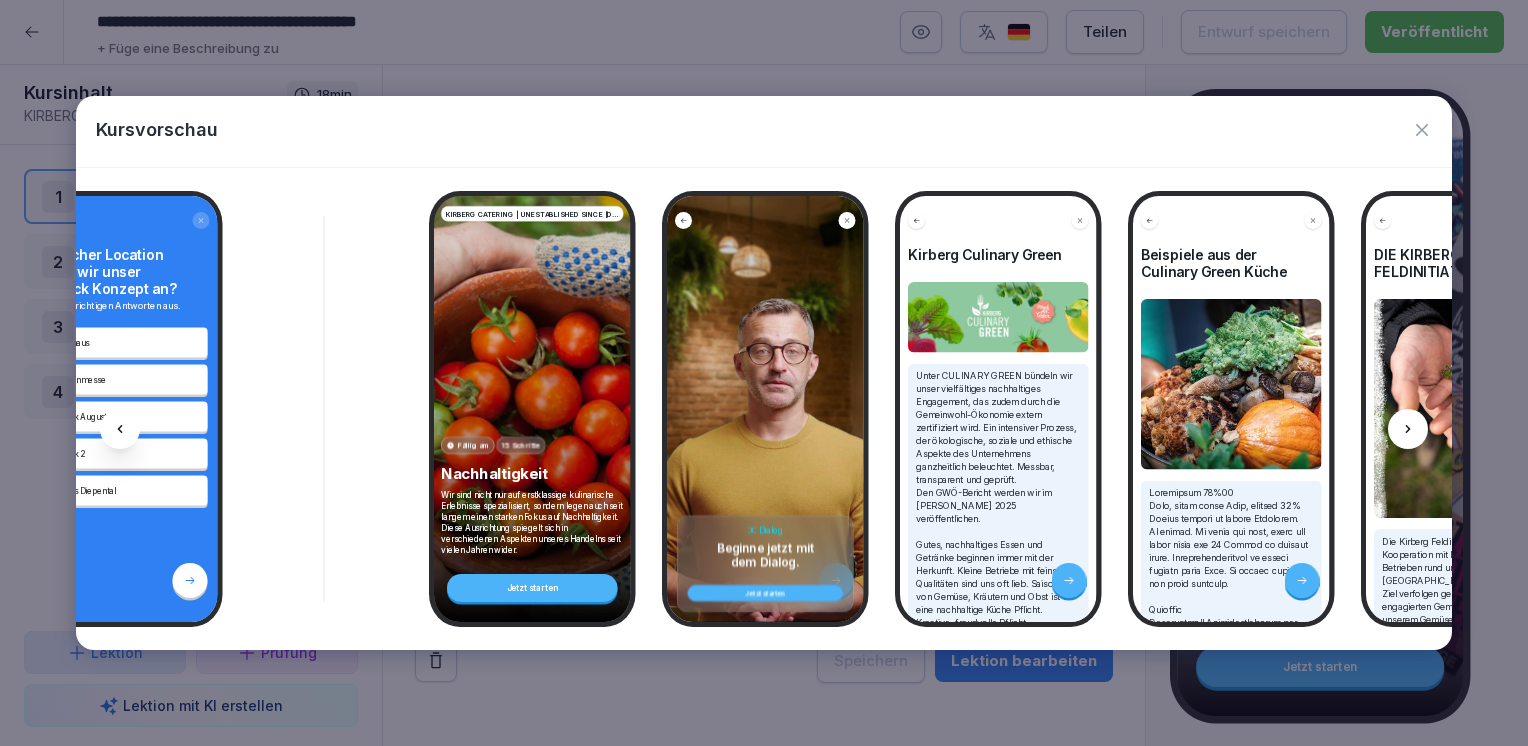 click 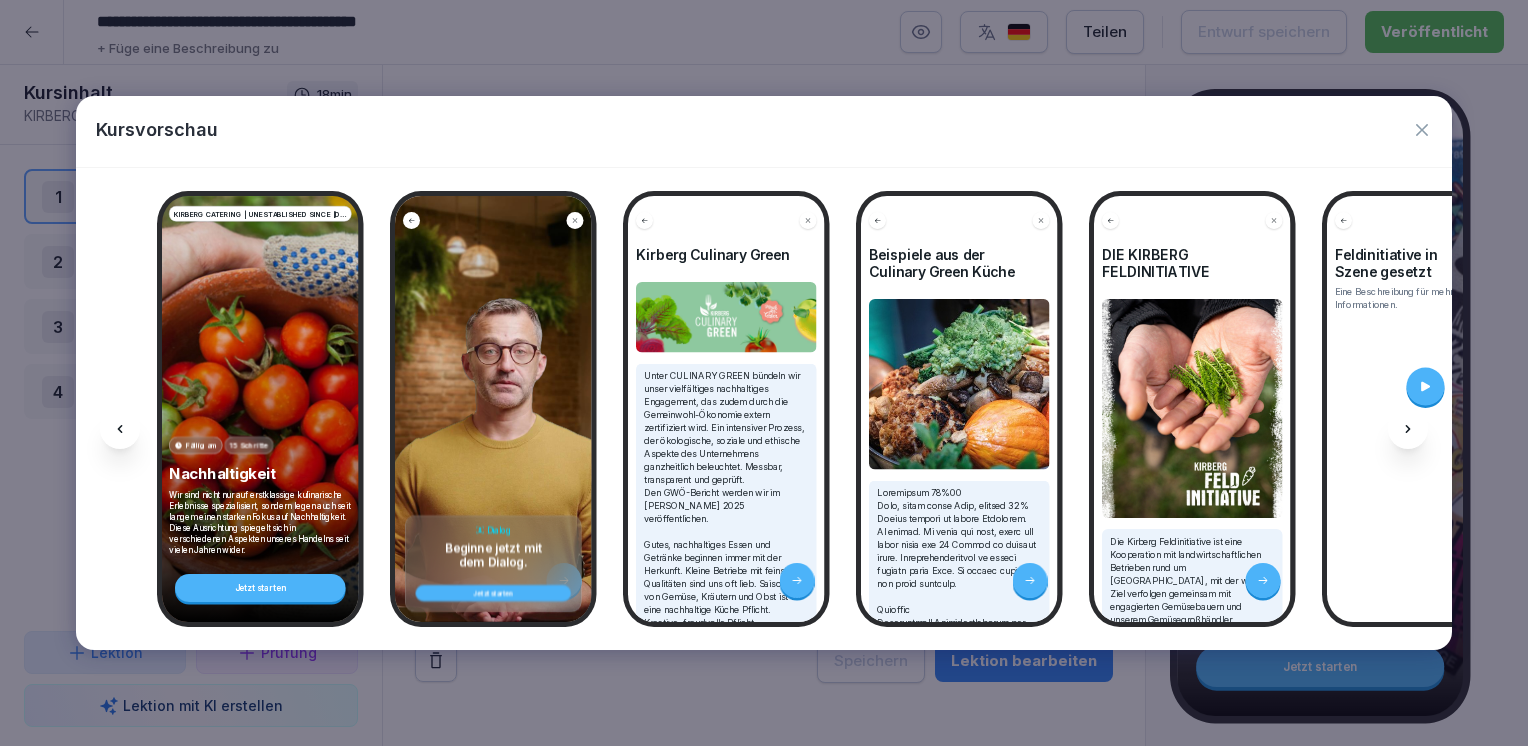 scroll, scrollTop: 0, scrollLeft: 7024, axis: horizontal 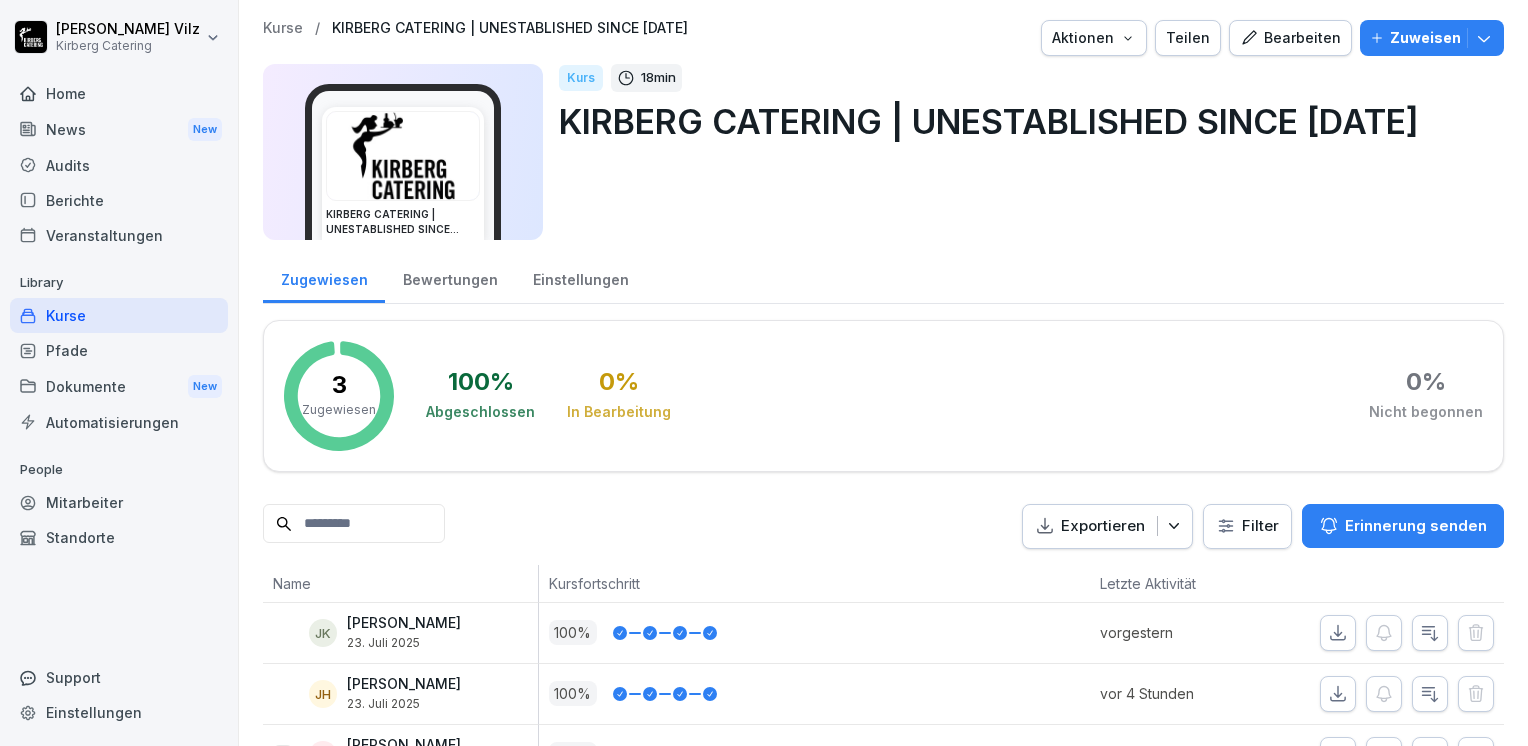 click on "Kurse" at bounding box center [119, 315] 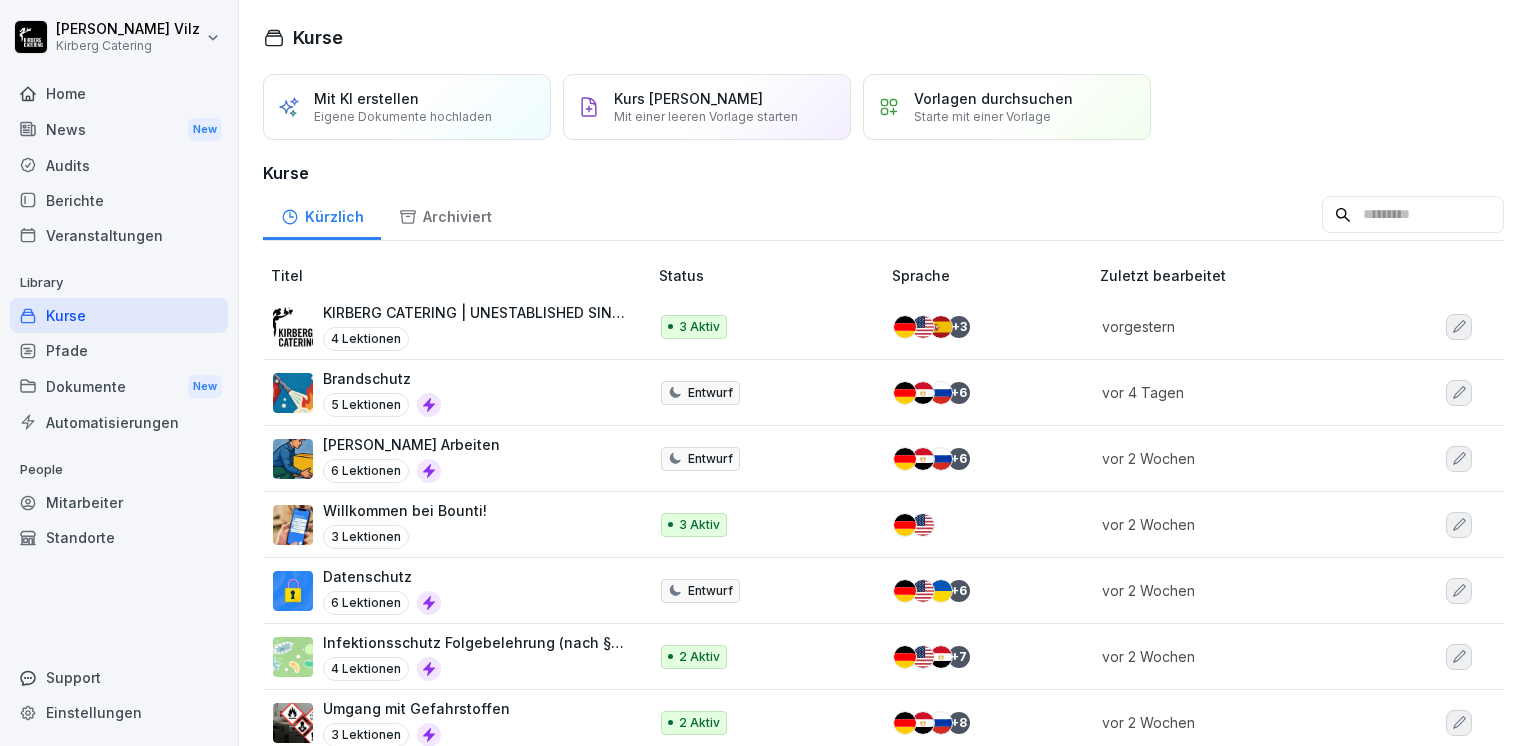 click on "KIRBERG CATERING | UNESTABLISHED SINCE 1982 4 Lektionen" at bounding box center [475, 326] 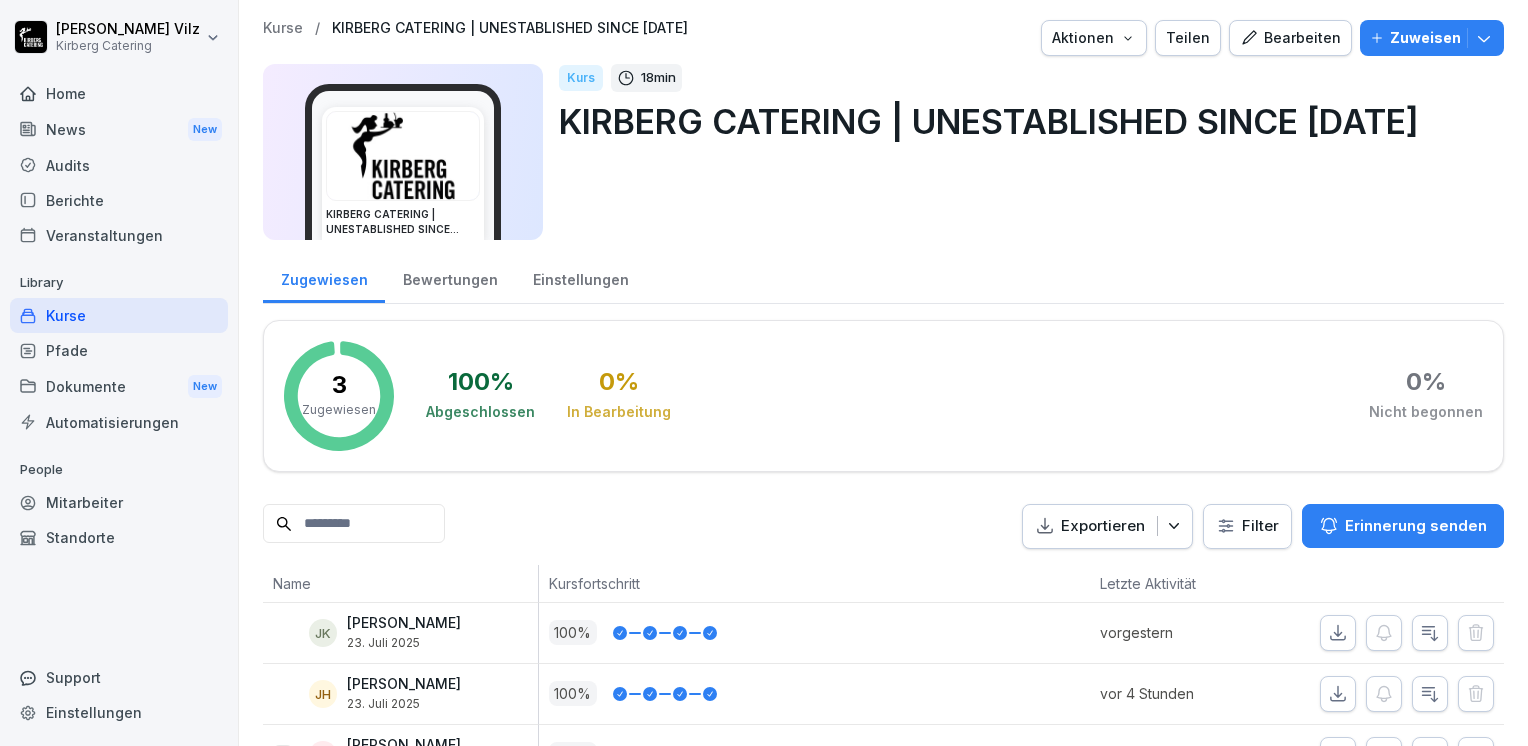 scroll, scrollTop: 0, scrollLeft: 0, axis: both 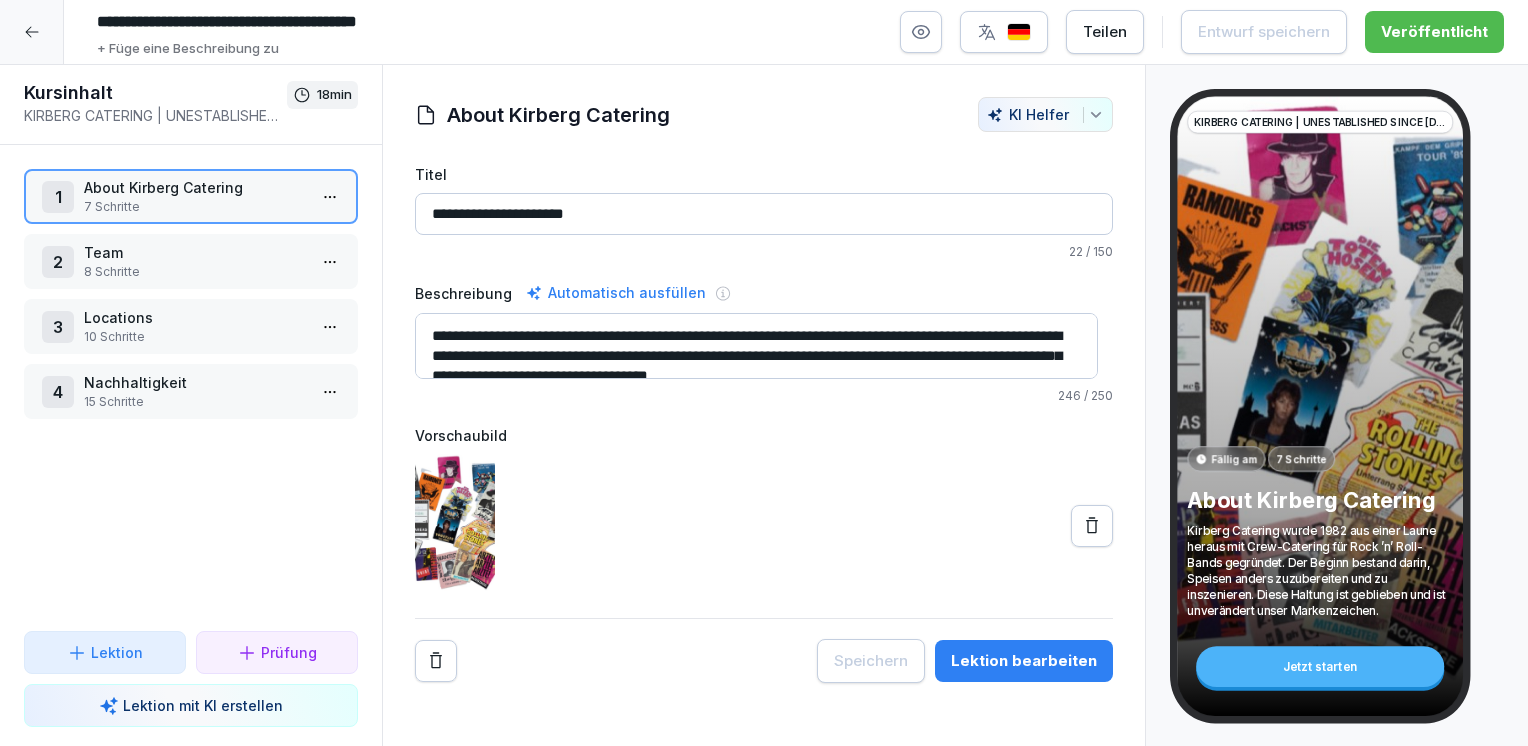 click on "Nachhaltigkeit" at bounding box center (195, 382) 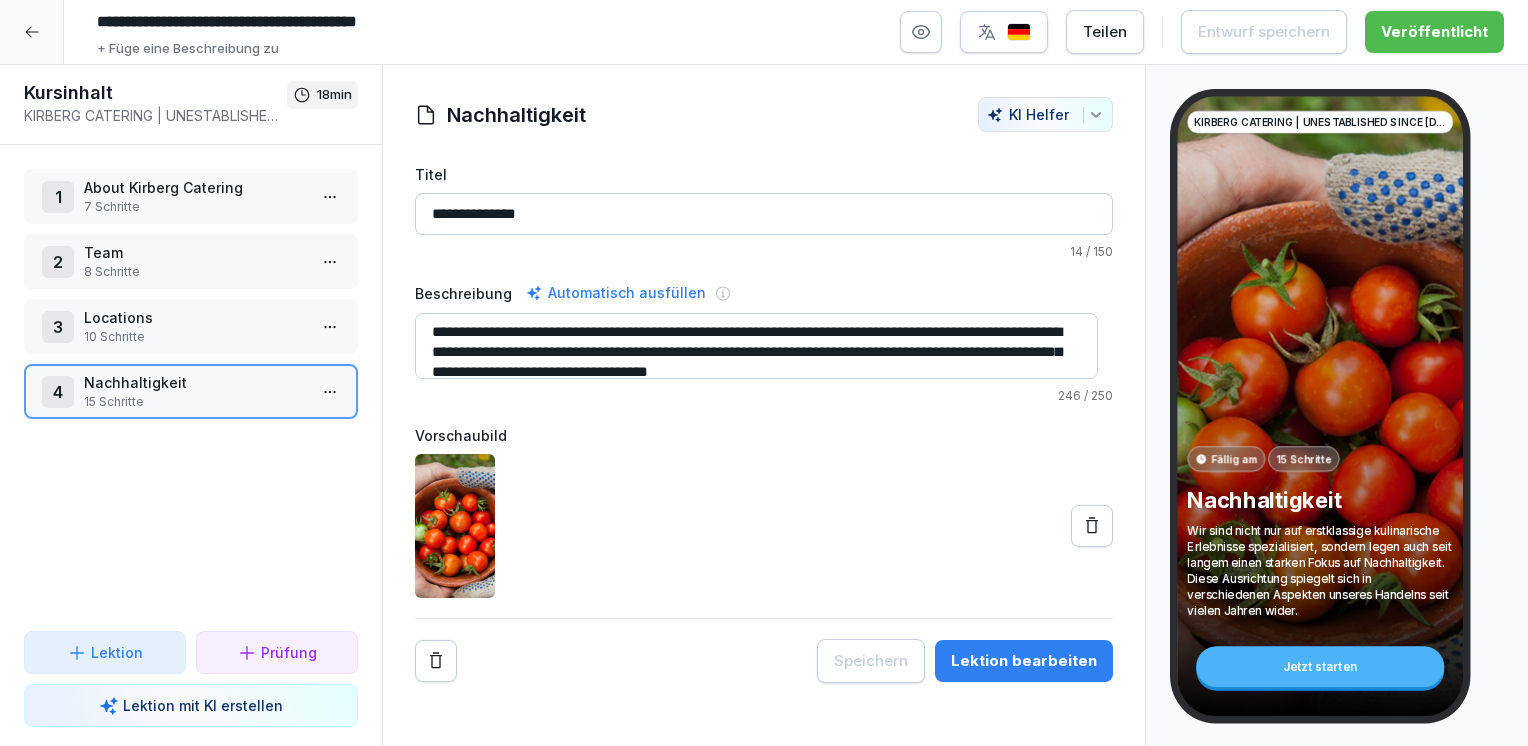 scroll, scrollTop: 0, scrollLeft: 0, axis: both 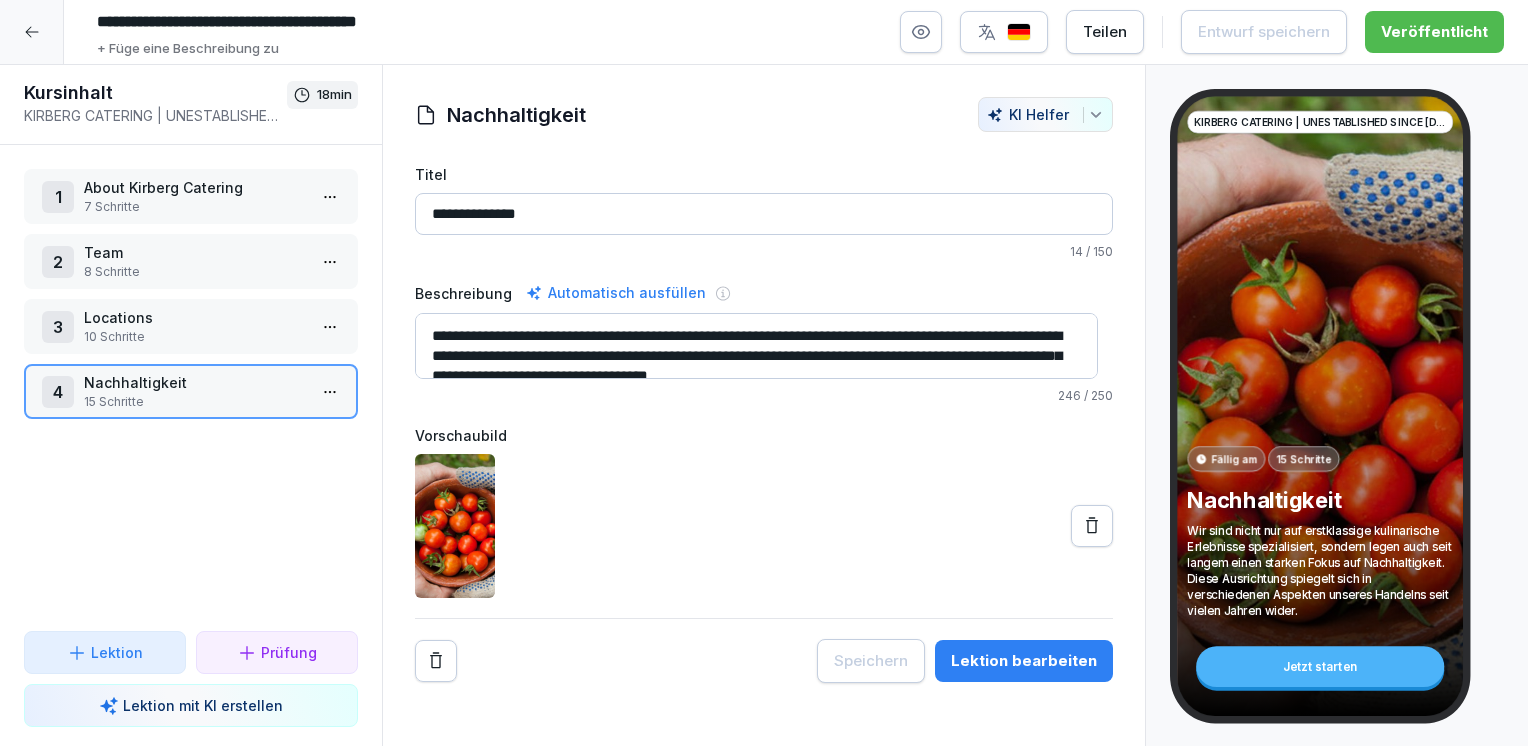 click on "**********" at bounding box center (764, 373) 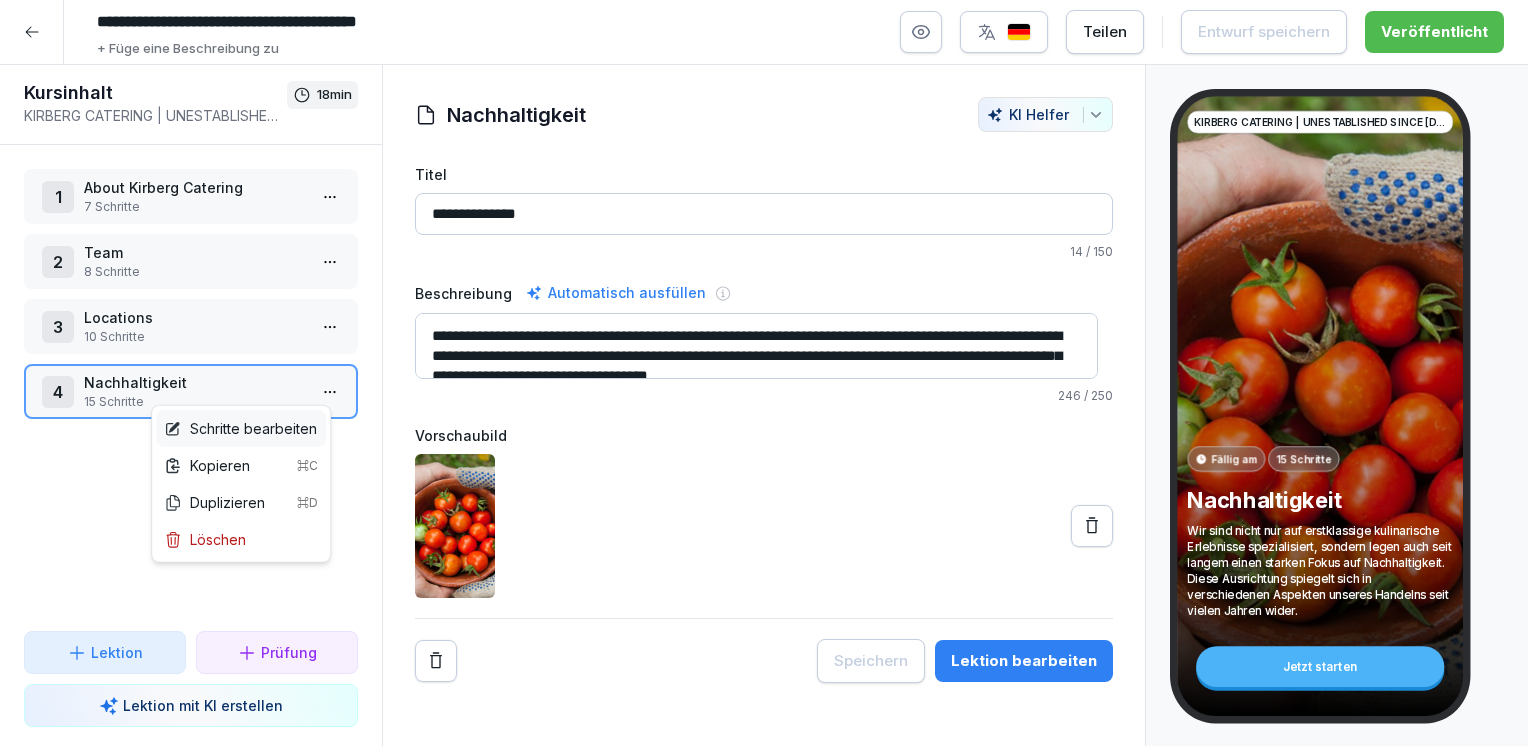 click on "Schritte bearbeiten" at bounding box center (240, 428) 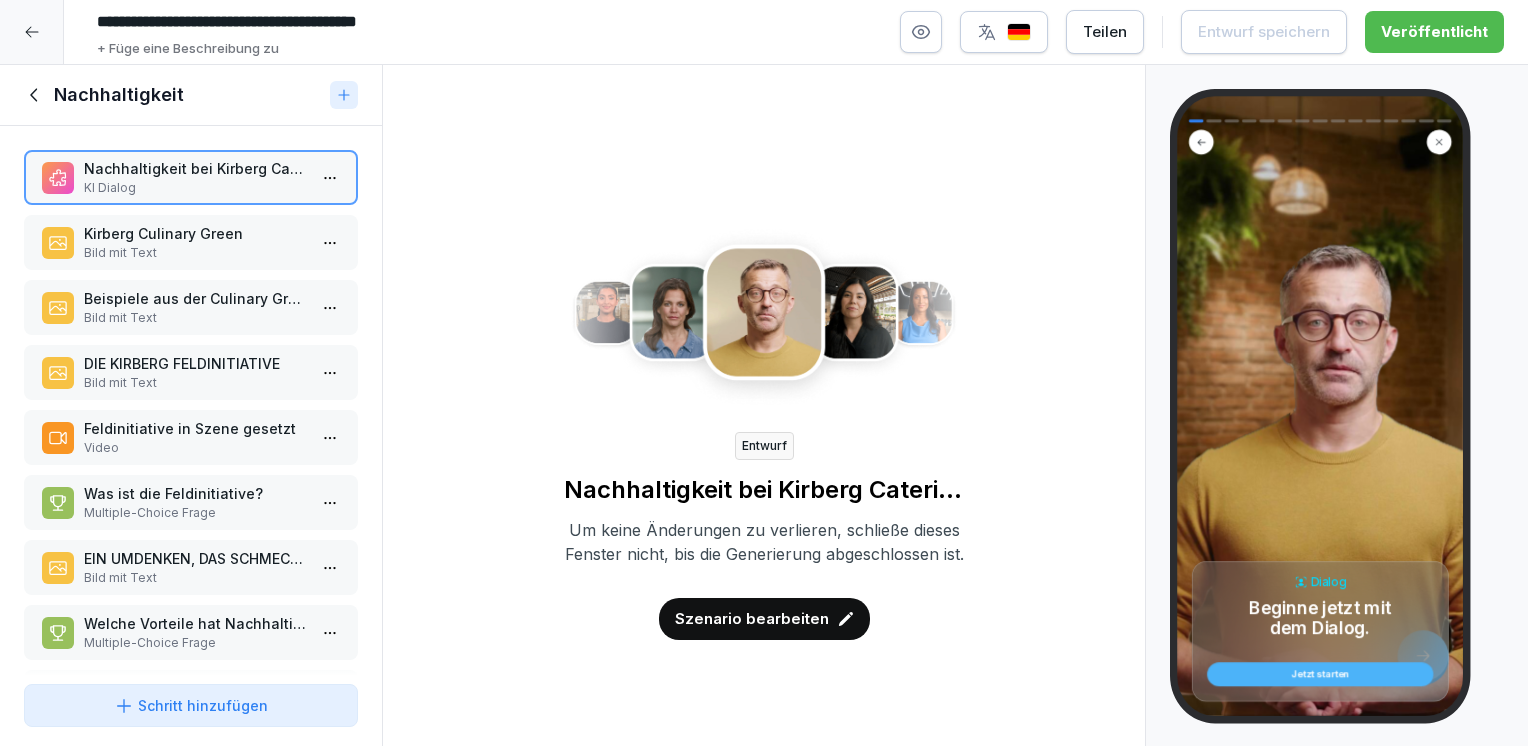 click on "Jetzt starten" at bounding box center (1320, 674) 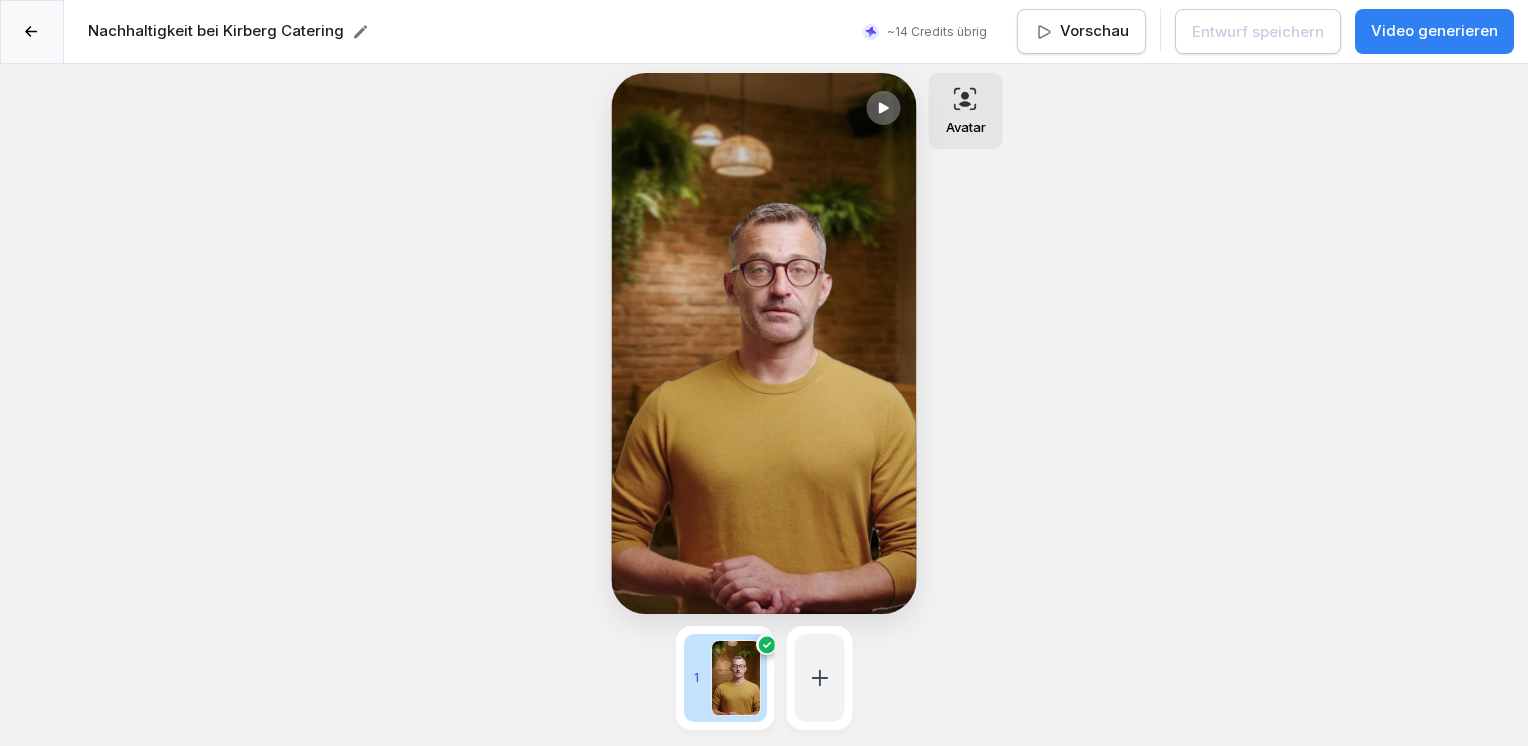 click on "Vorschau" at bounding box center (1094, 31) 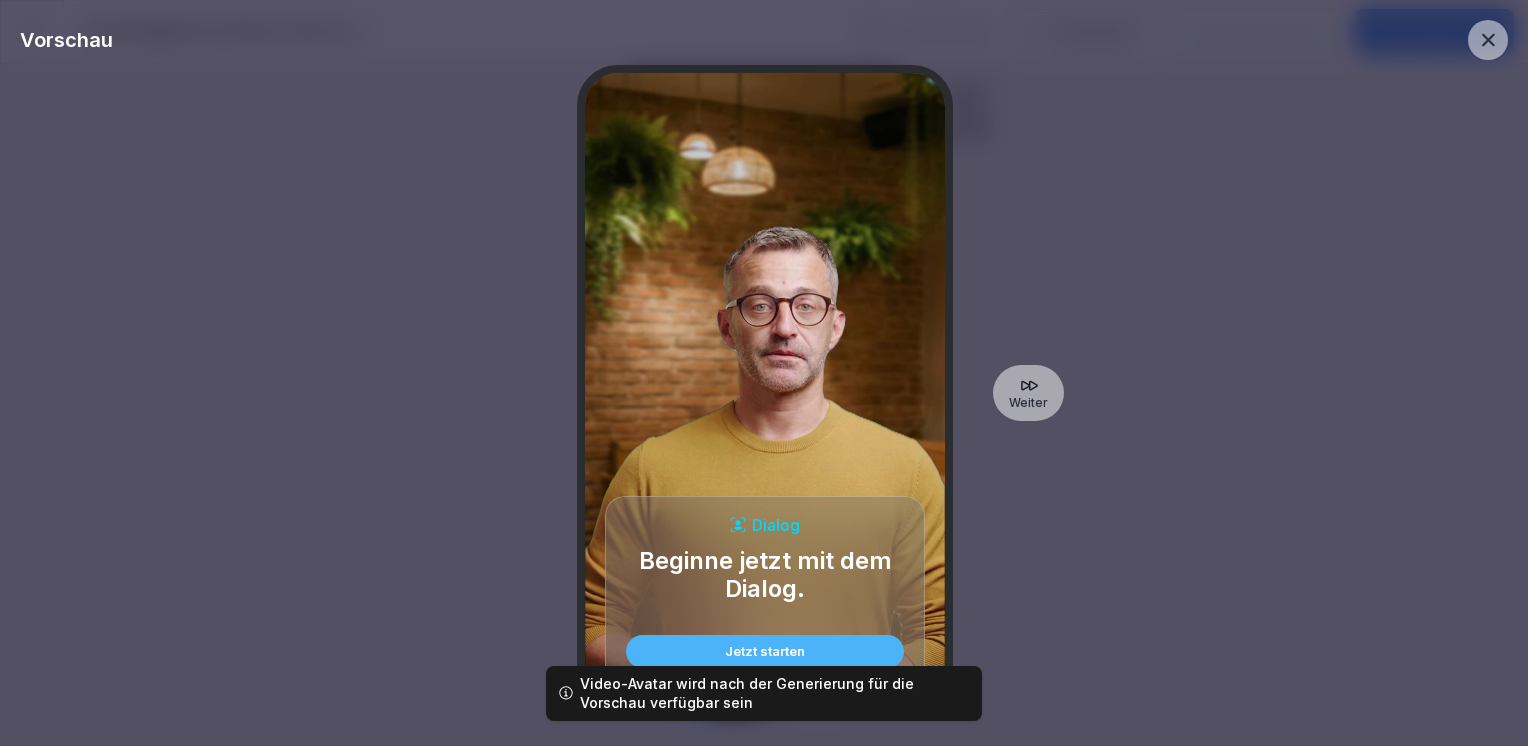 type 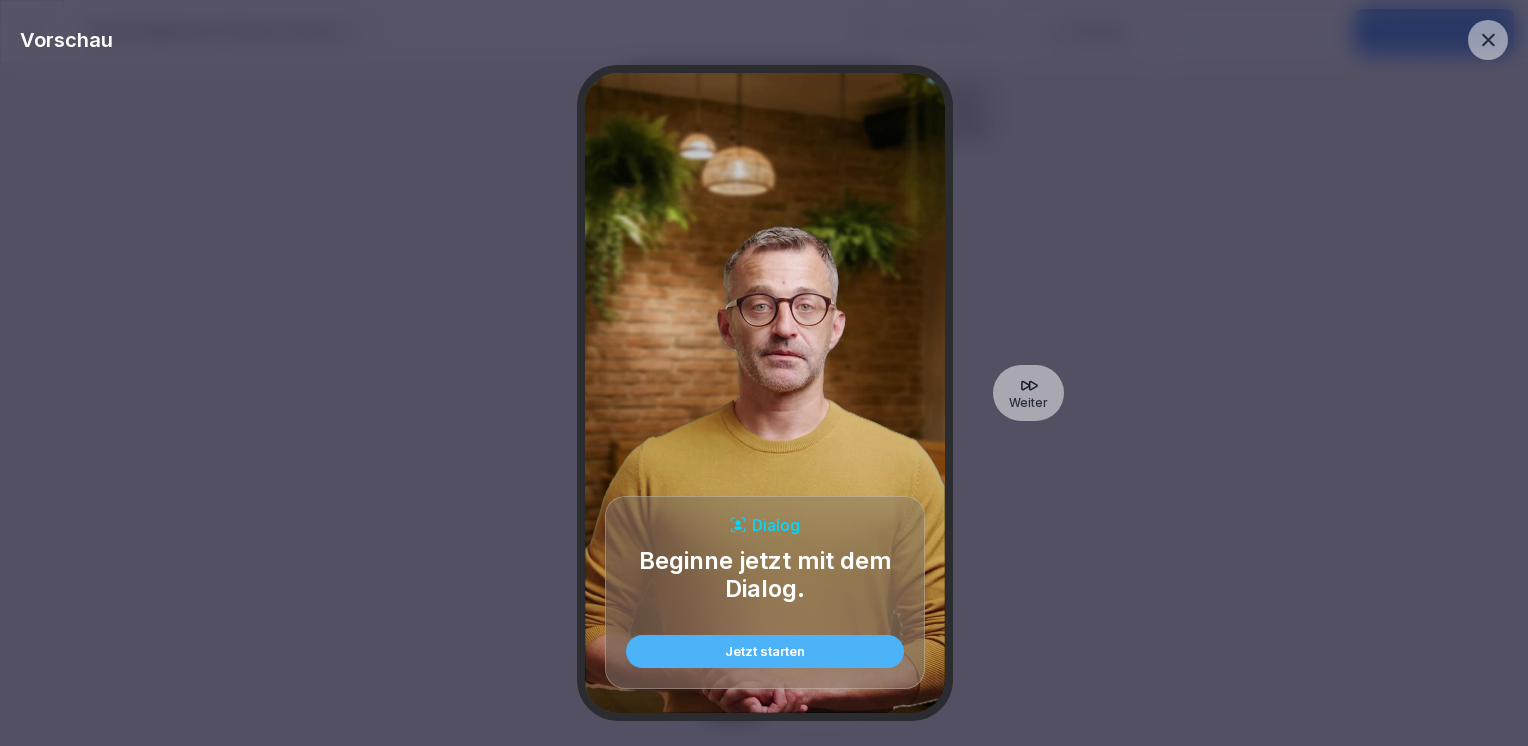 click on "Jetzt starten" at bounding box center (765, 651) 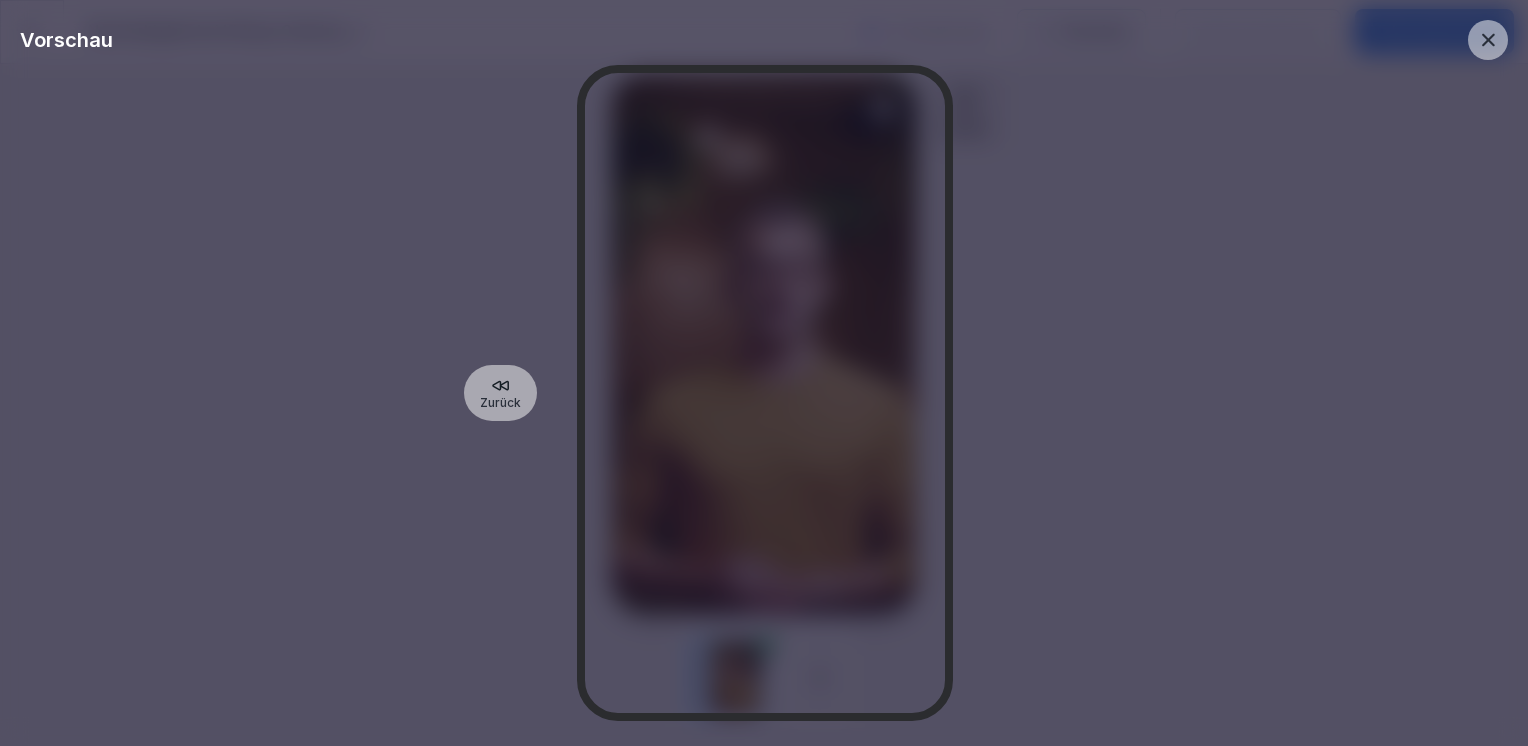 click on "Zurück Weiter" at bounding box center (764, 393) 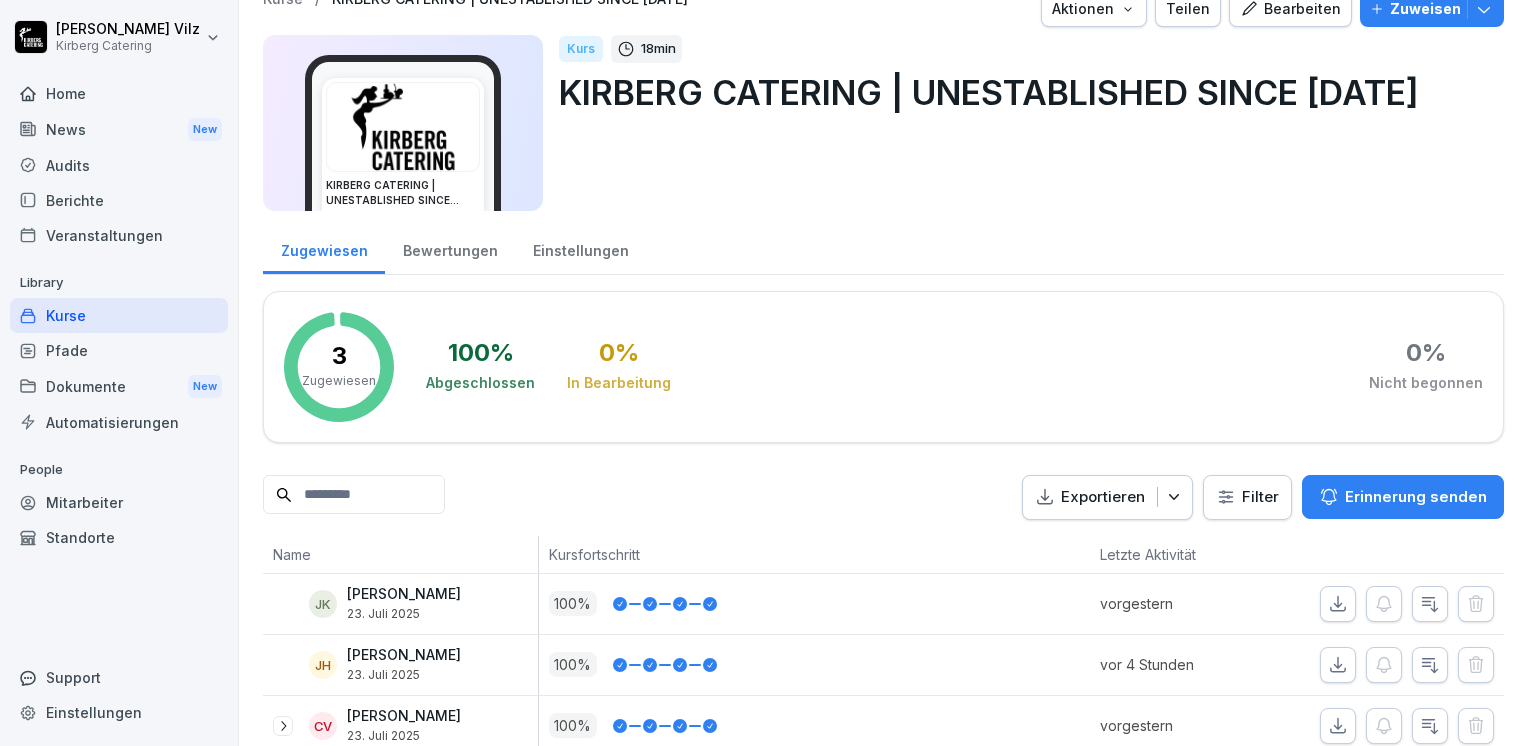 scroll, scrollTop: 0, scrollLeft: 0, axis: both 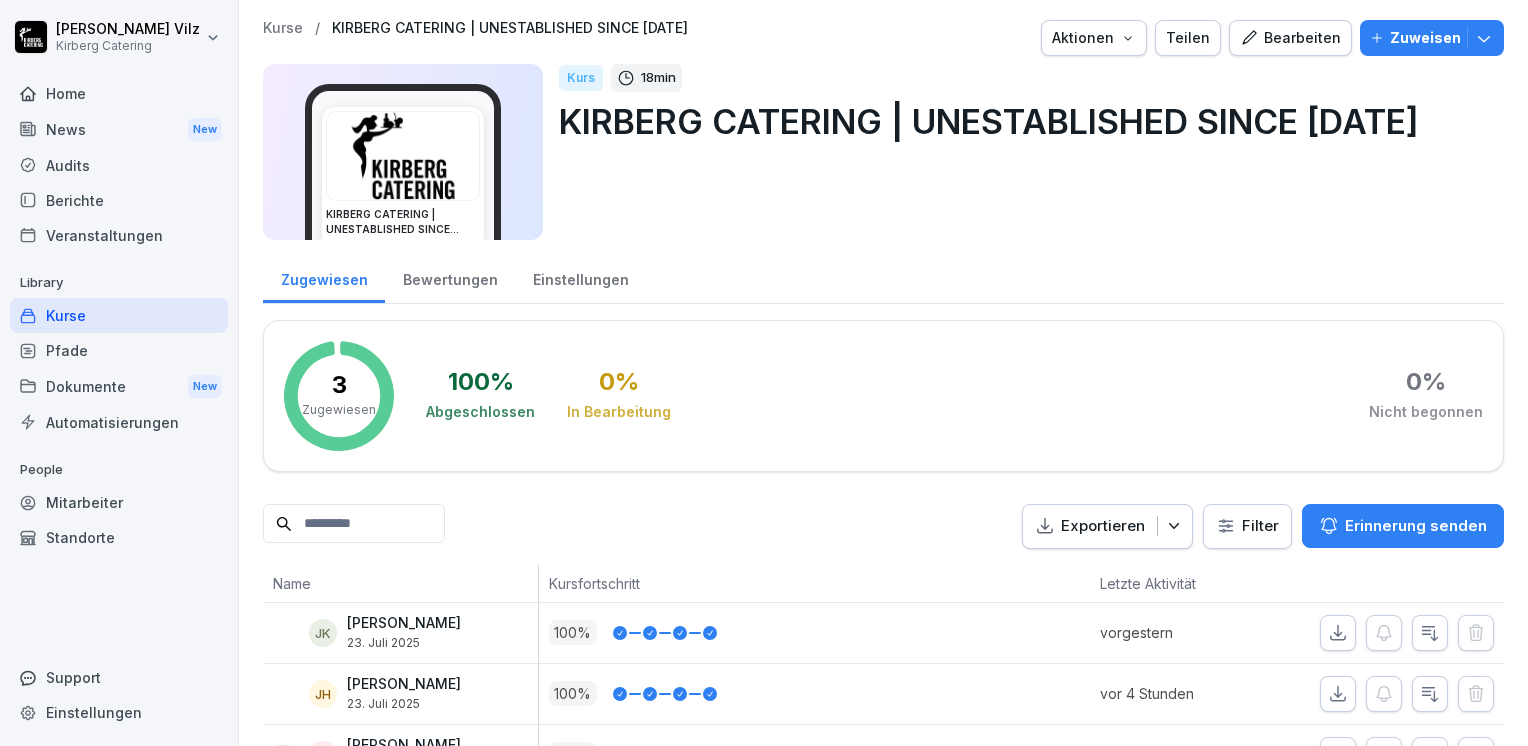 click on "Bearbeiten" at bounding box center [1290, 38] 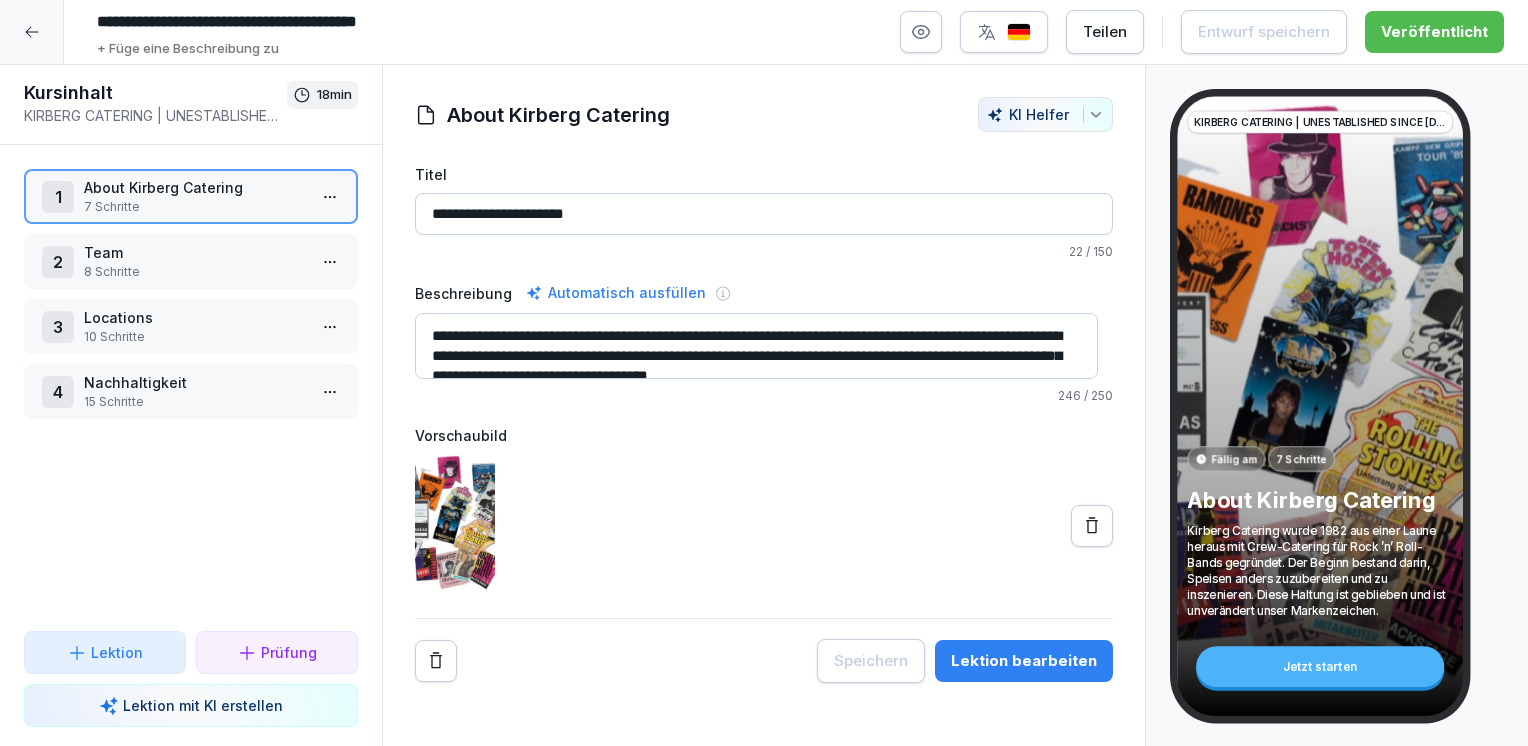 click on "15 Schritte" at bounding box center [195, 402] 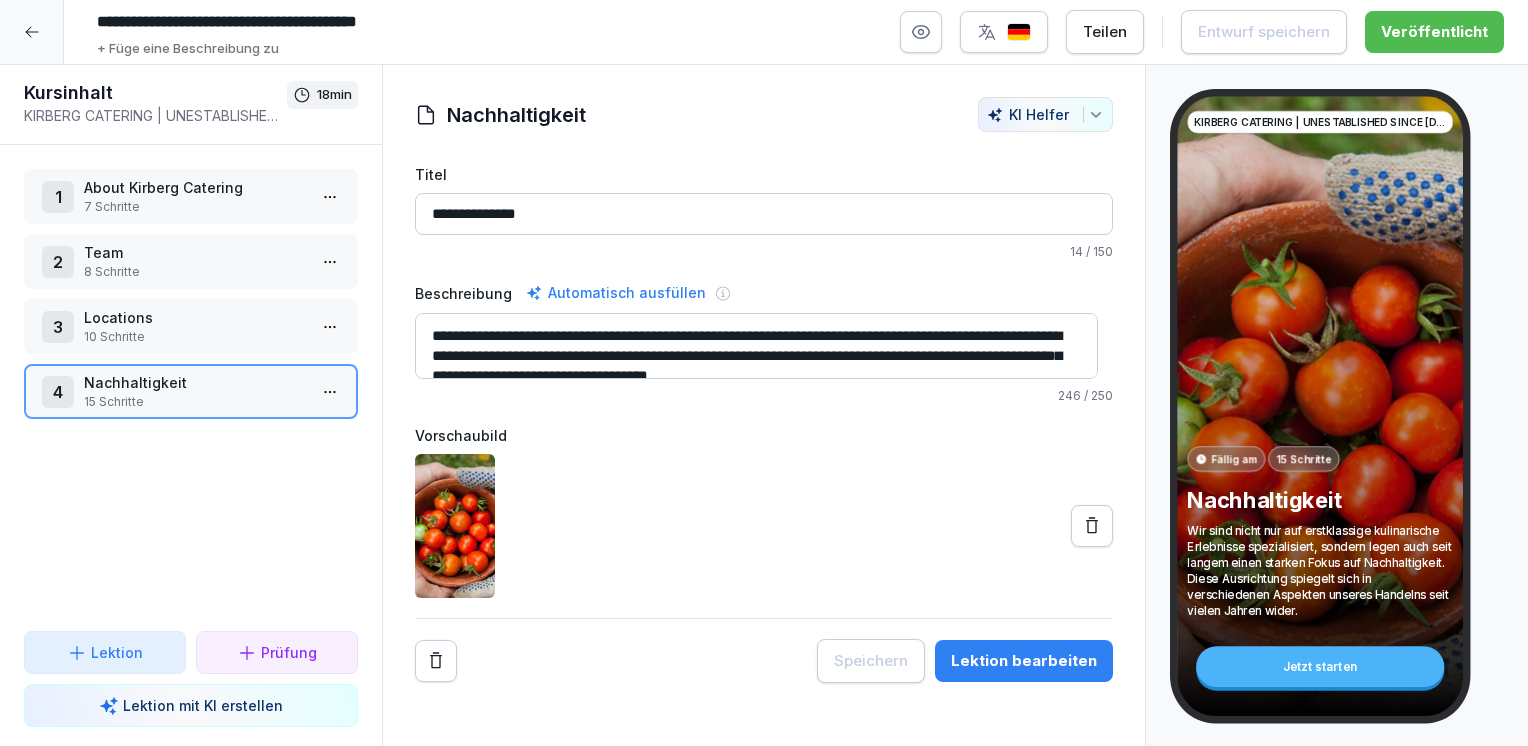 click on "**********" at bounding box center (764, 373) 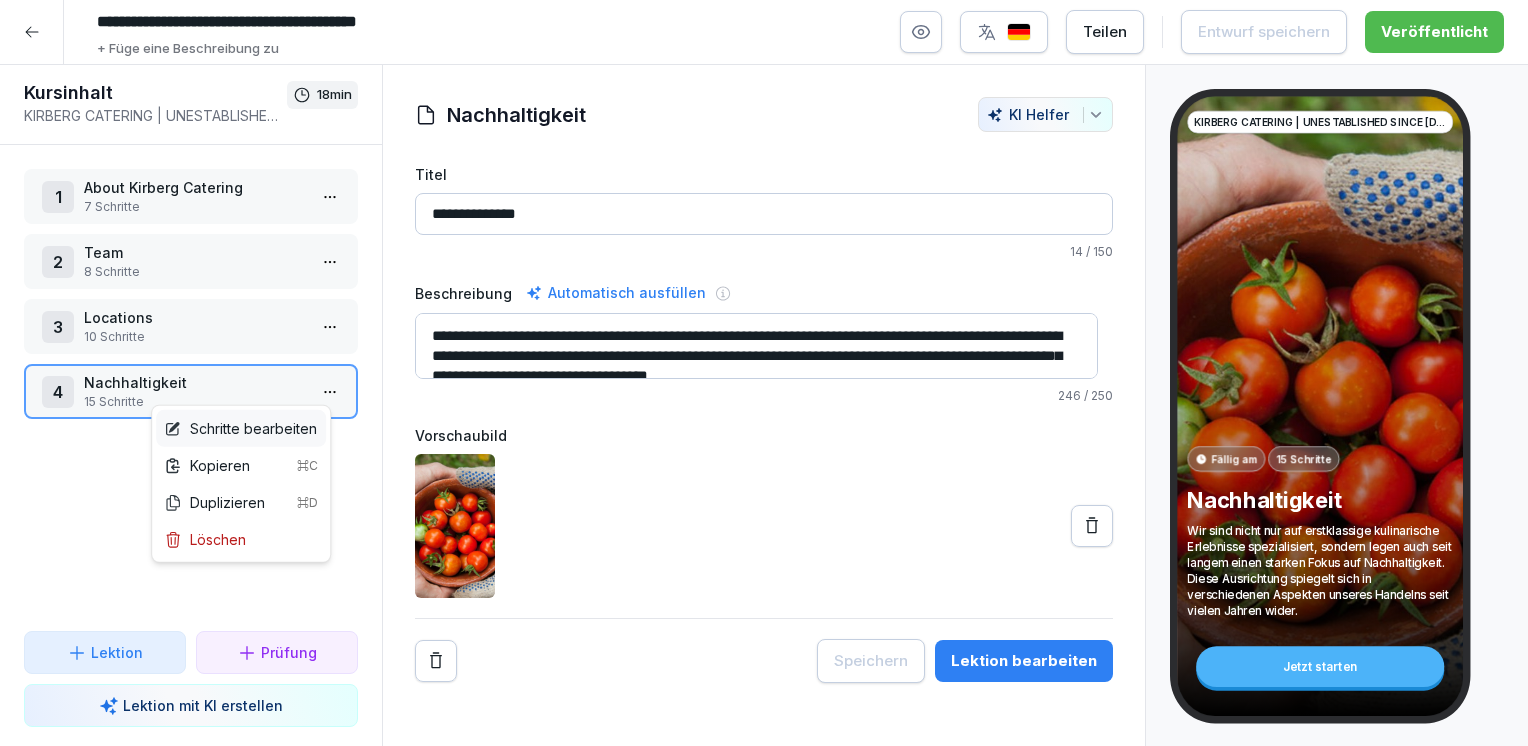 click on "Schritte bearbeiten" at bounding box center (240, 428) 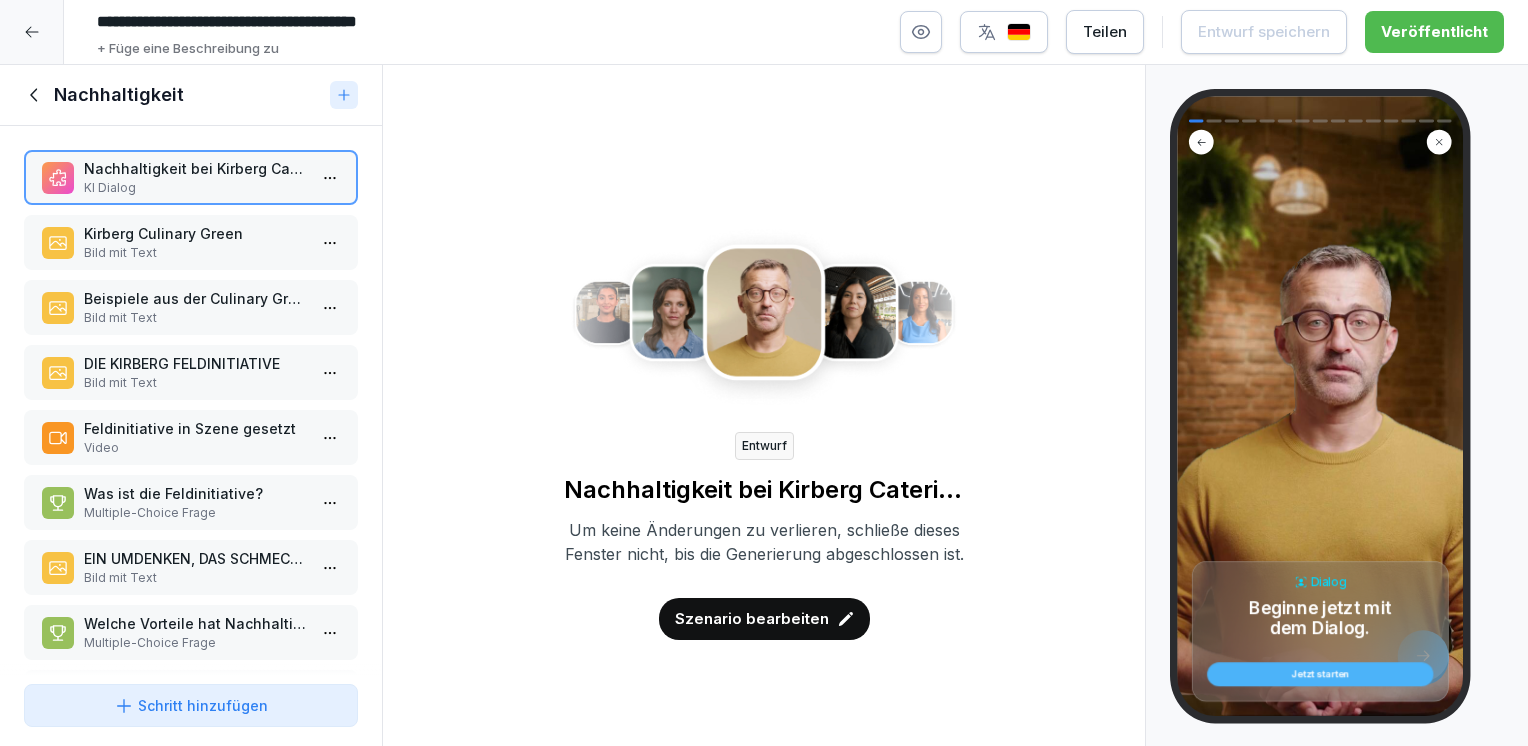 click on "Kirberg Culinary Green" at bounding box center (195, 233) 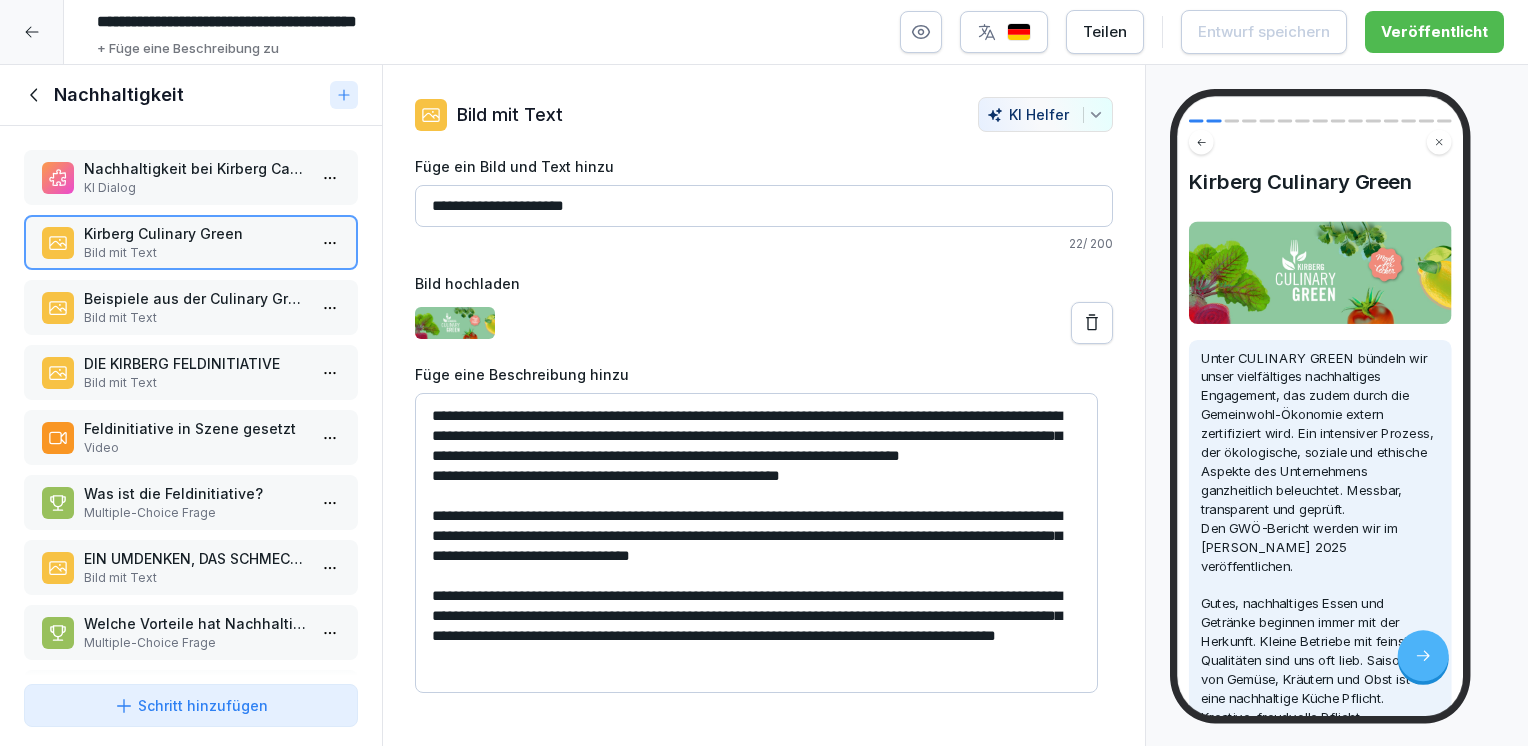 scroll, scrollTop: 5, scrollLeft: 0, axis: vertical 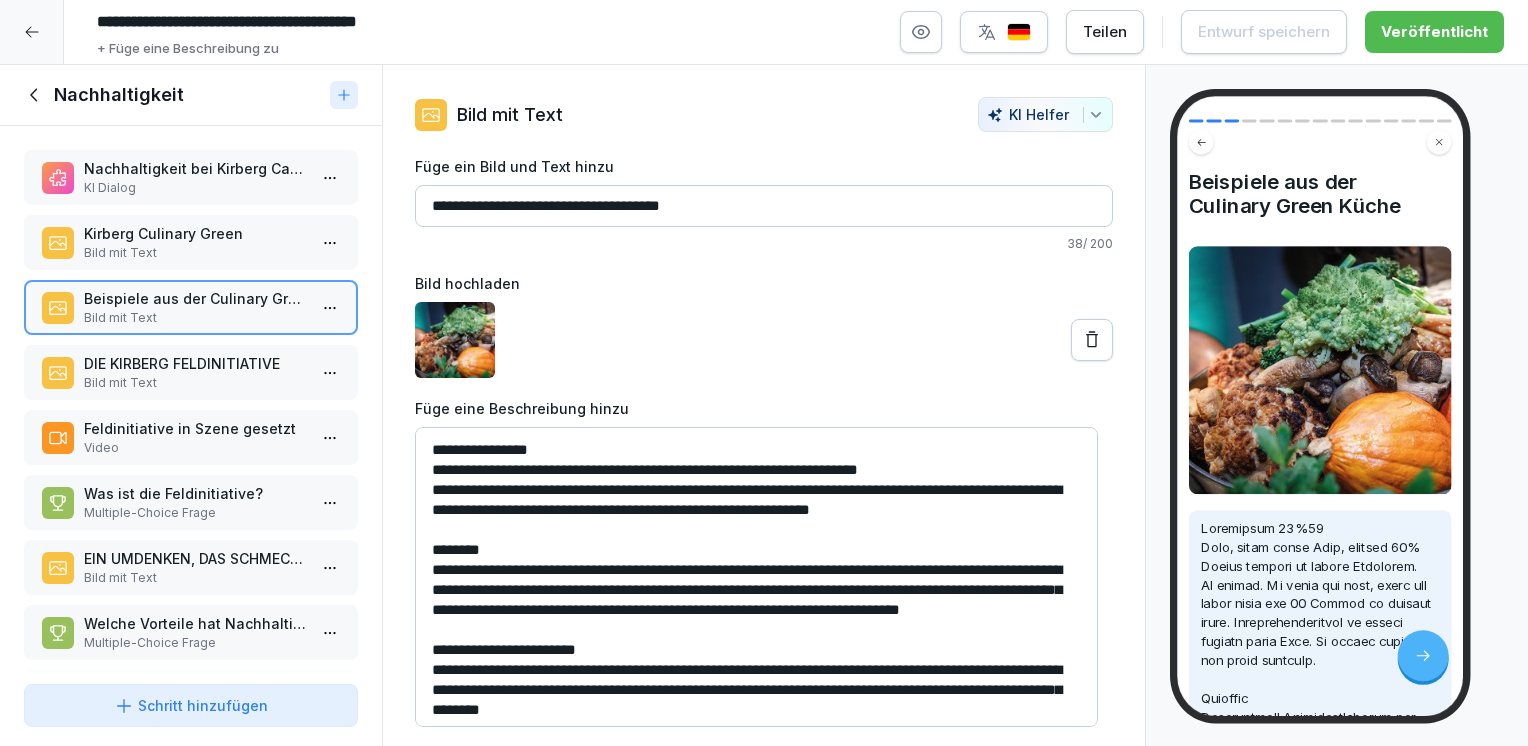 click on "Bild mit Text" at bounding box center [195, 383] 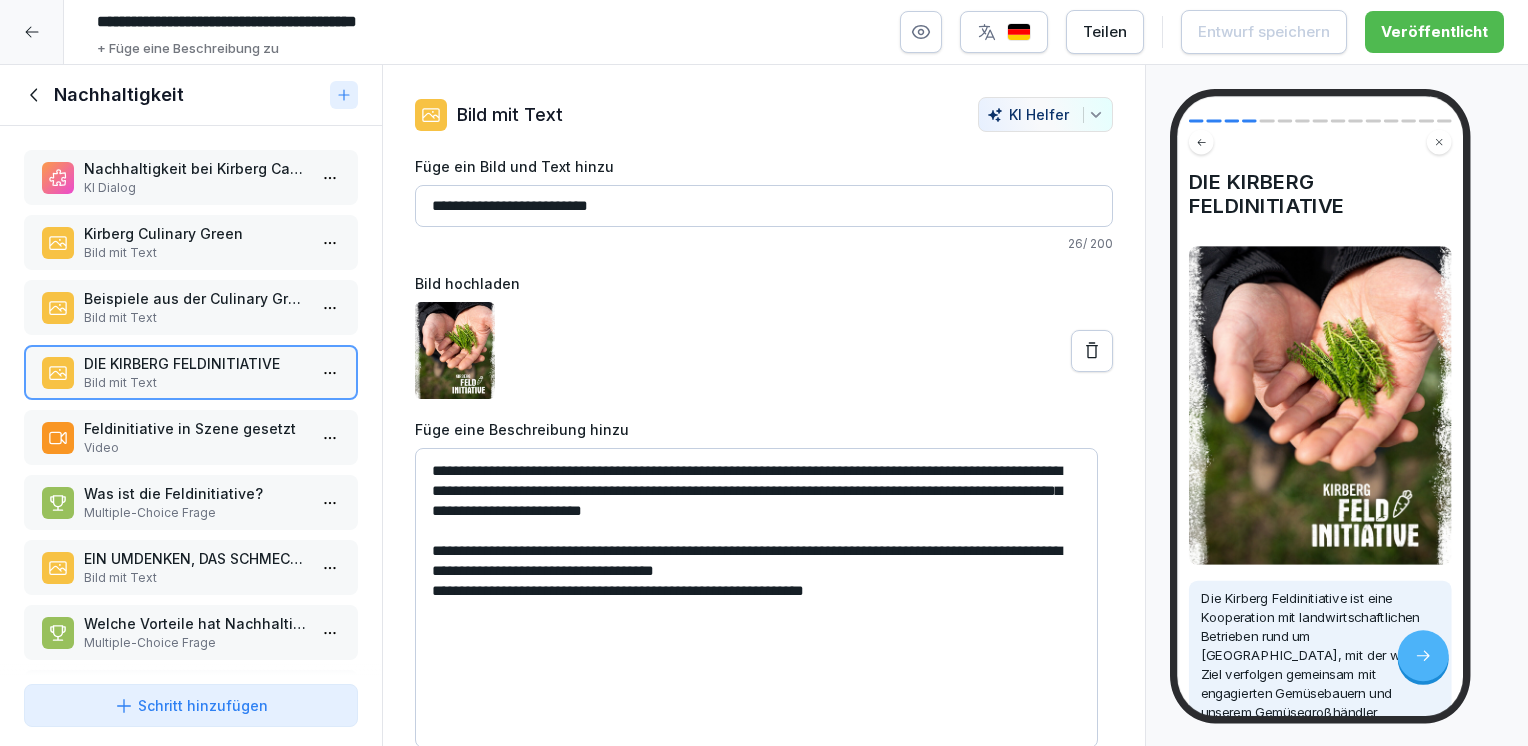 click on "Feldinitiative in Szene gesetzt" at bounding box center (195, 428) 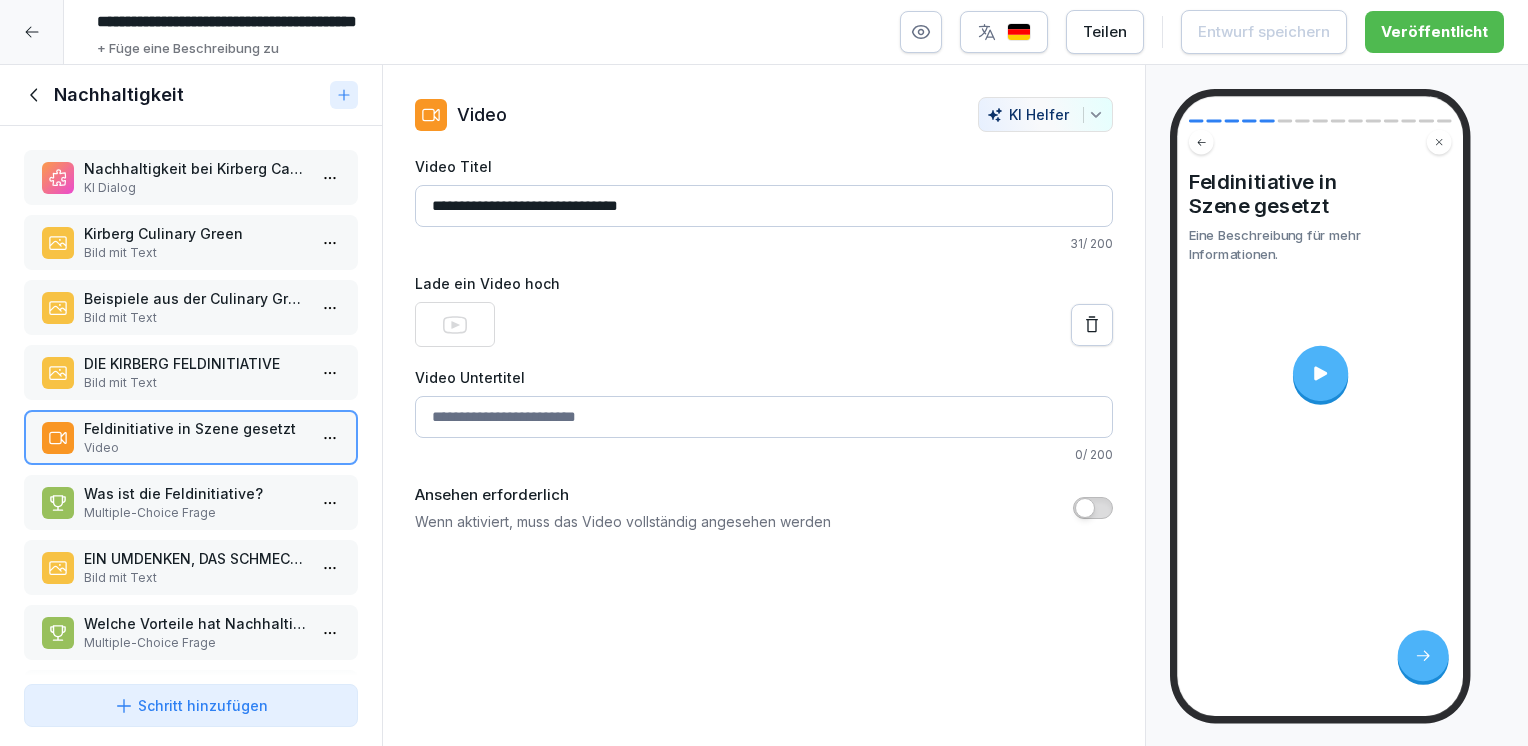 click 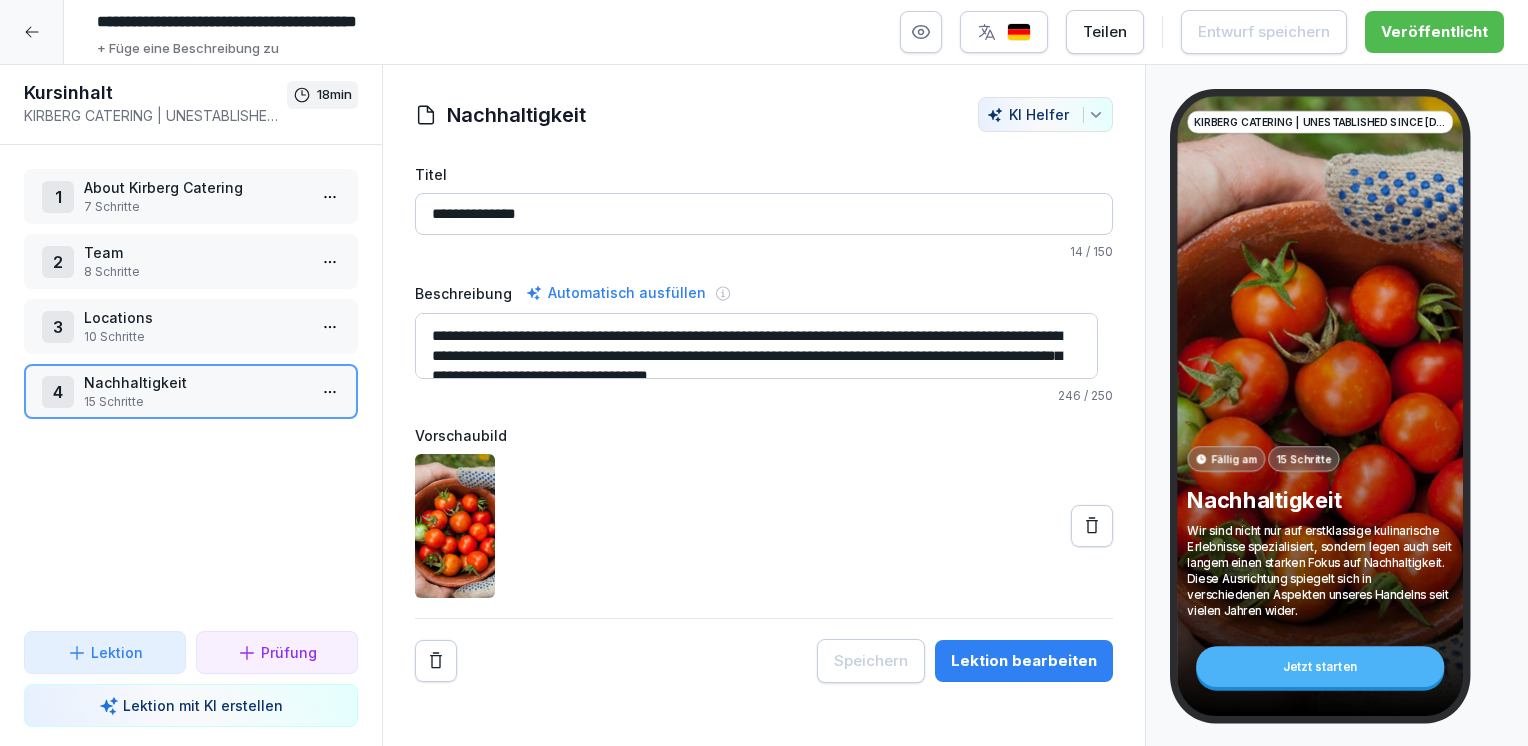 click on "8 Schritte" at bounding box center [195, 272] 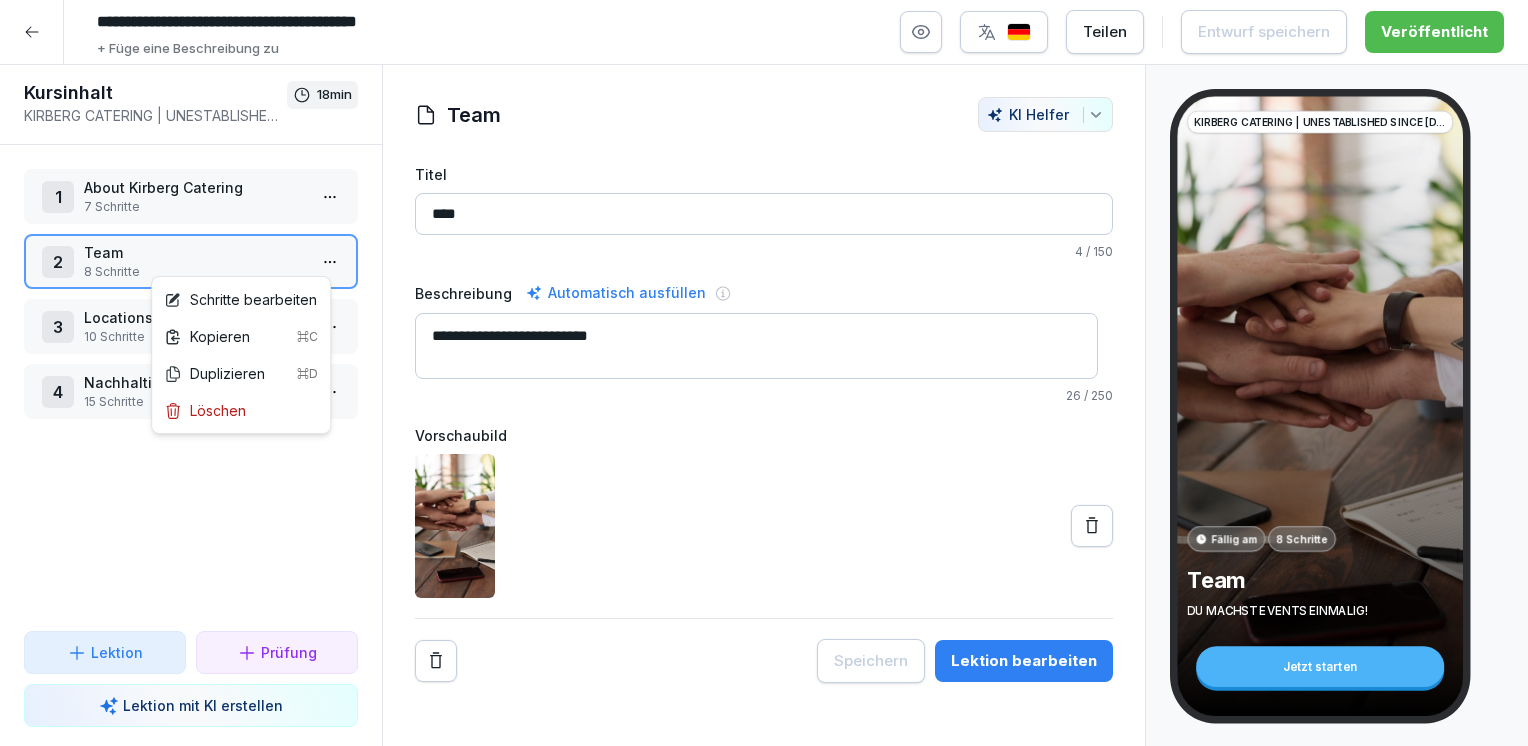 click on "**********" at bounding box center (764, 373) 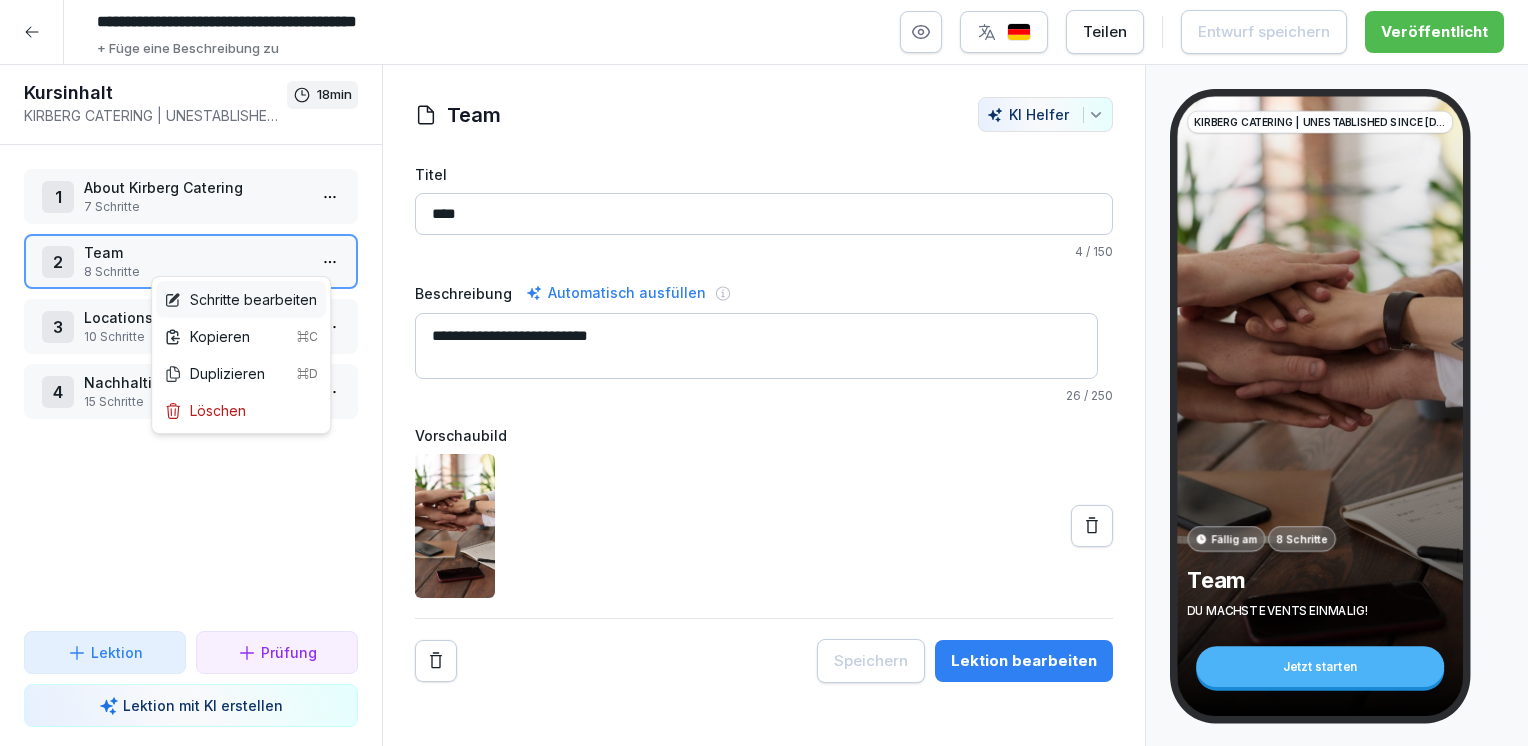 click on "Schritte bearbeiten" at bounding box center (240, 299) 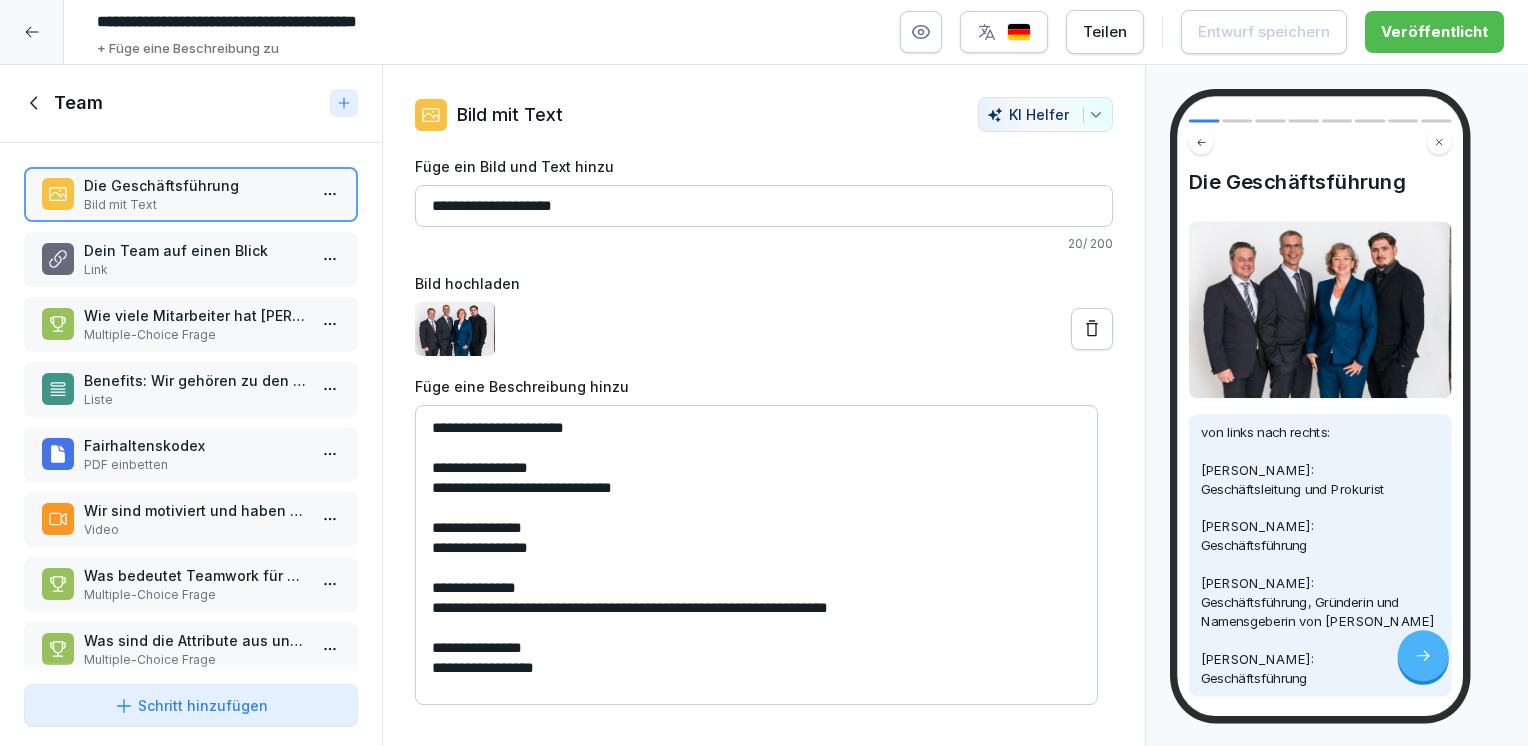 click on "Dein Team auf einen Blick" at bounding box center [195, 250] 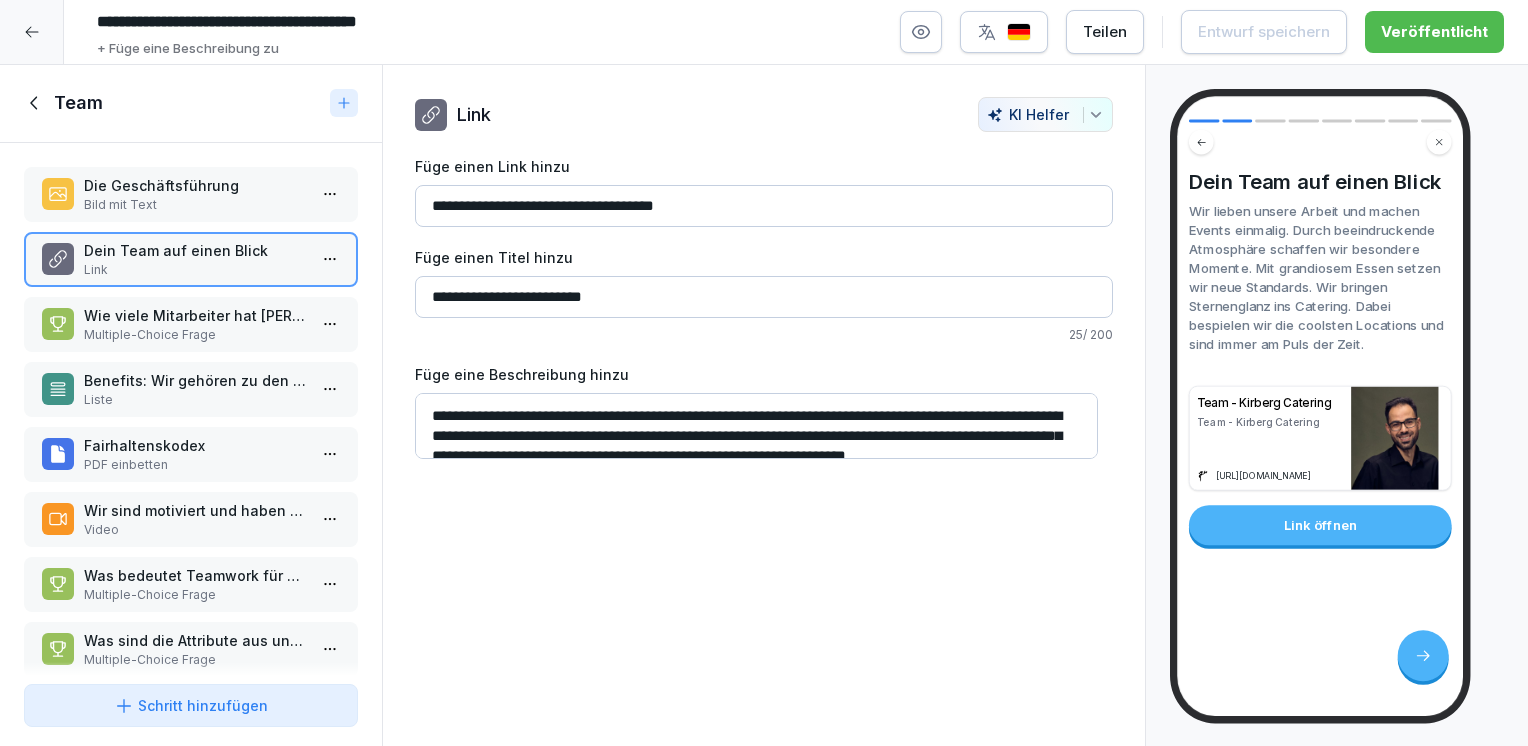 click on "Die Geschäftsführung" at bounding box center (195, 185) 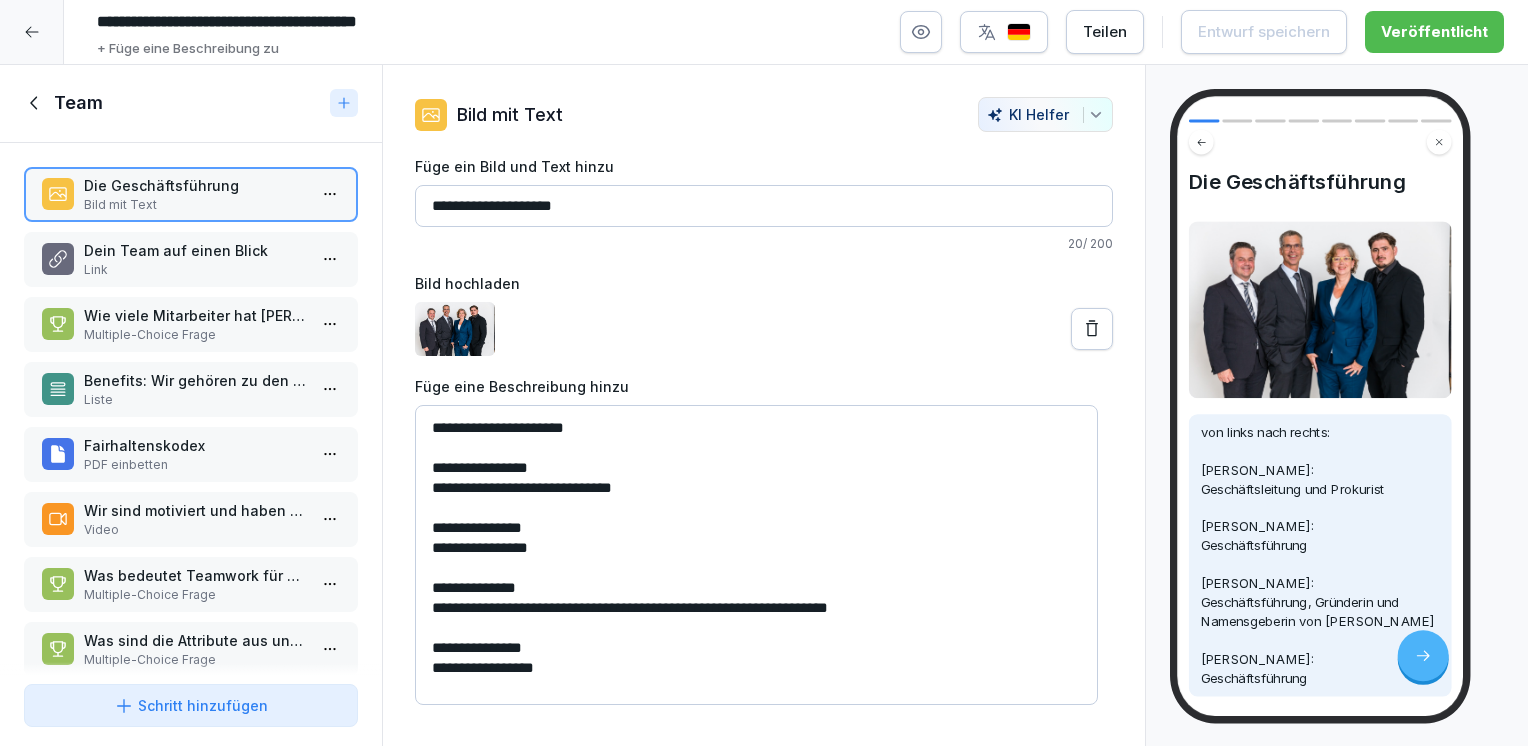 click on "Dein Team auf einen Blick" at bounding box center (195, 250) 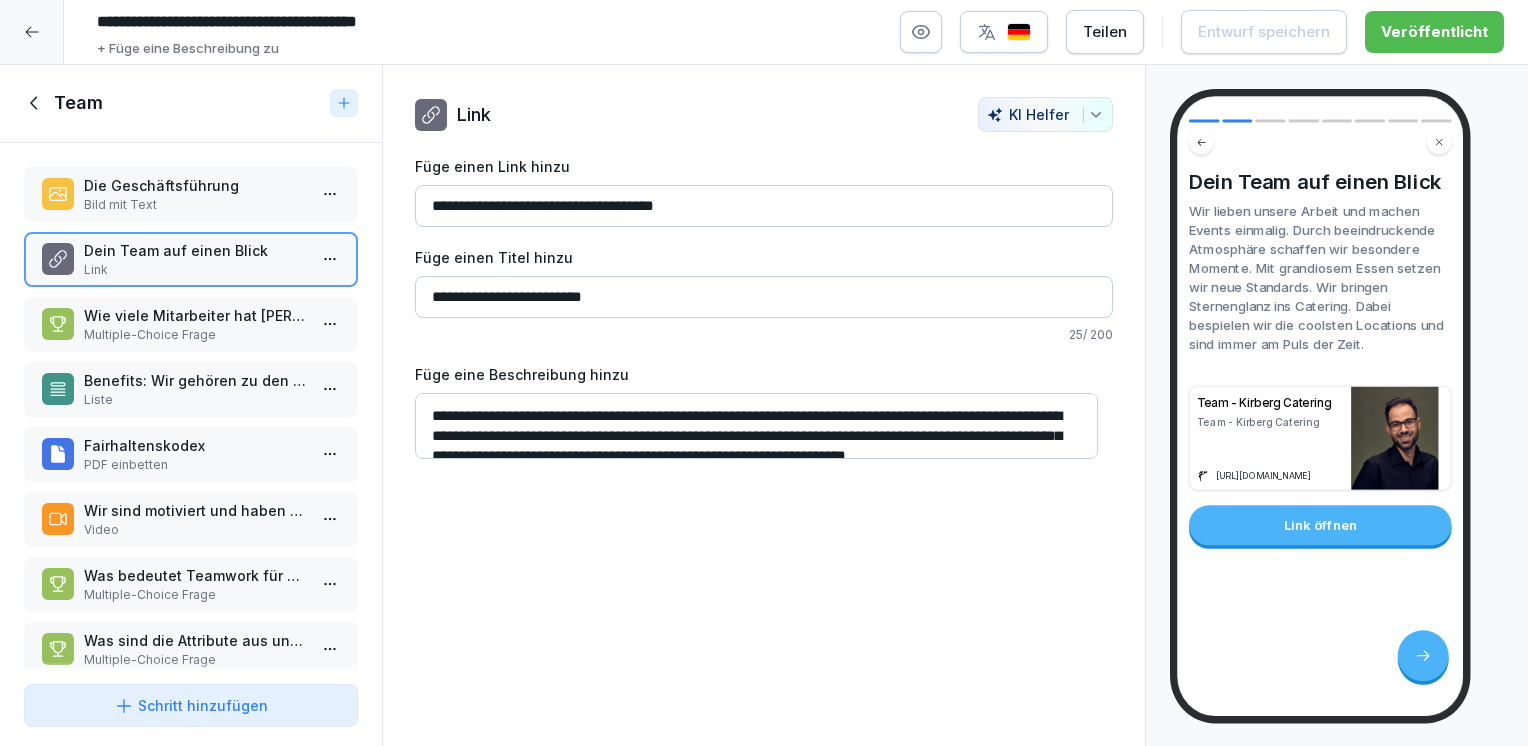 click on "Link öffnen" at bounding box center [1320, 525] 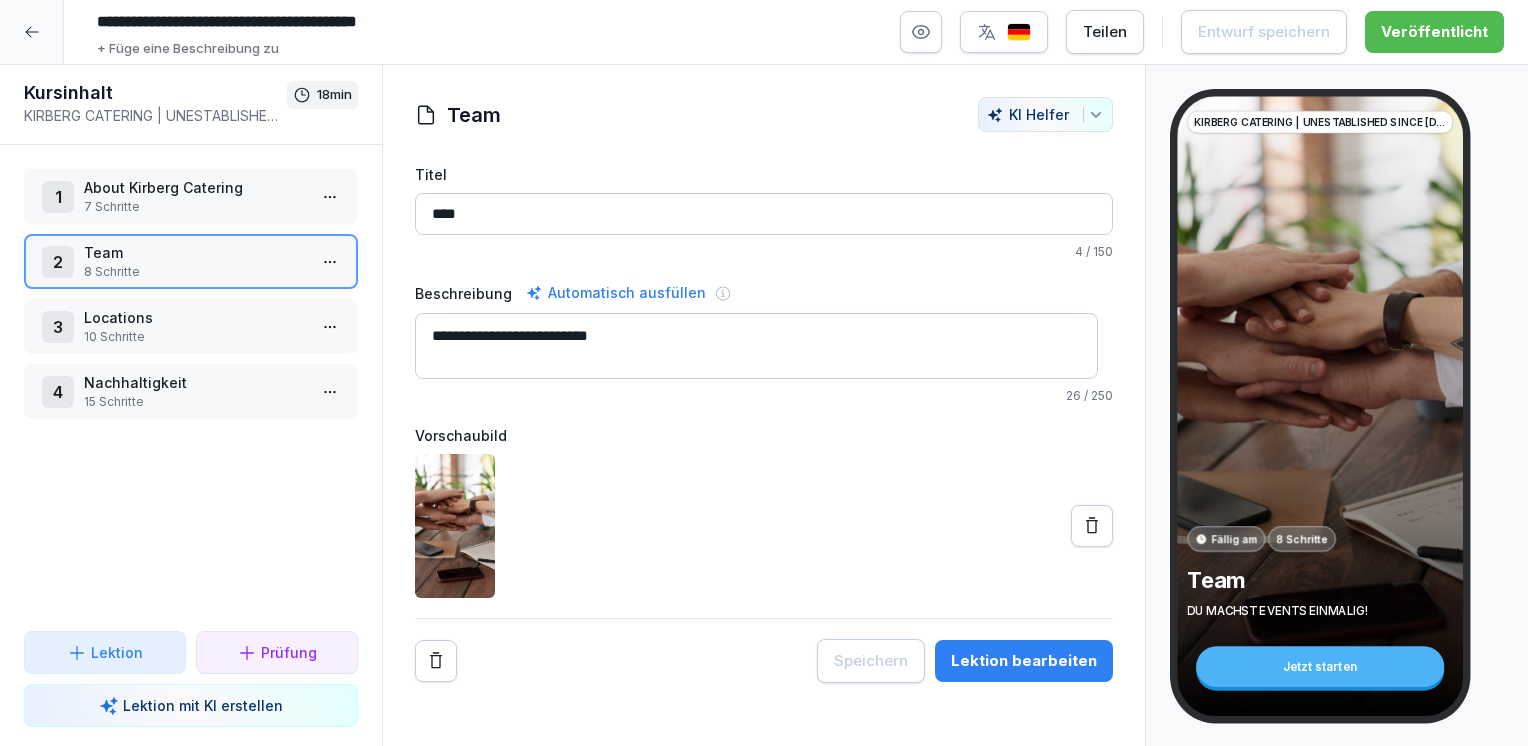 click on "Locations" at bounding box center [195, 317] 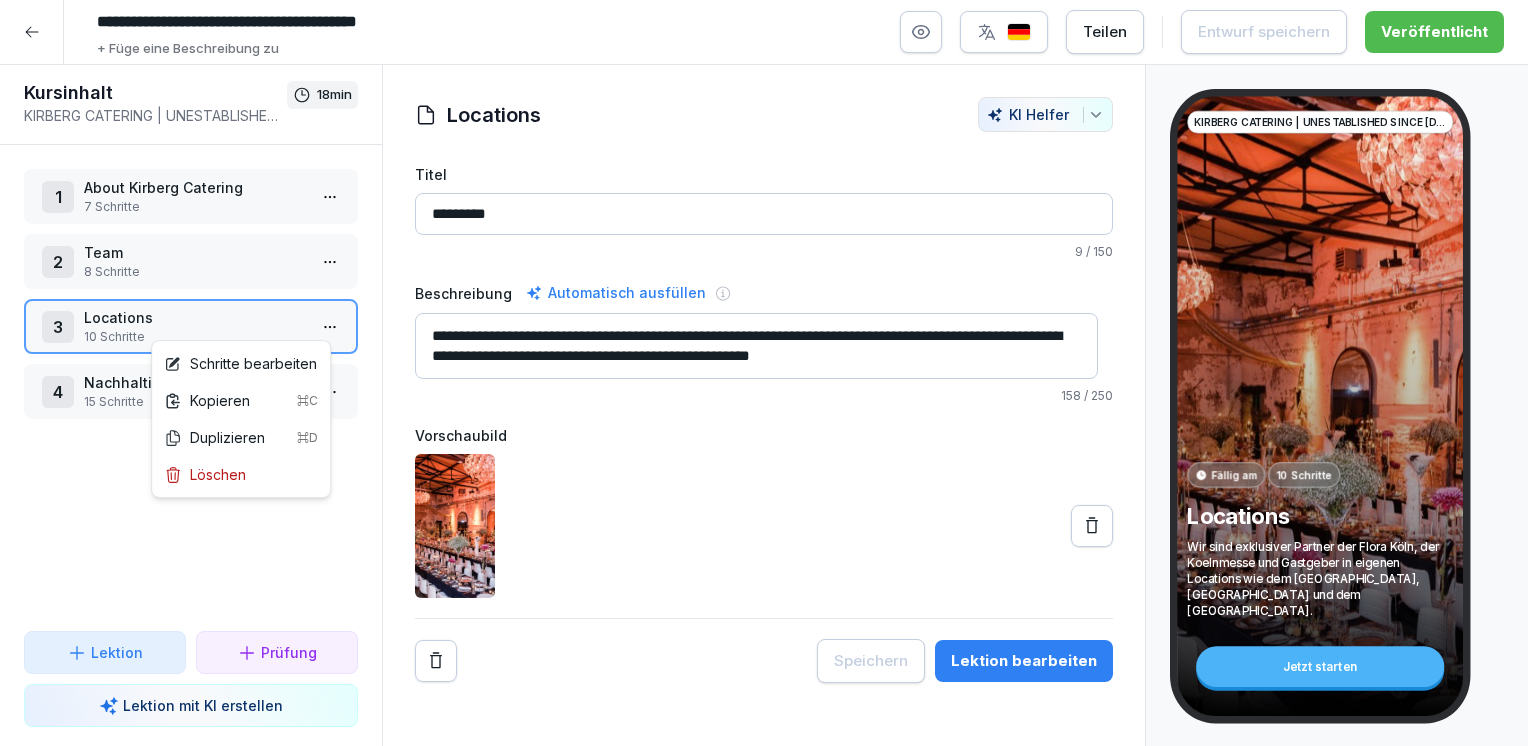 click on "**********" at bounding box center [764, 373] 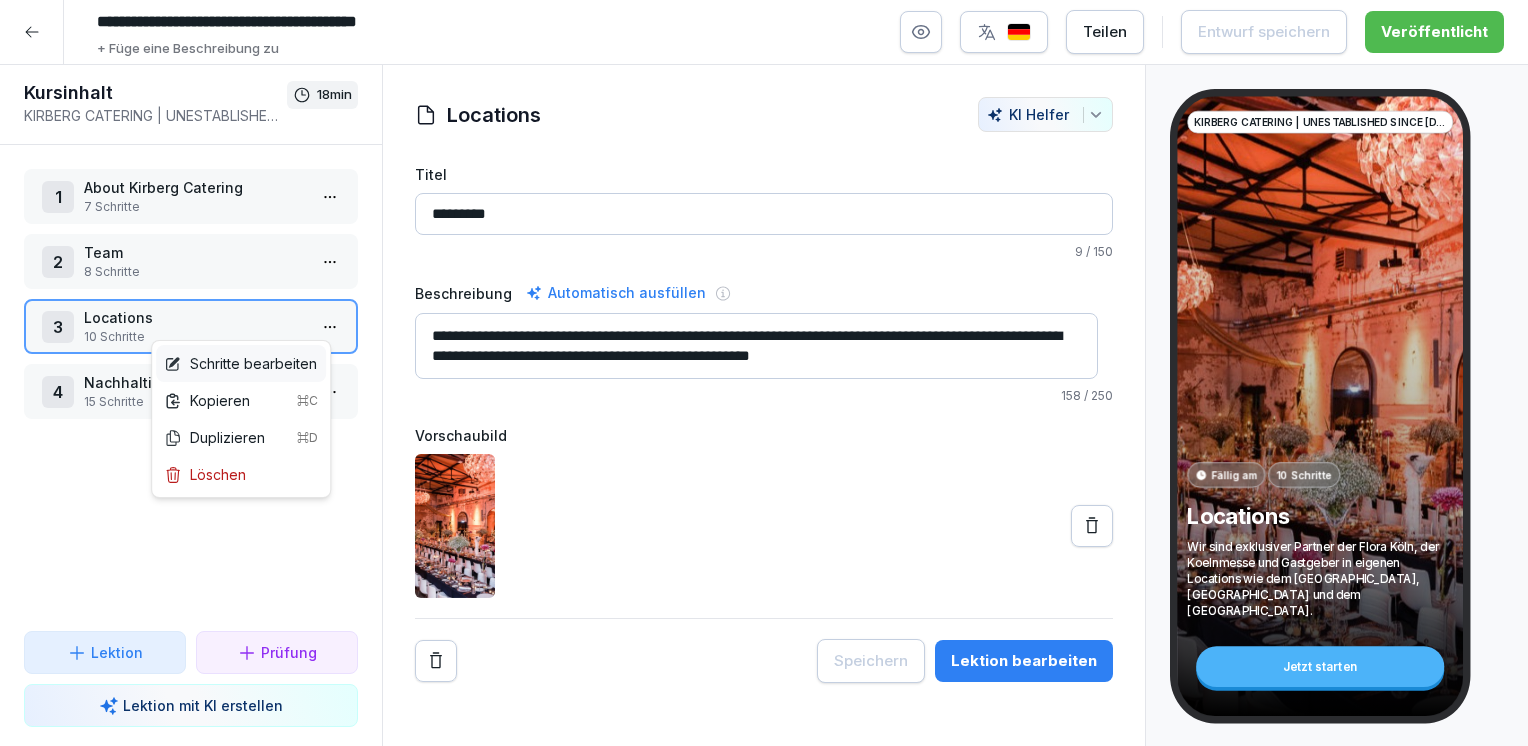 click on "Schritte bearbeiten" at bounding box center (241, 363) 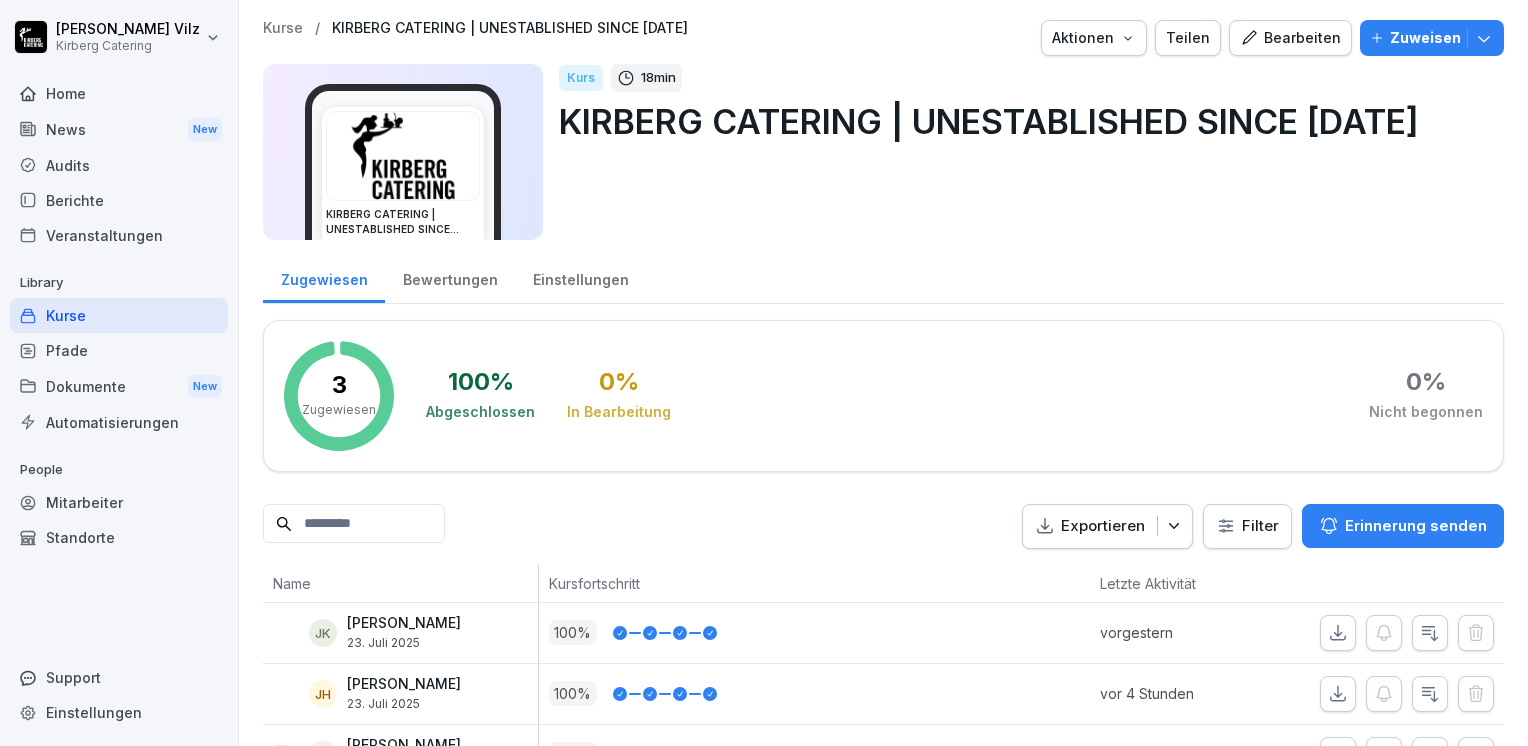 click on "Zuweisen" at bounding box center [1425, 38] 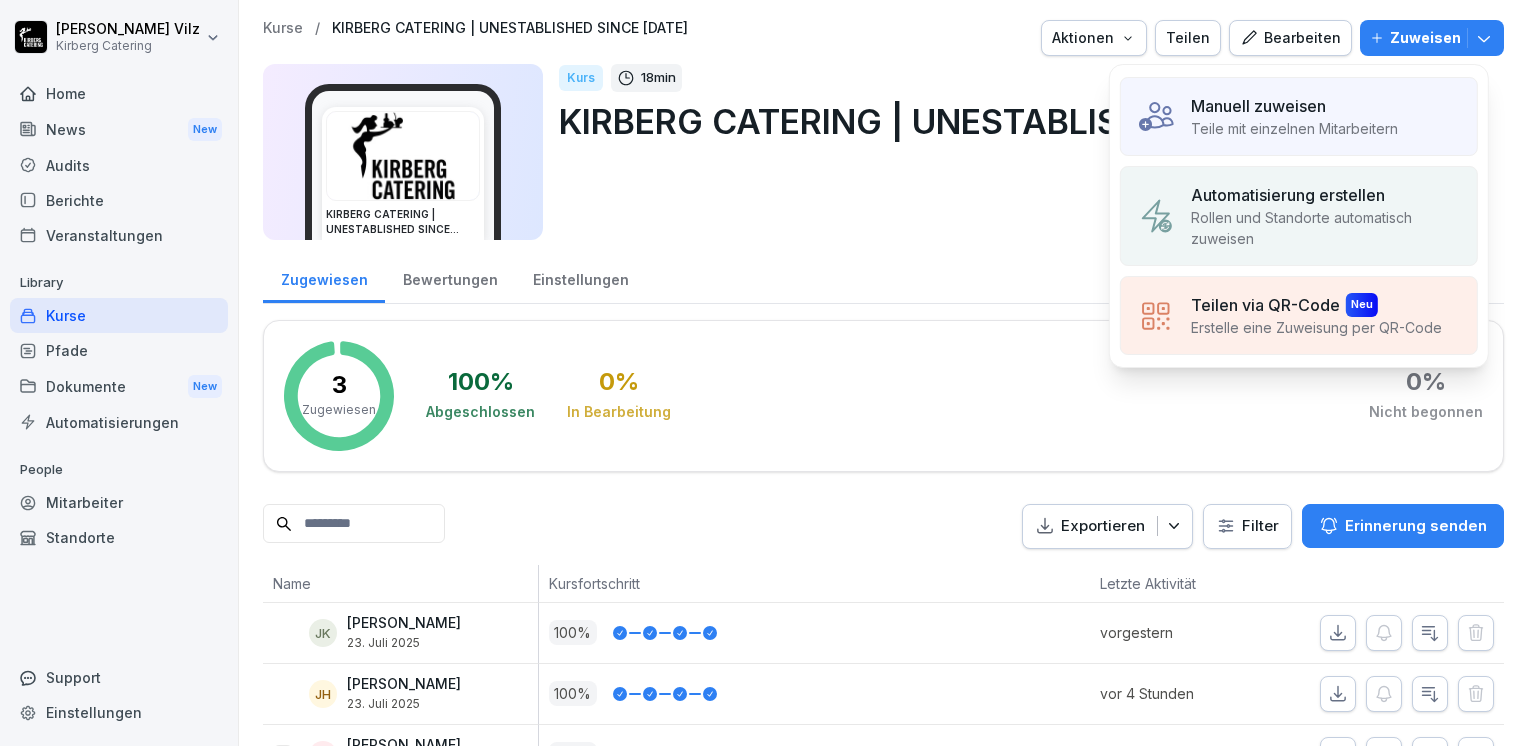 click on "Manuell zuweisen" at bounding box center (1258, 106) 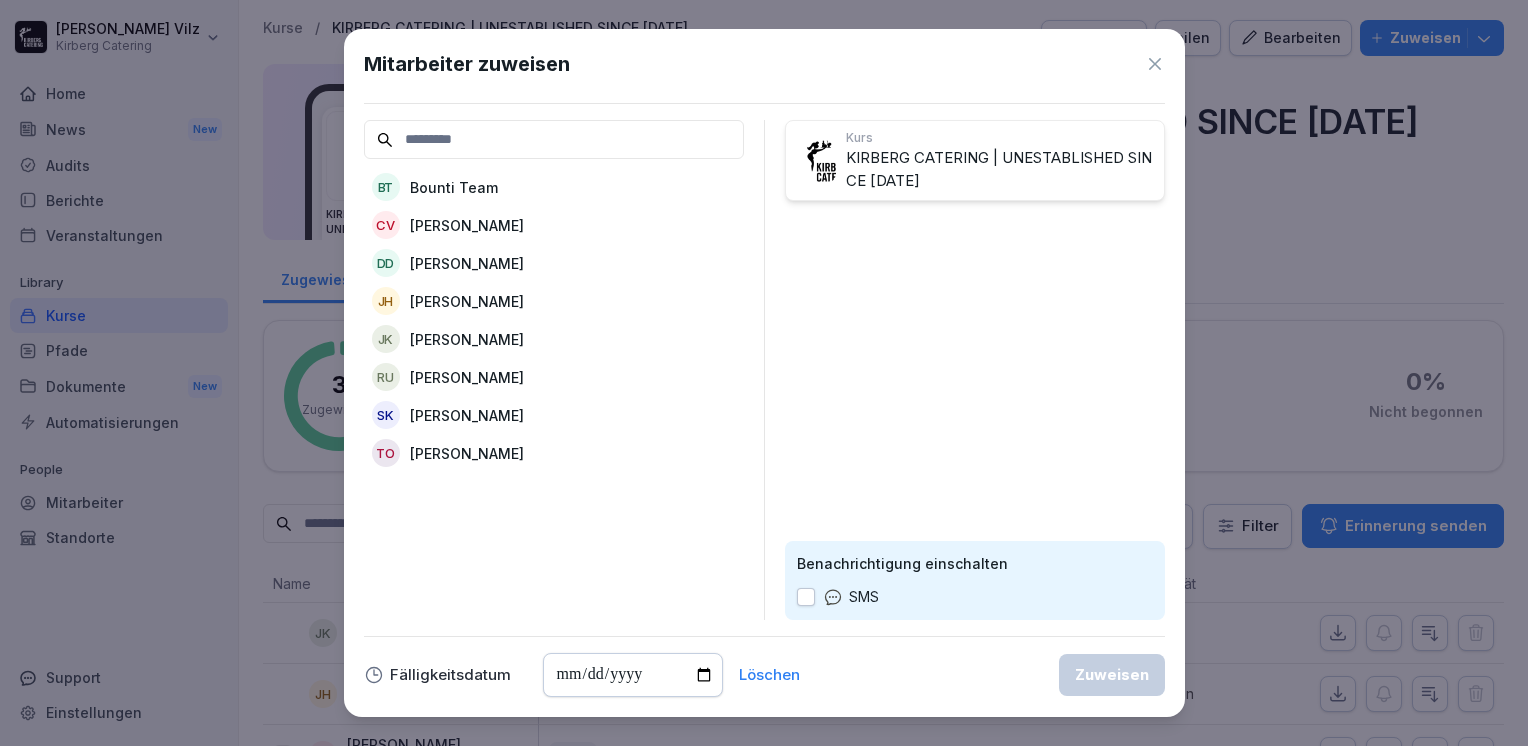 click on "[PERSON_NAME]" at bounding box center (467, 453) 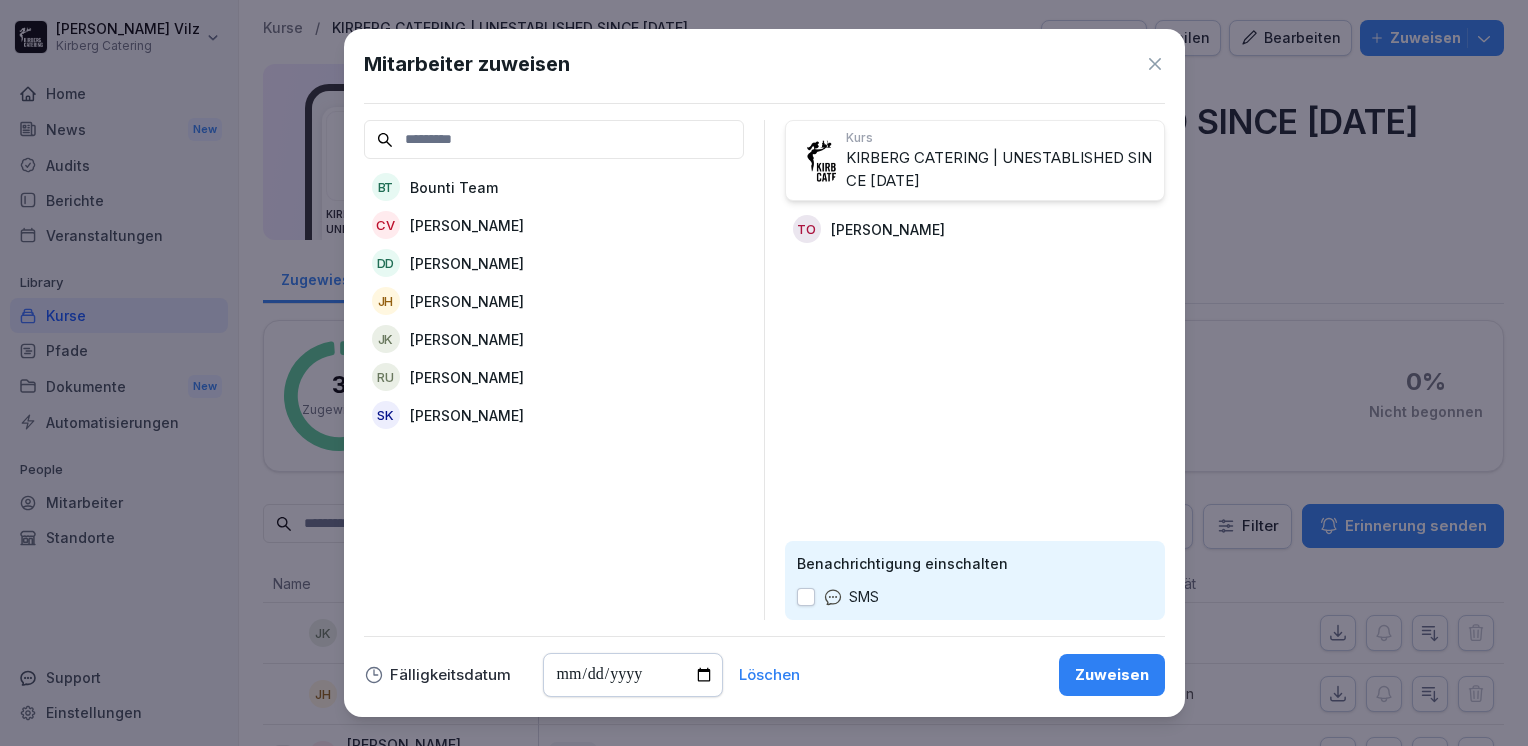 click on "Zuweisen" at bounding box center (1112, 675) 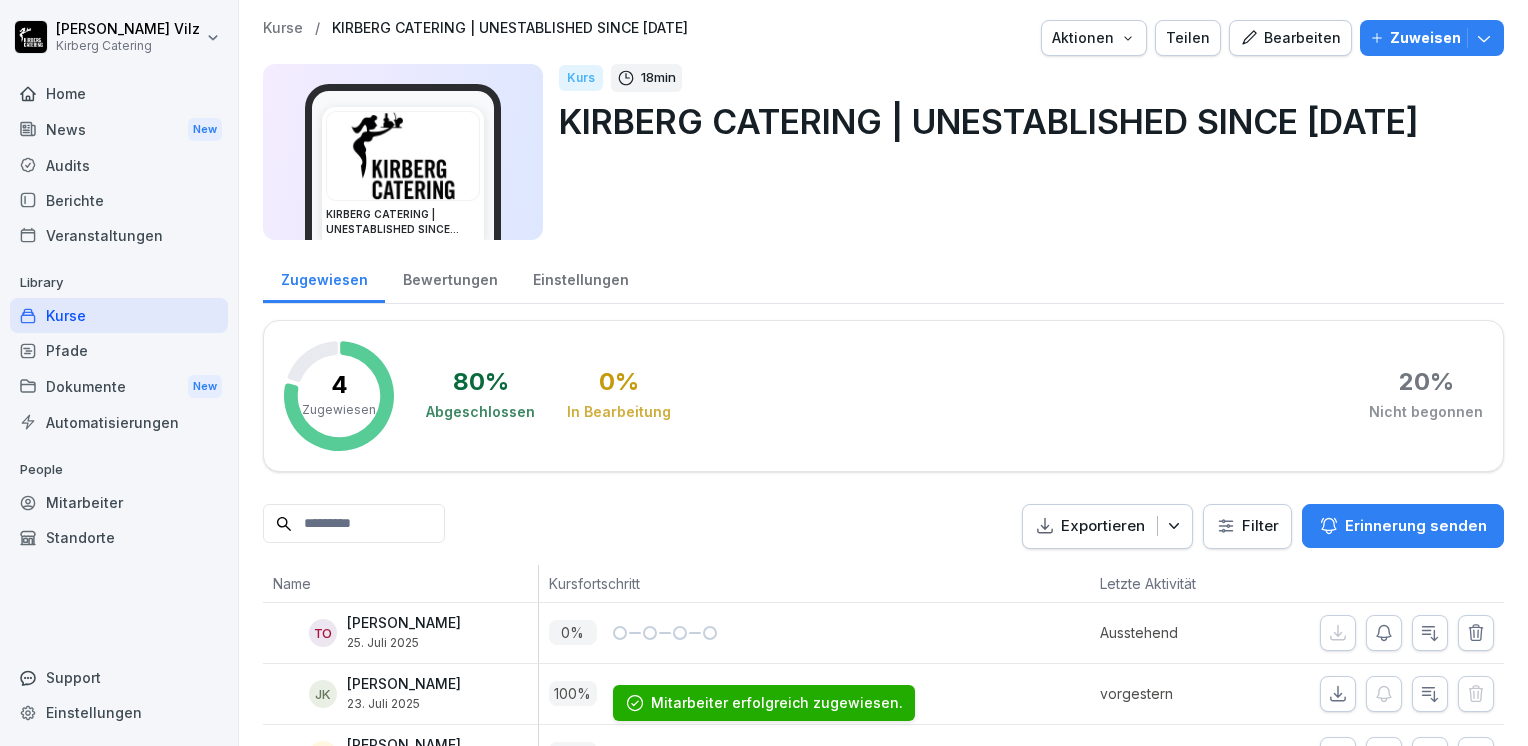 click on "Pfade" at bounding box center [119, 350] 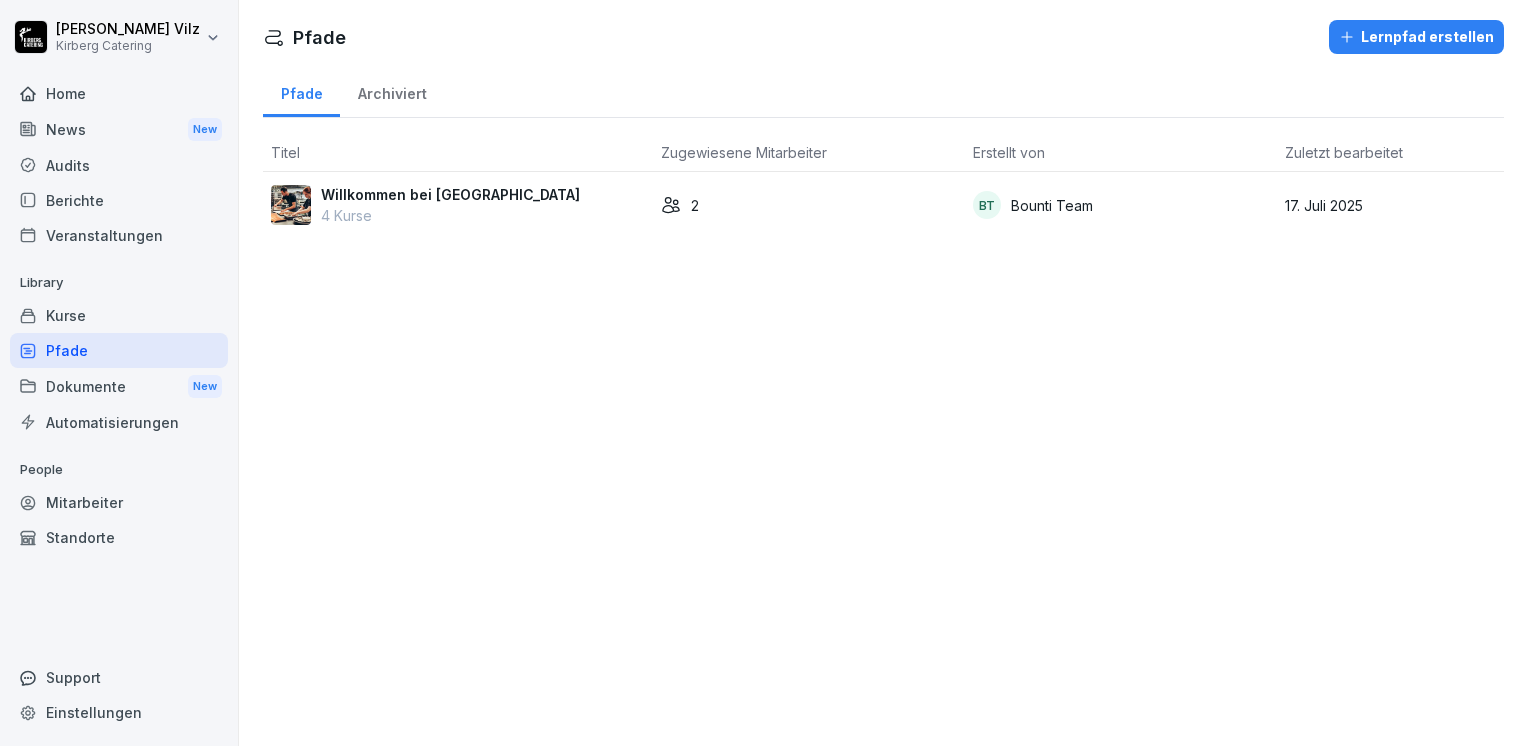 click on "Willkommen bei Kirberg" at bounding box center [450, 194] 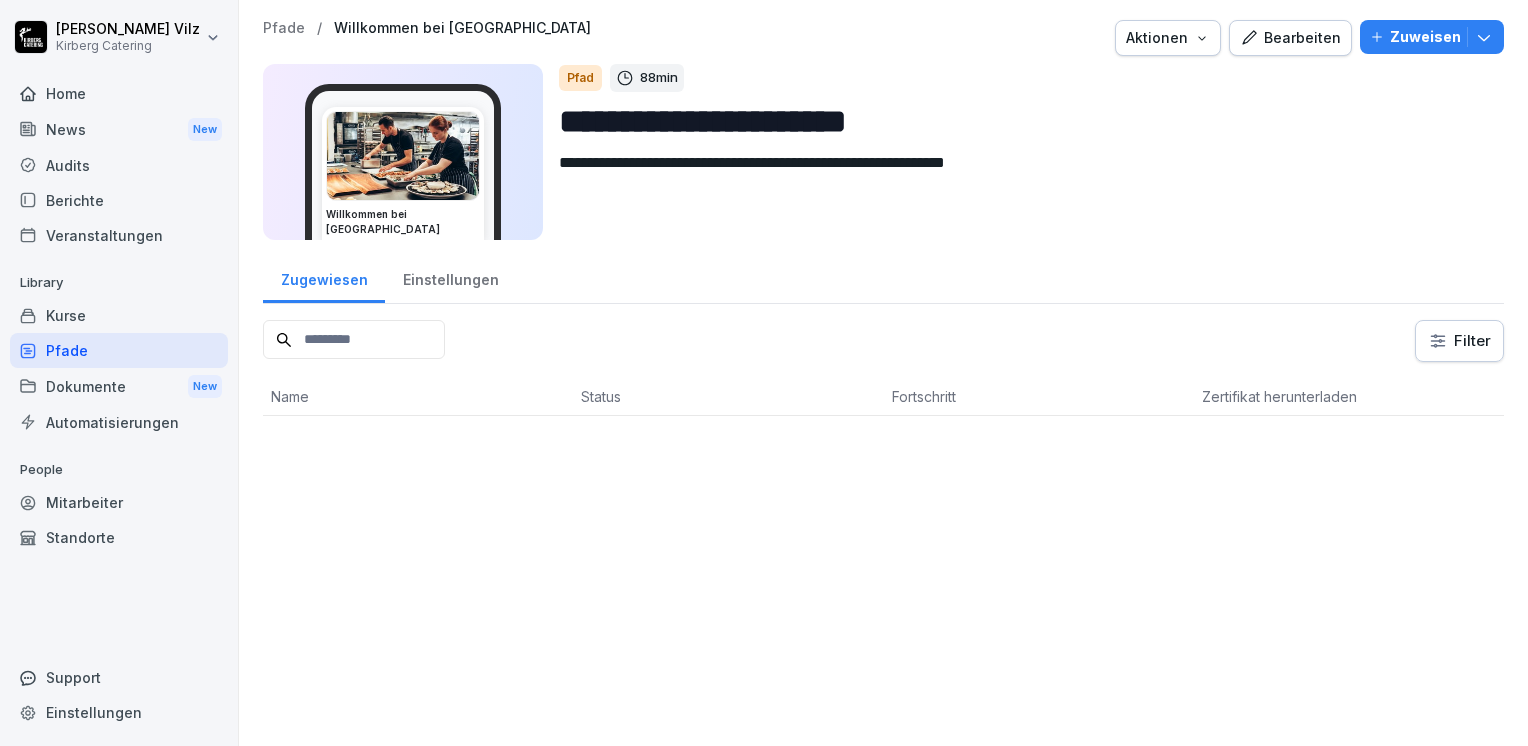 scroll, scrollTop: 0, scrollLeft: 0, axis: both 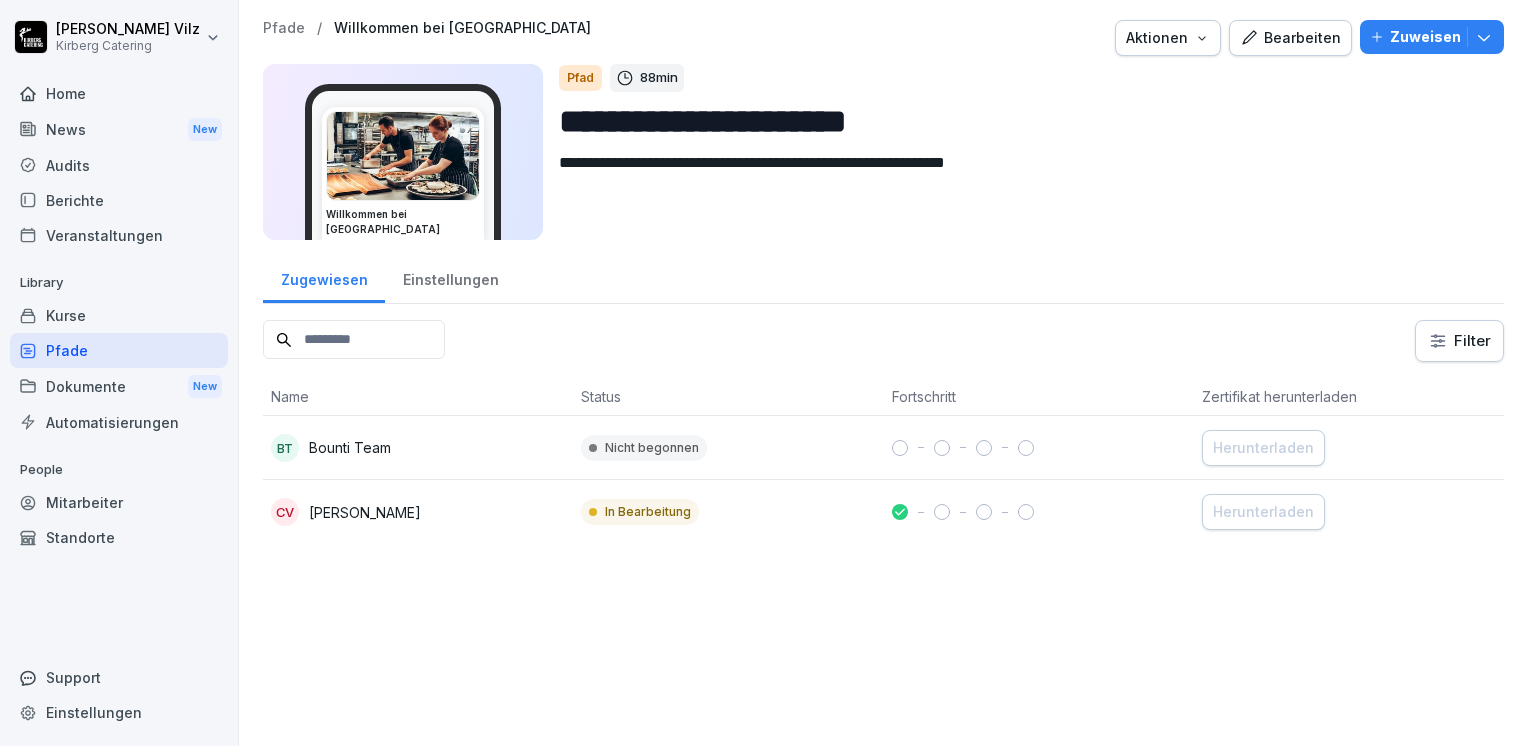 click on "Bearbeiten" at bounding box center [1290, 38] 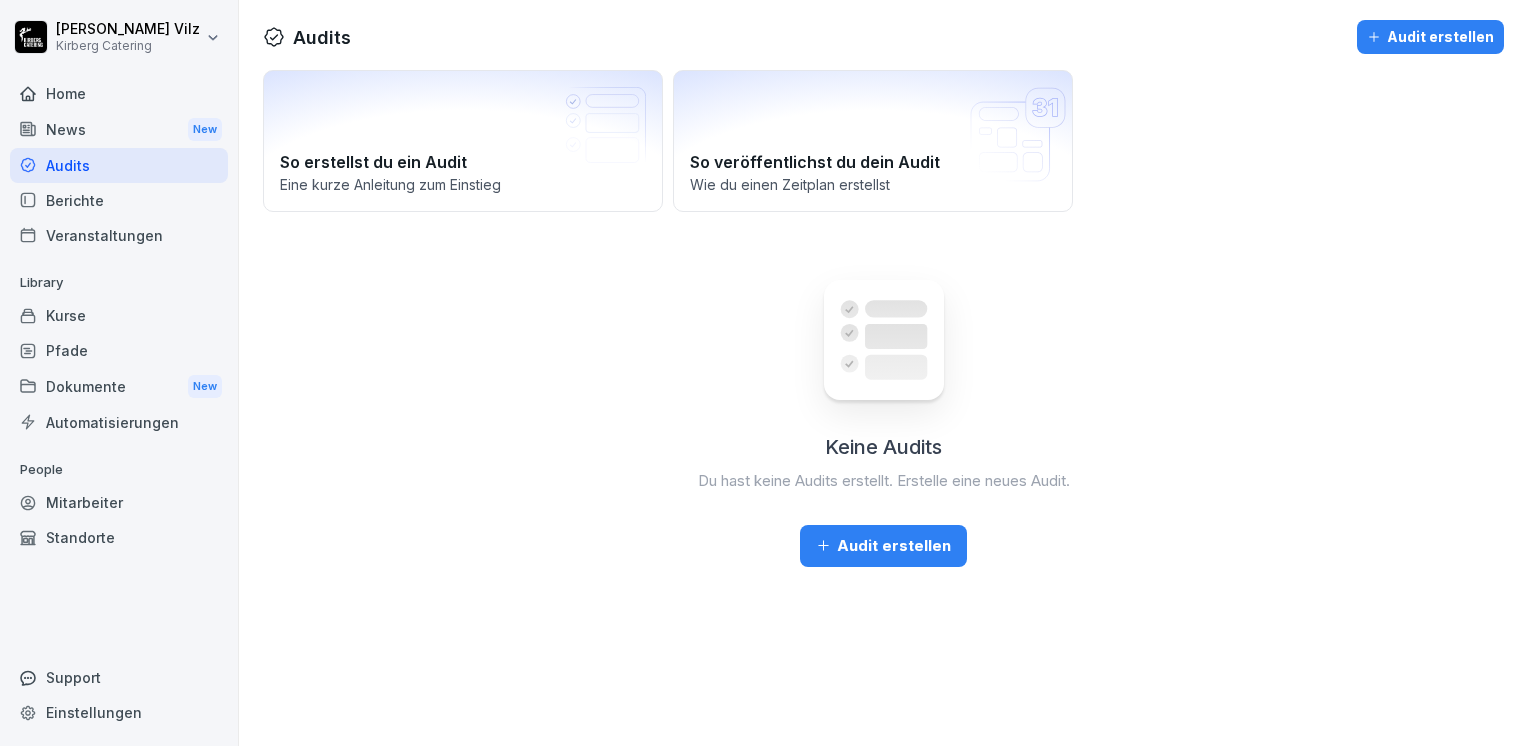click on "Audit erstellen" at bounding box center [883, 546] 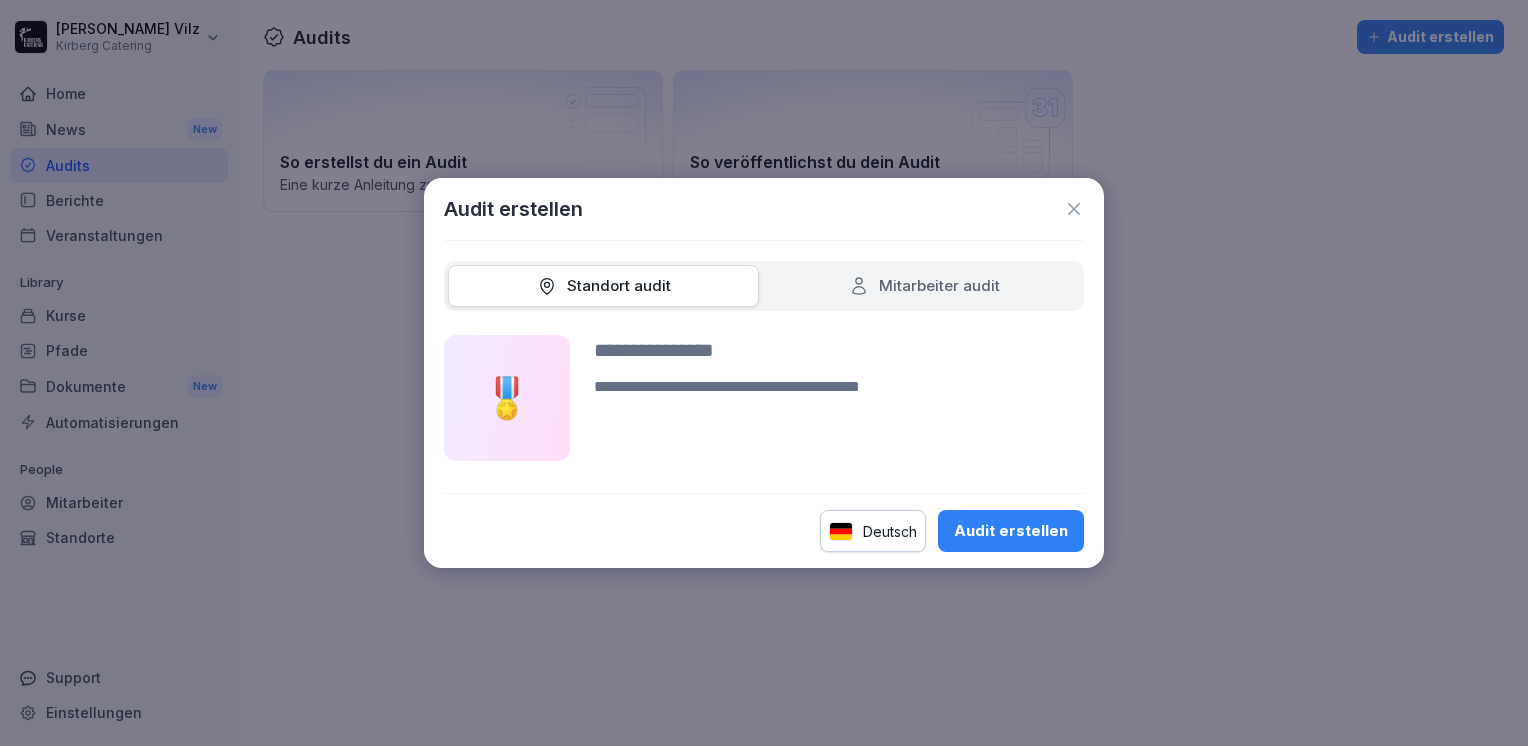 click 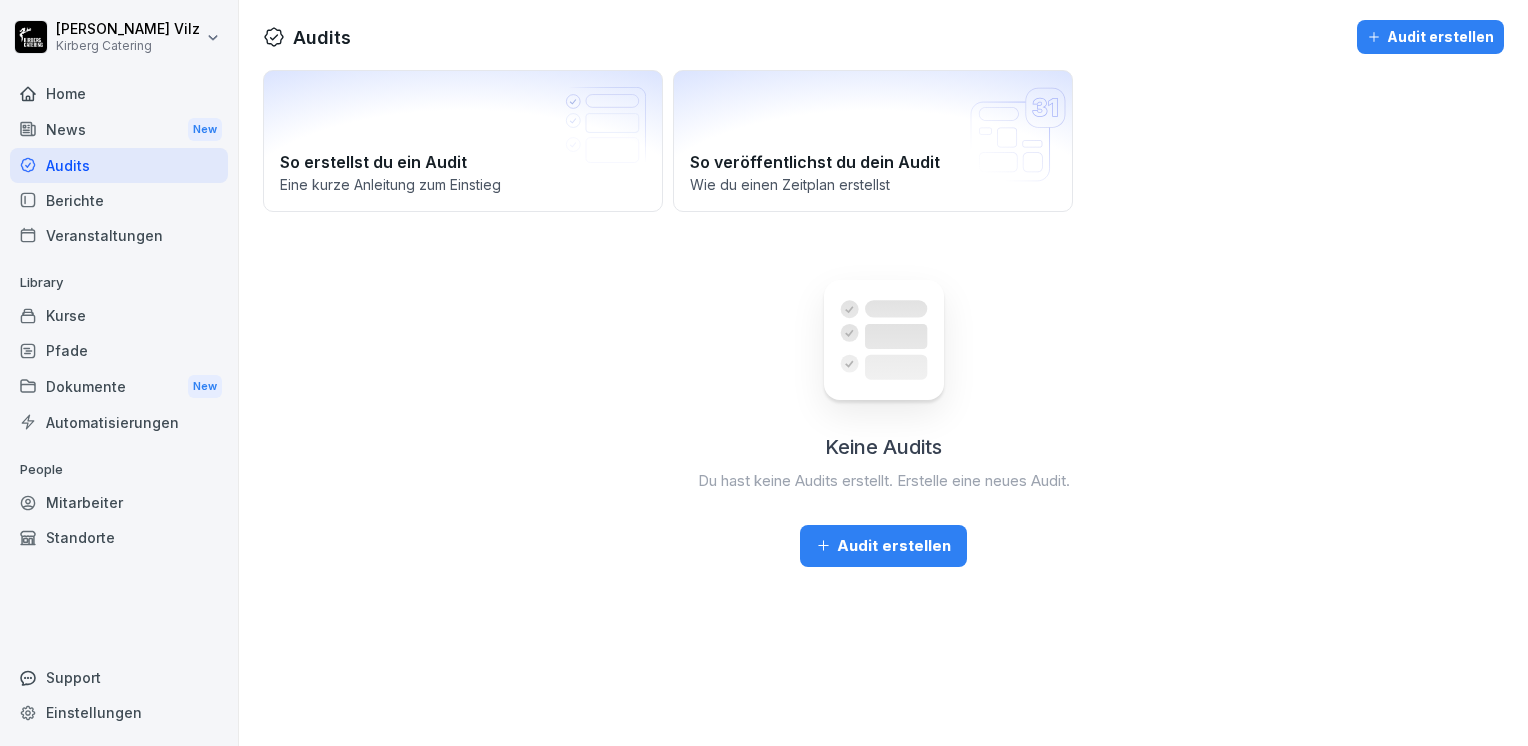 click on "Kurse" at bounding box center (119, 315) 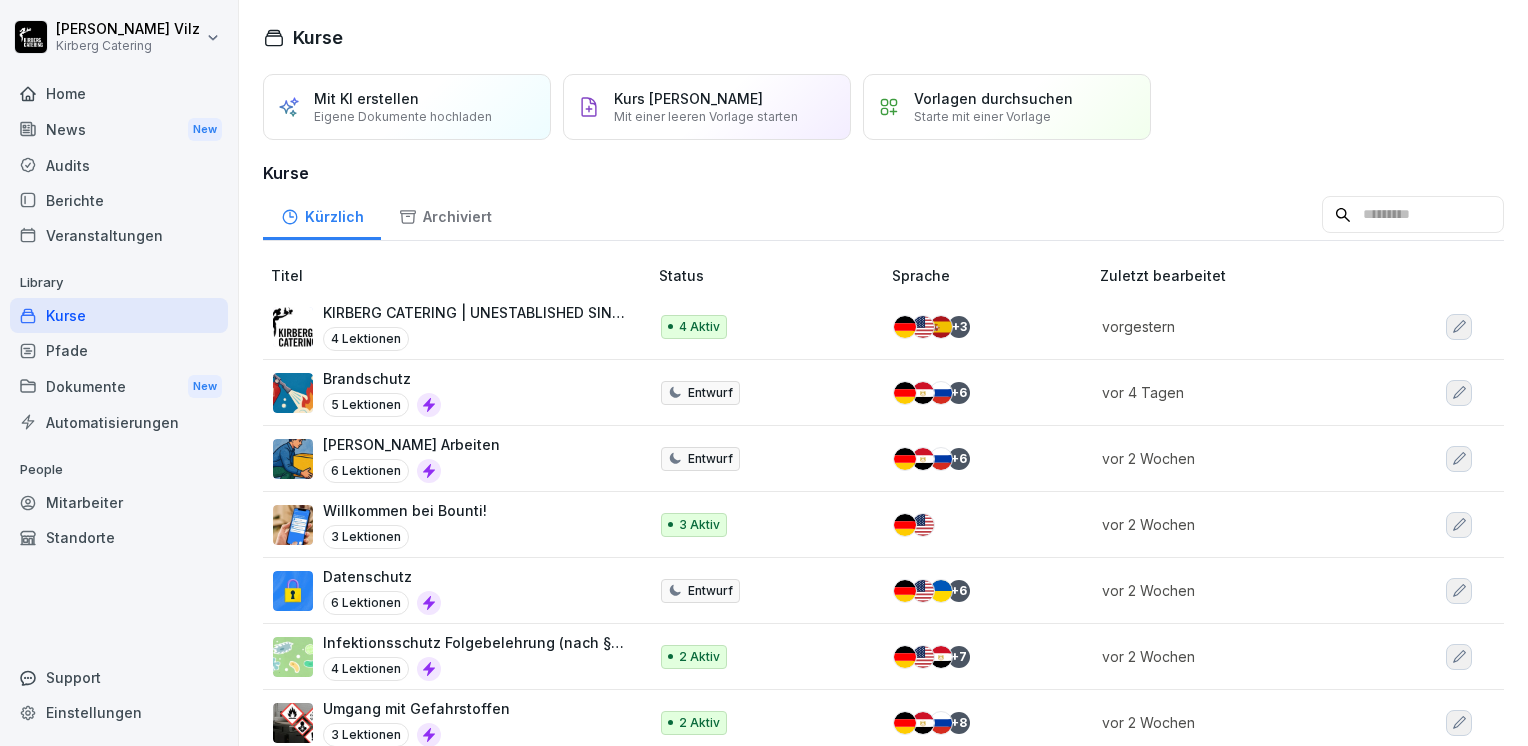click on "KIRBERG CATERING | UNESTABLISHED SINCE [DATE] 4 Lektionen" at bounding box center (475, 326) 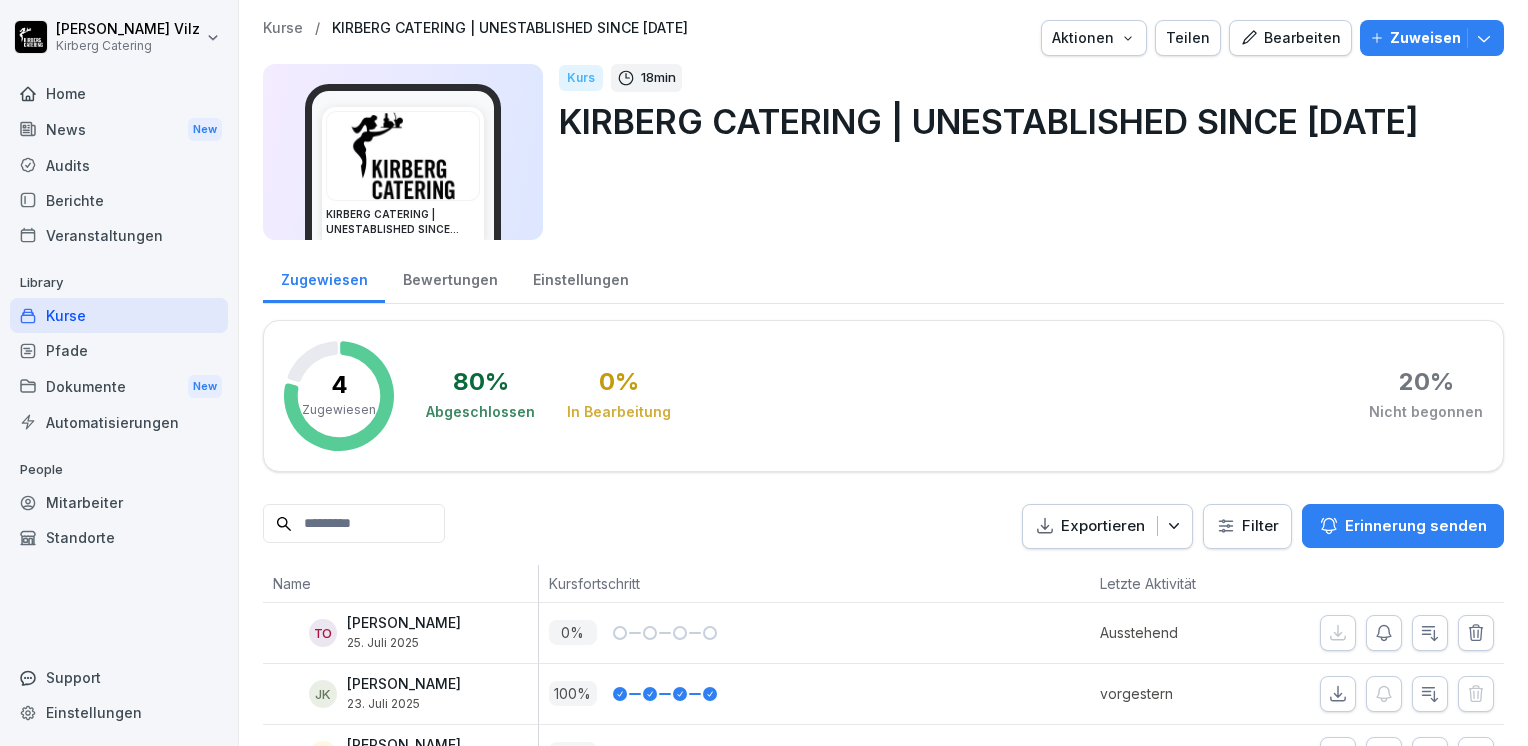 scroll, scrollTop: 0, scrollLeft: 0, axis: both 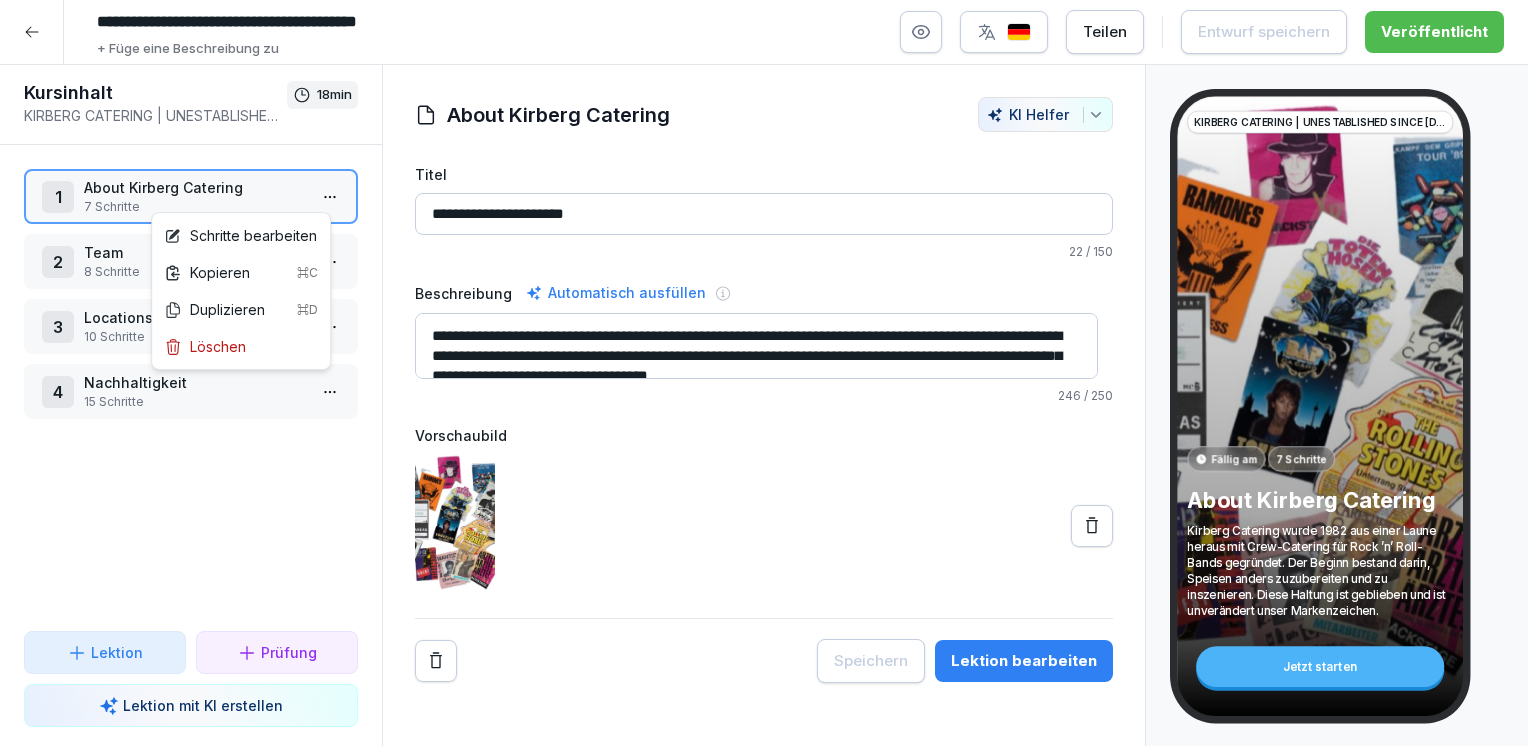 click on "**********" at bounding box center (764, 373) 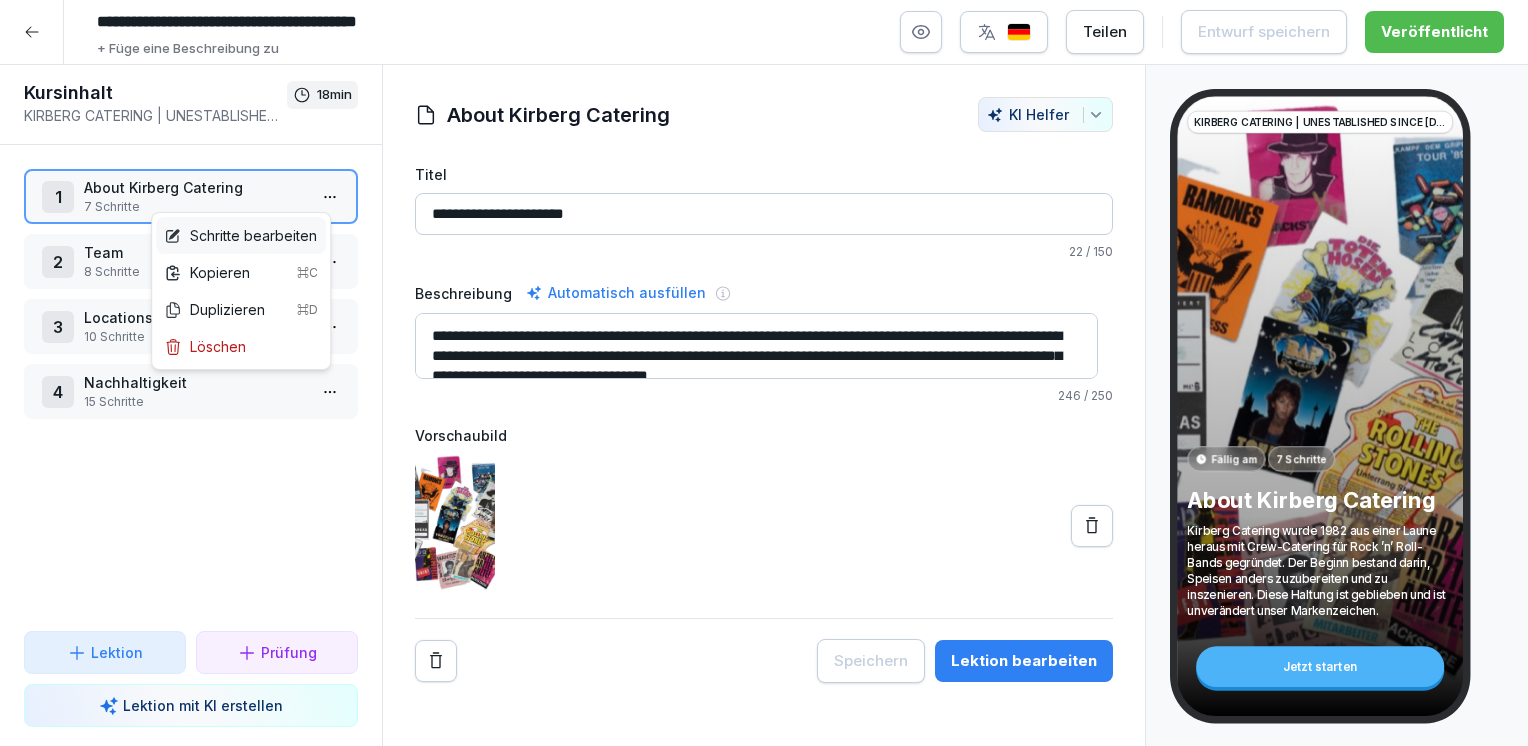 click on "Schritte bearbeiten" at bounding box center [240, 235] 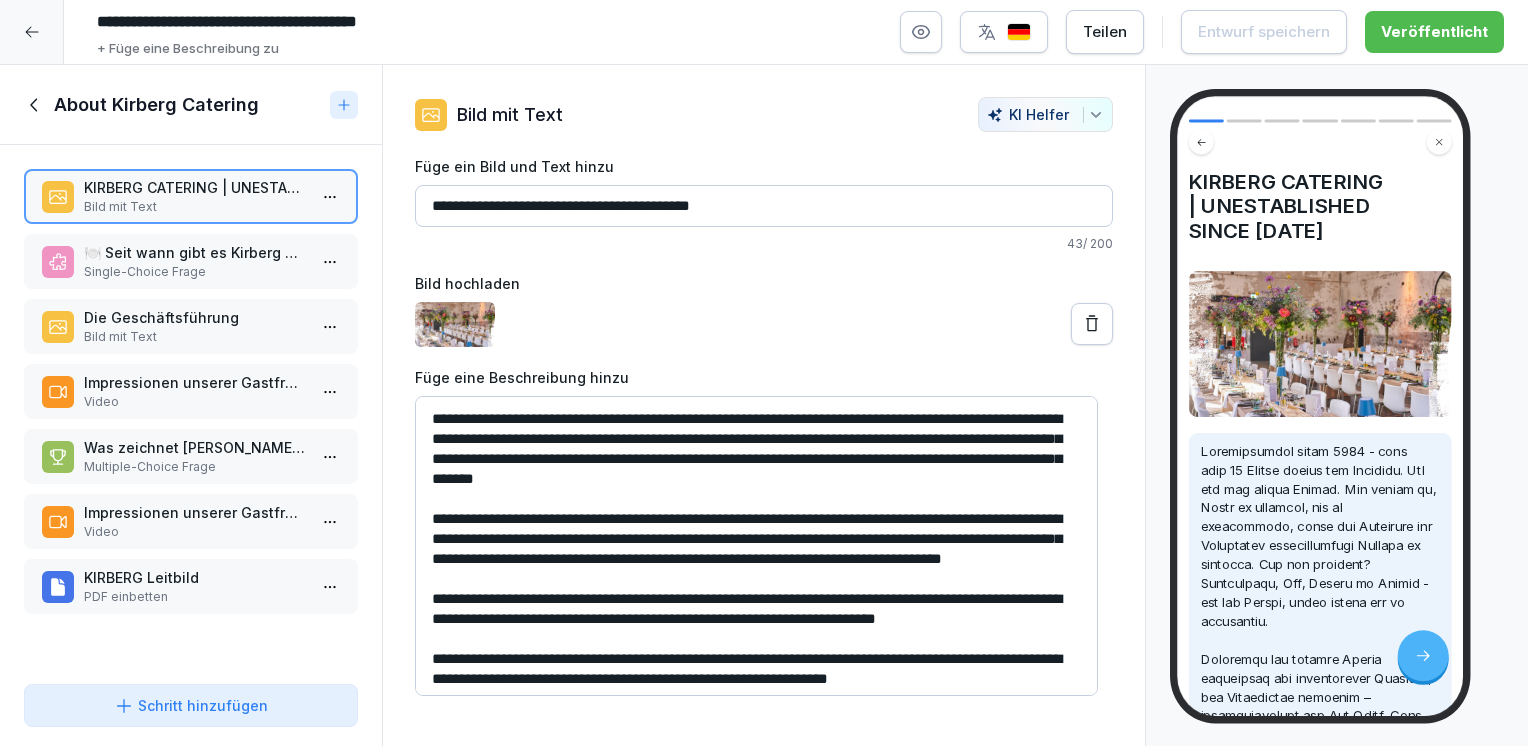 click on "Schritt hinzufügen" at bounding box center [191, 705] 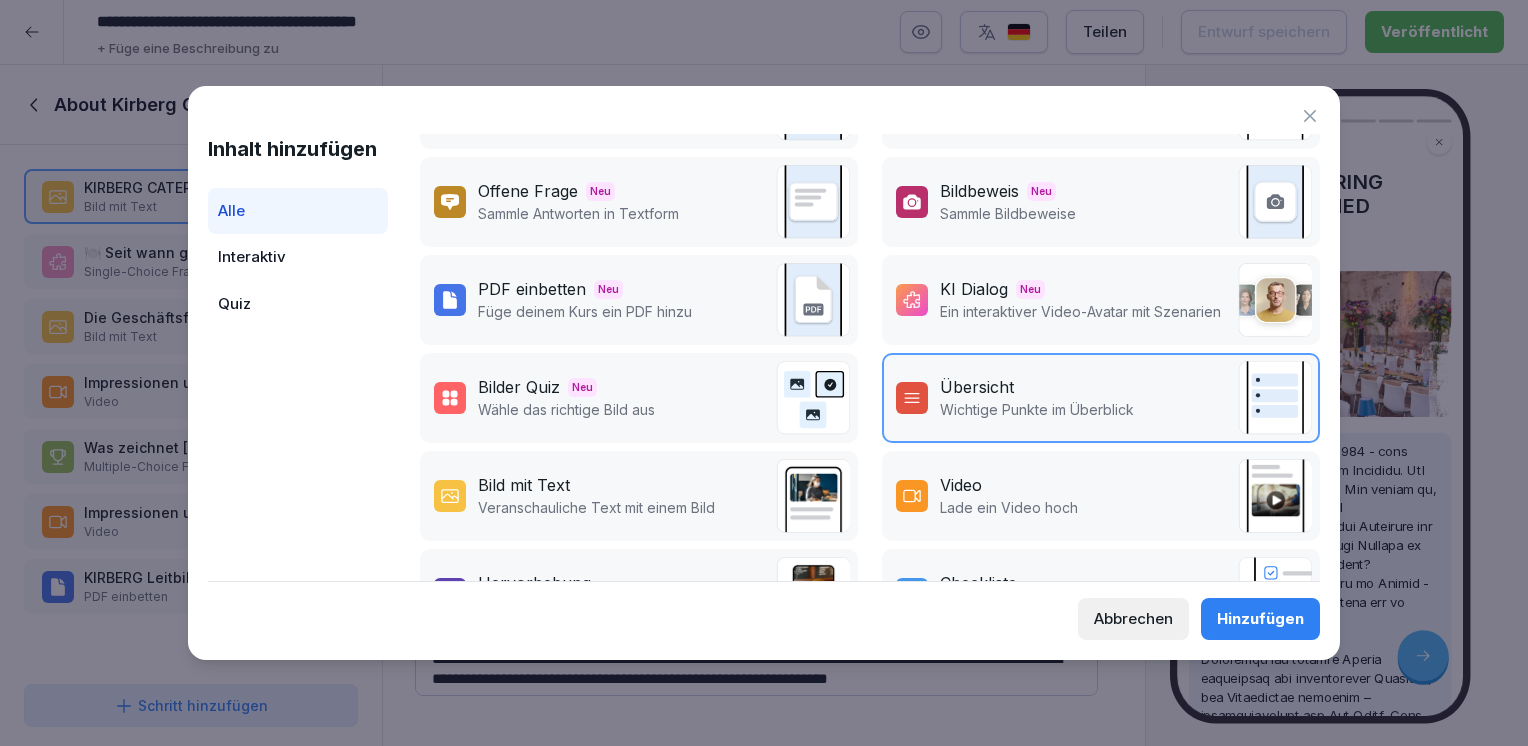 scroll, scrollTop: 0, scrollLeft: 0, axis: both 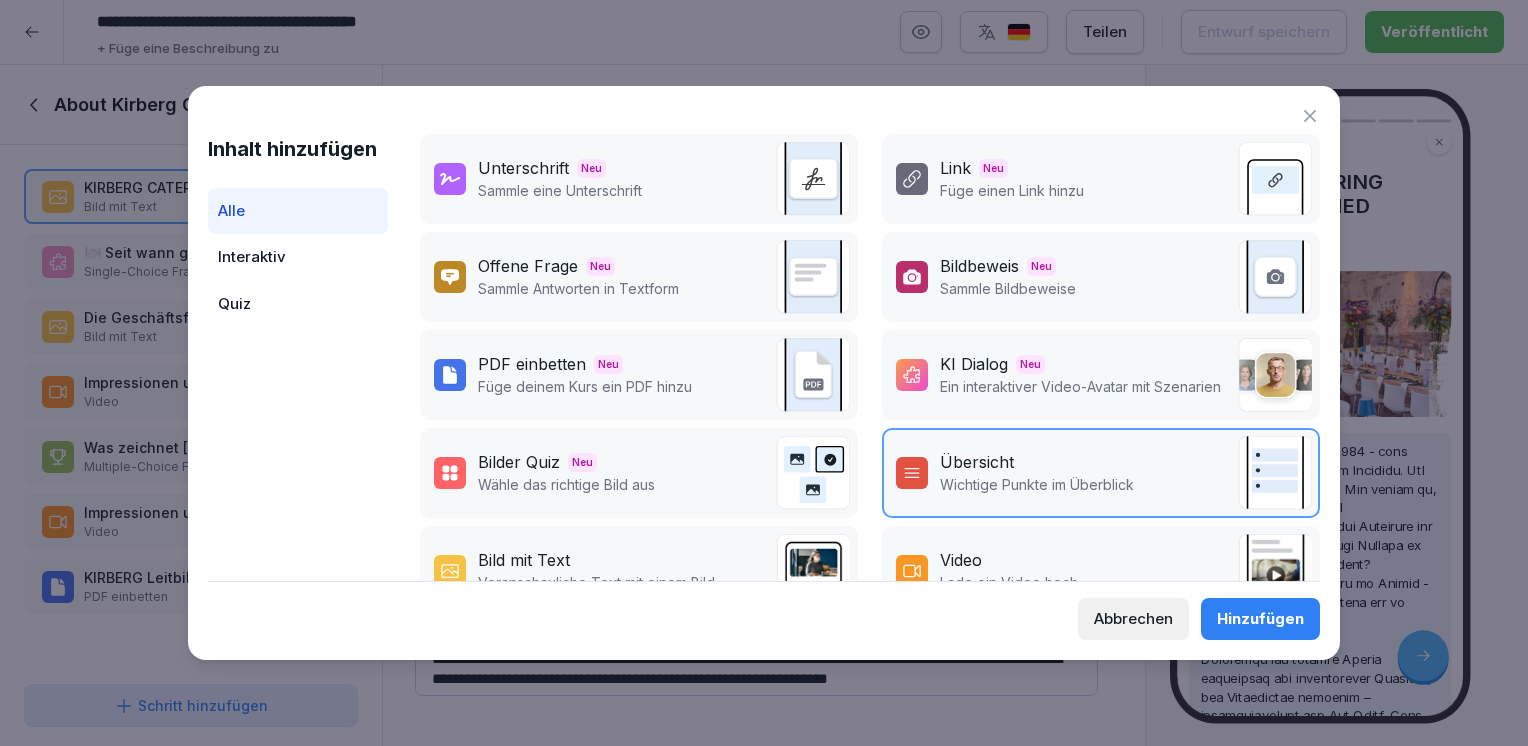 click 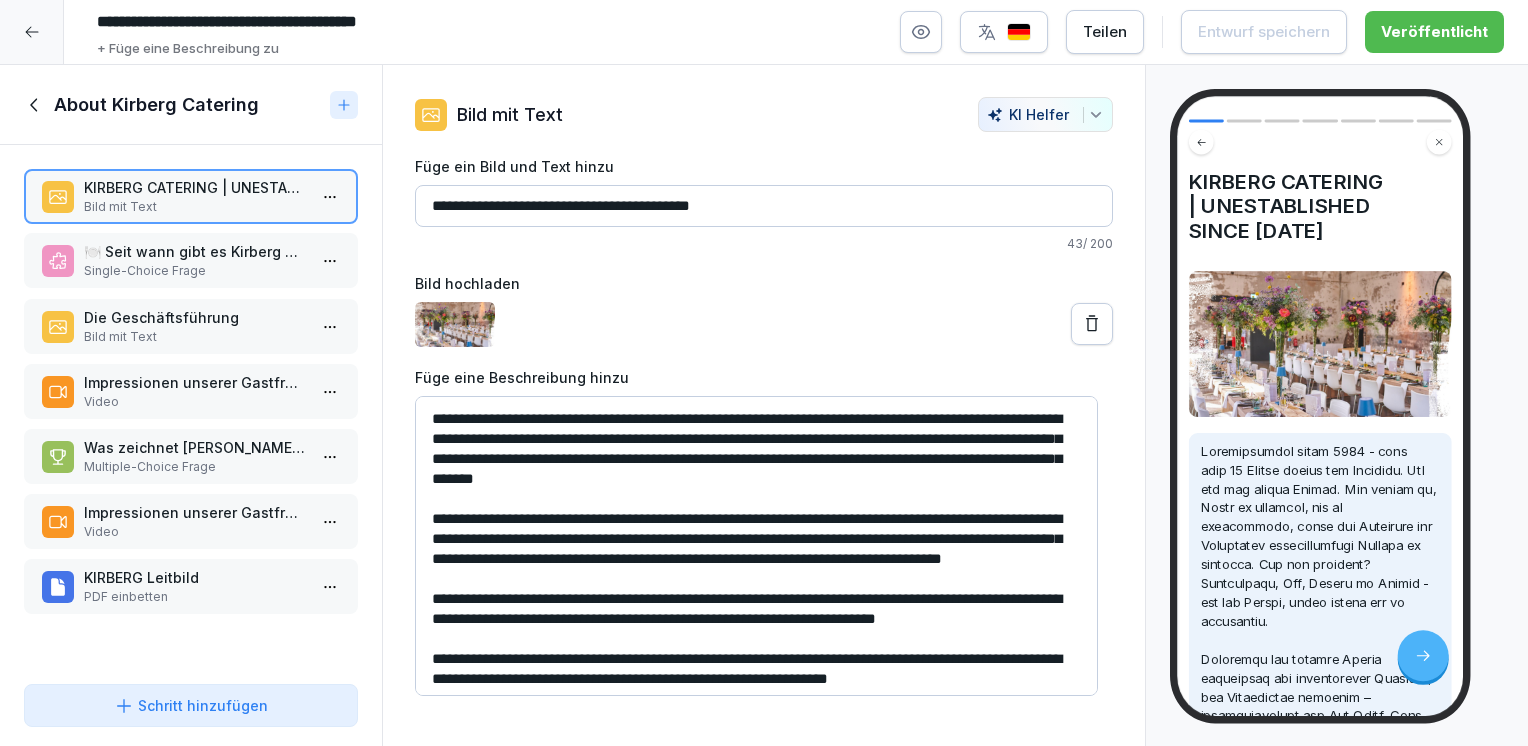 click on "🍽️ Seit wann gibt es Kirberg Catering?" at bounding box center (195, 251) 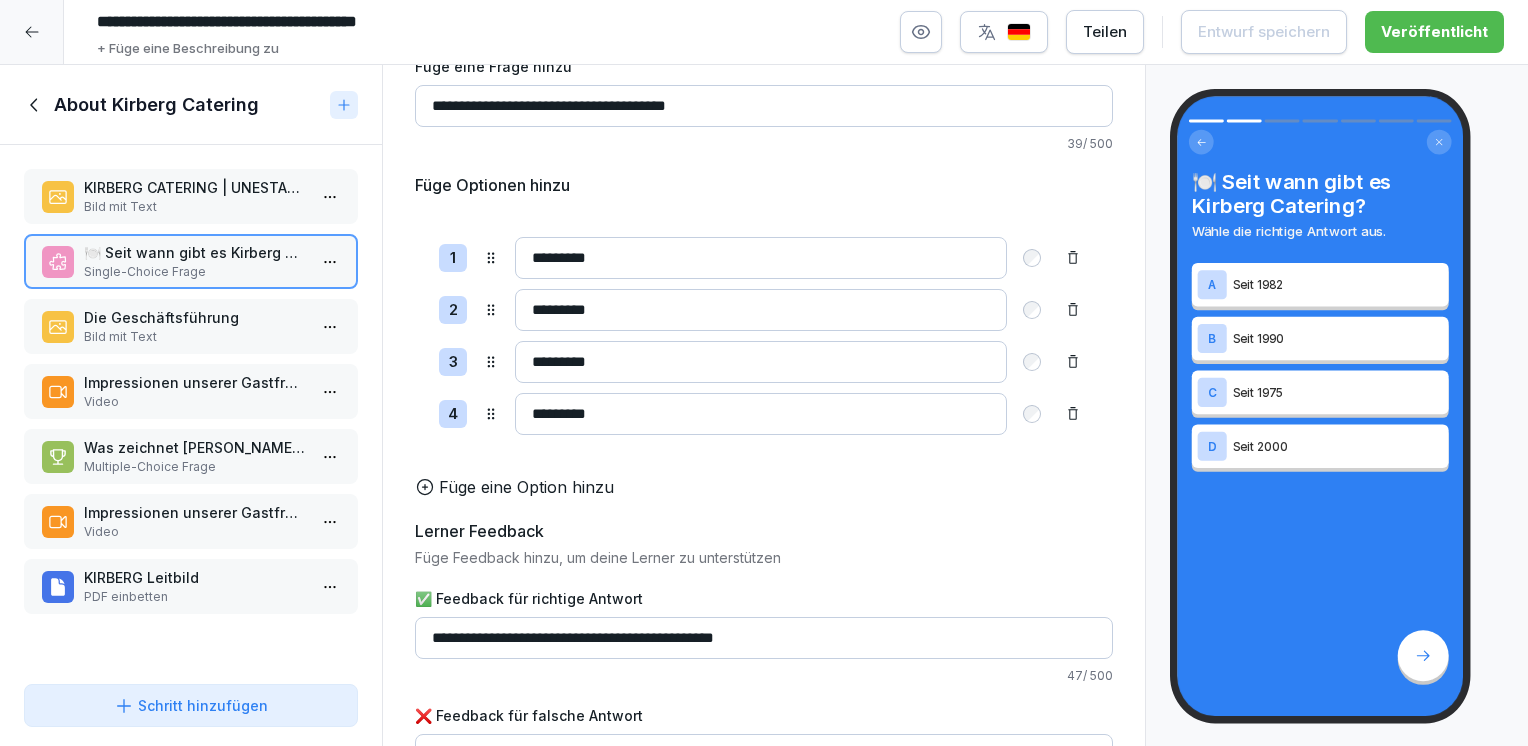 scroll, scrollTop: 181, scrollLeft: 0, axis: vertical 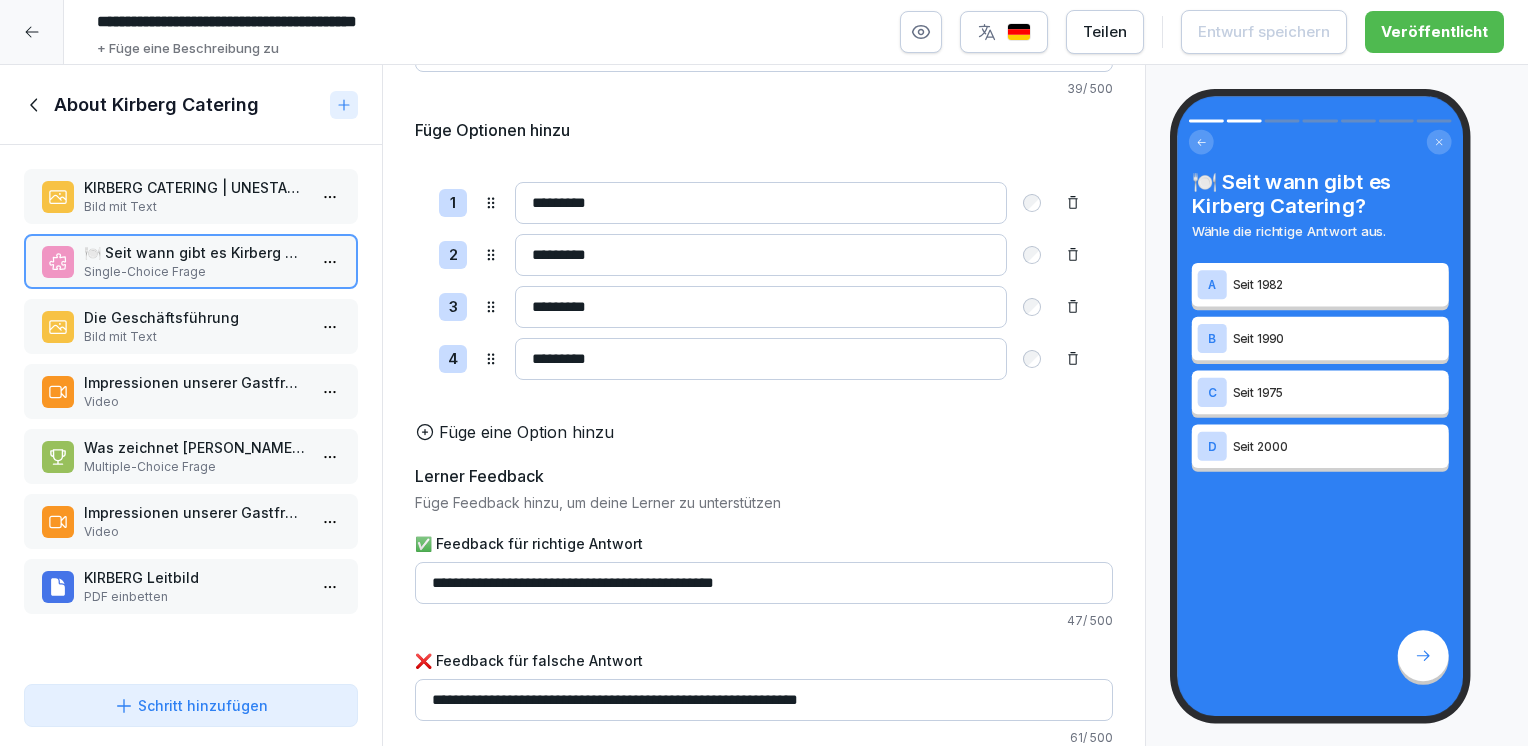 click on "KIRBERG Leitbild" at bounding box center [195, 577] 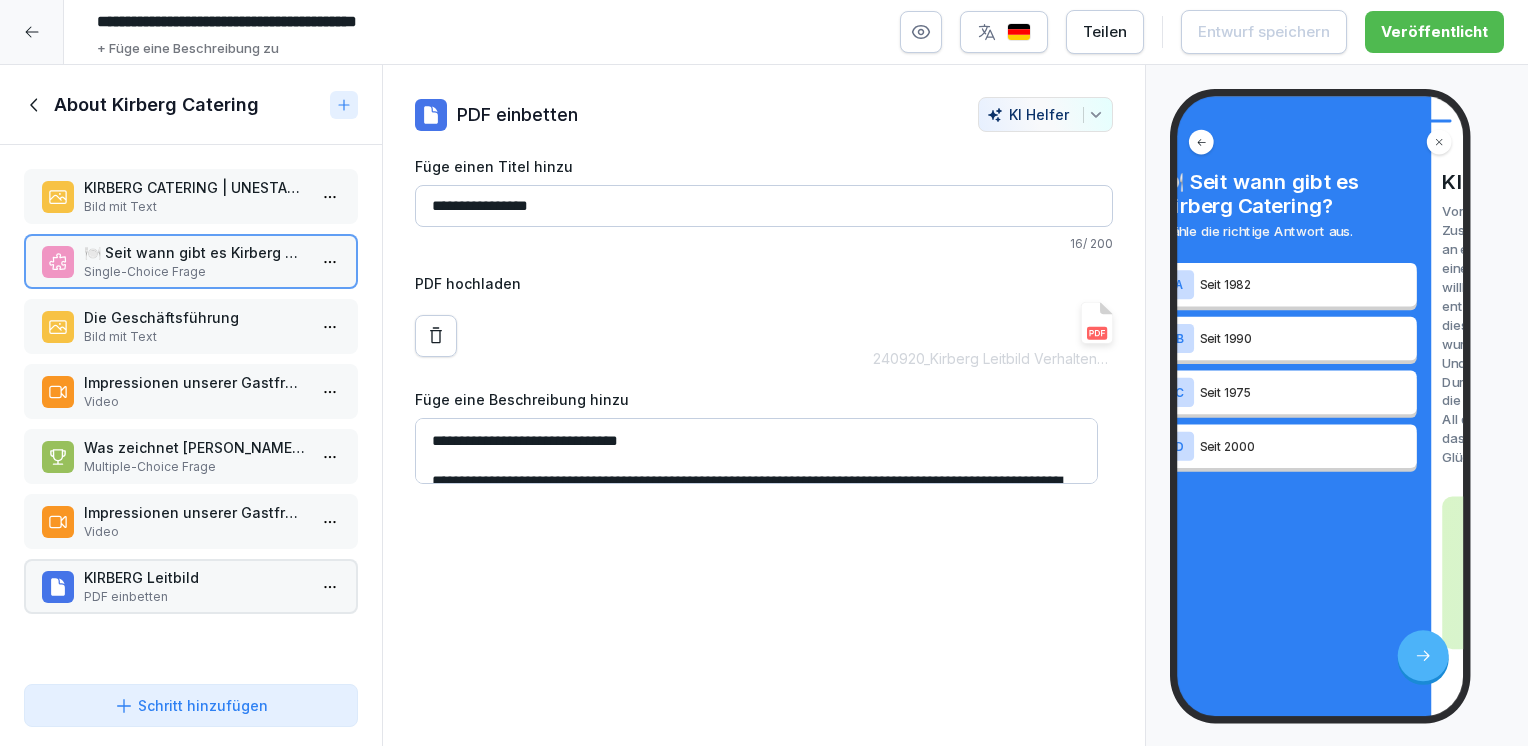 scroll, scrollTop: 0, scrollLeft: 0, axis: both 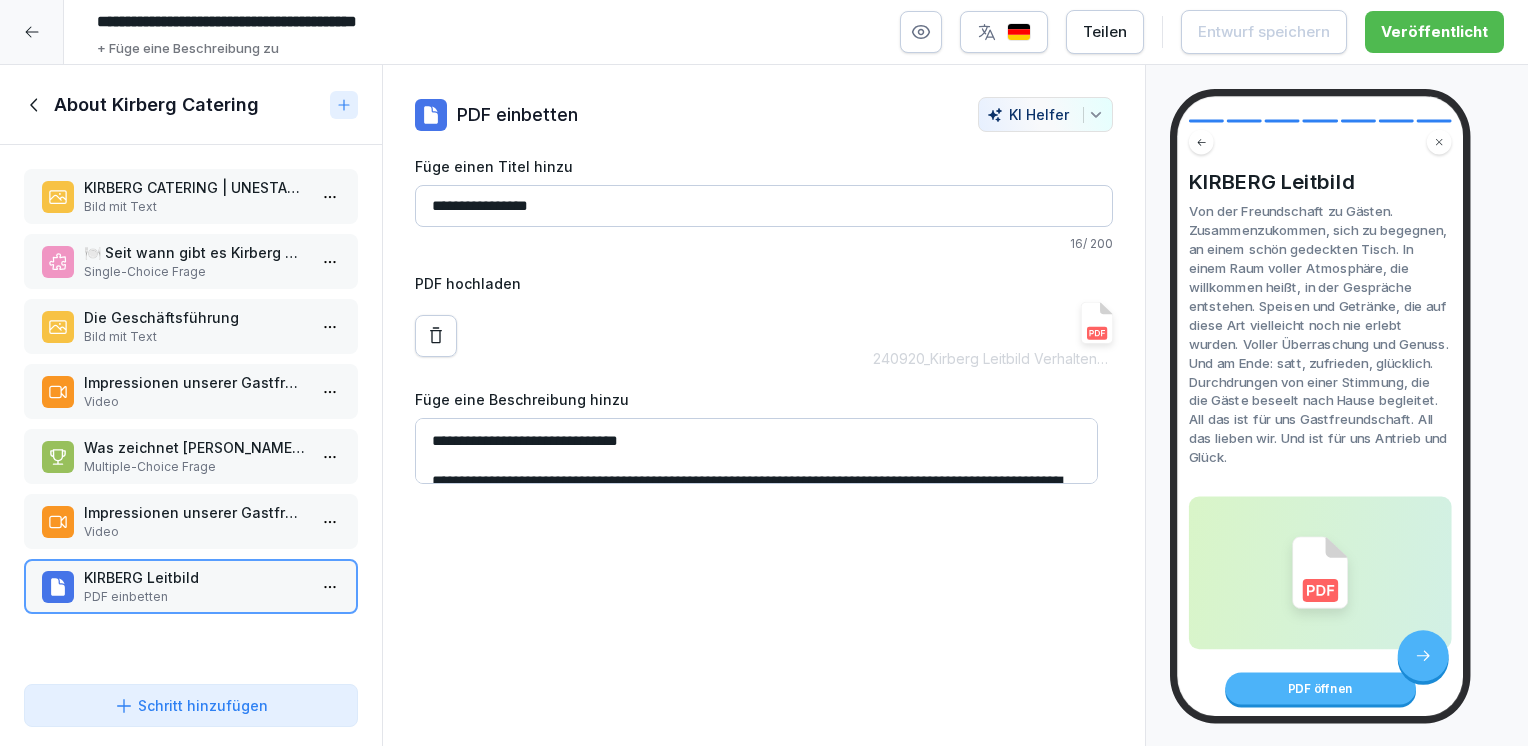 click at bounding box center [1097, 323] 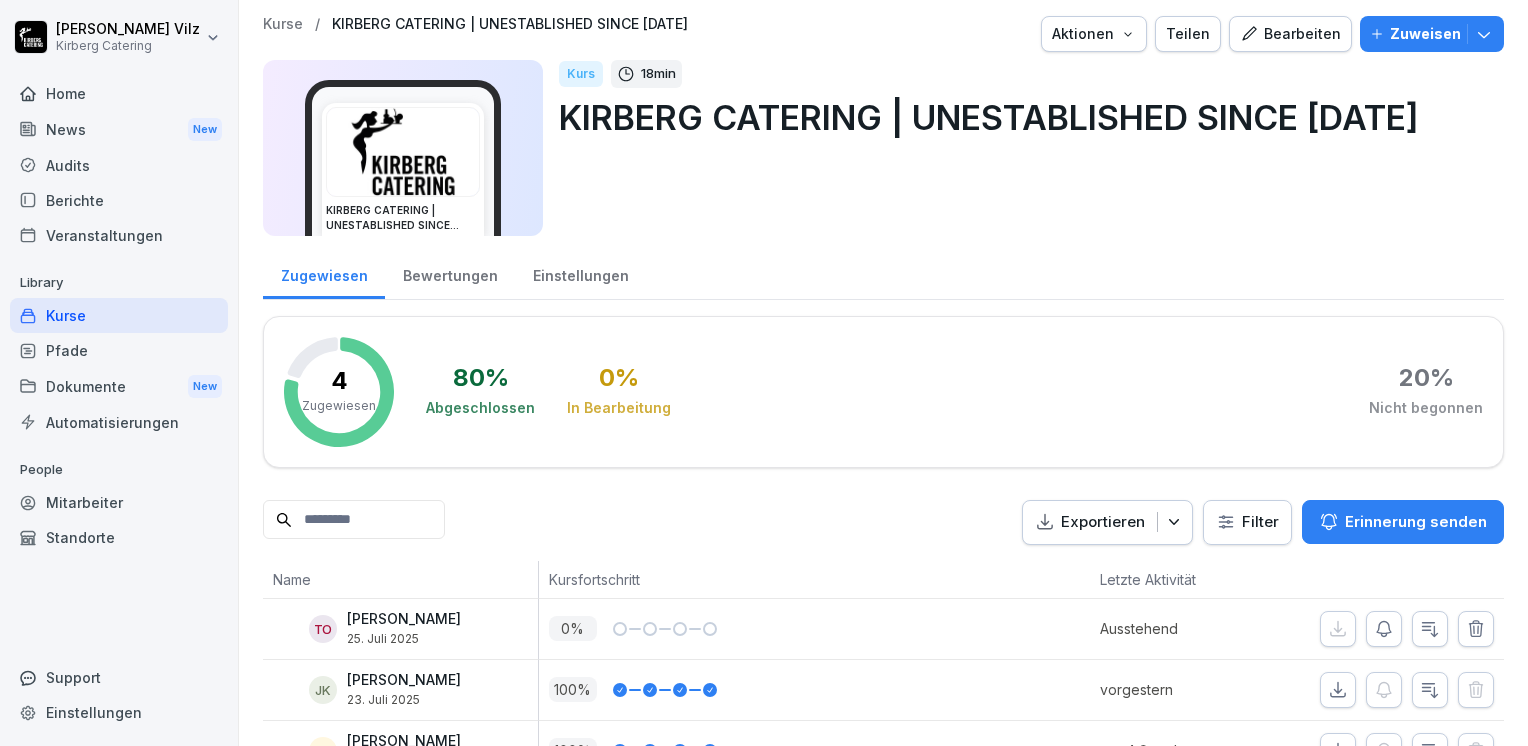 scroll, scrollTop: 0, scrollLeft: 0, axis: both 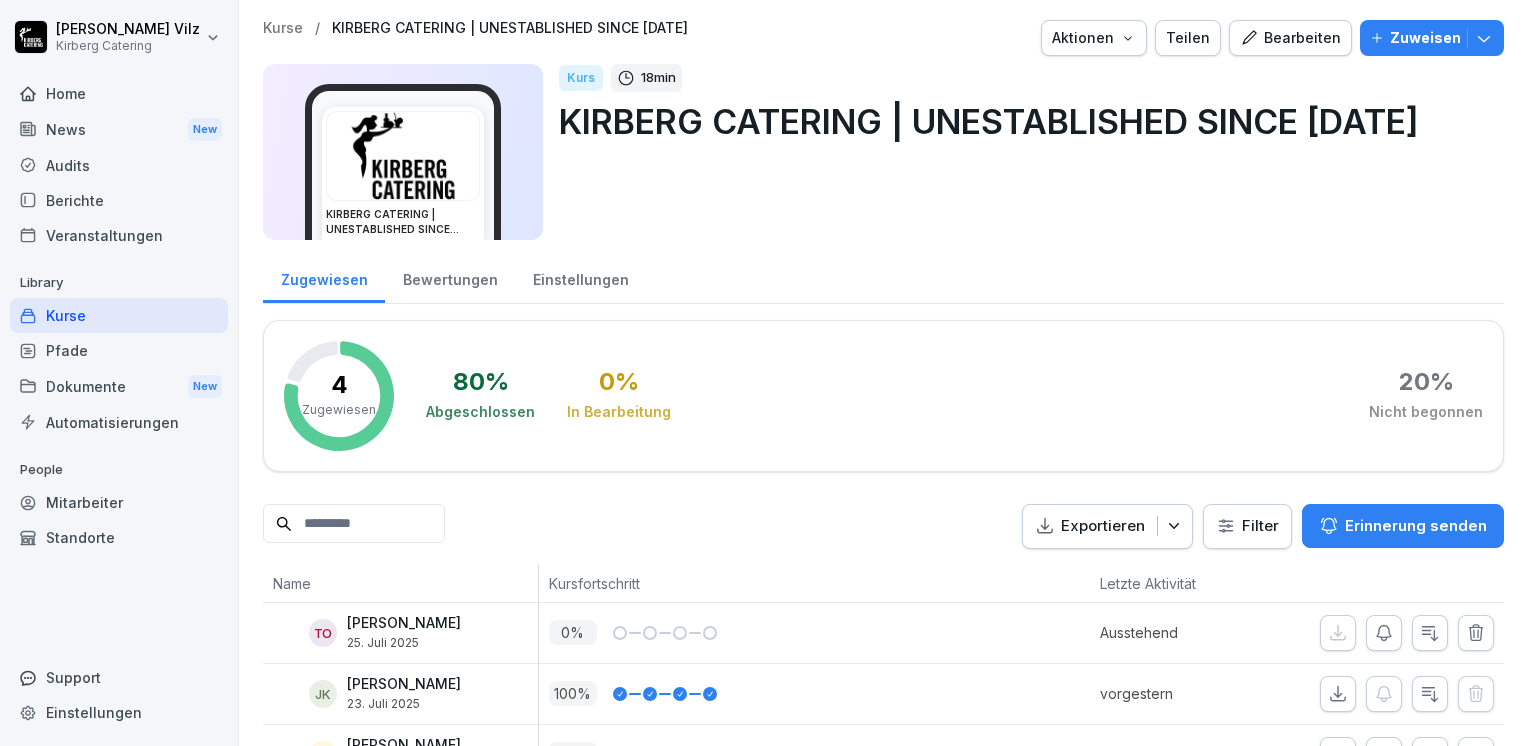 click on "Kurse" at bounding box center [119, 315] 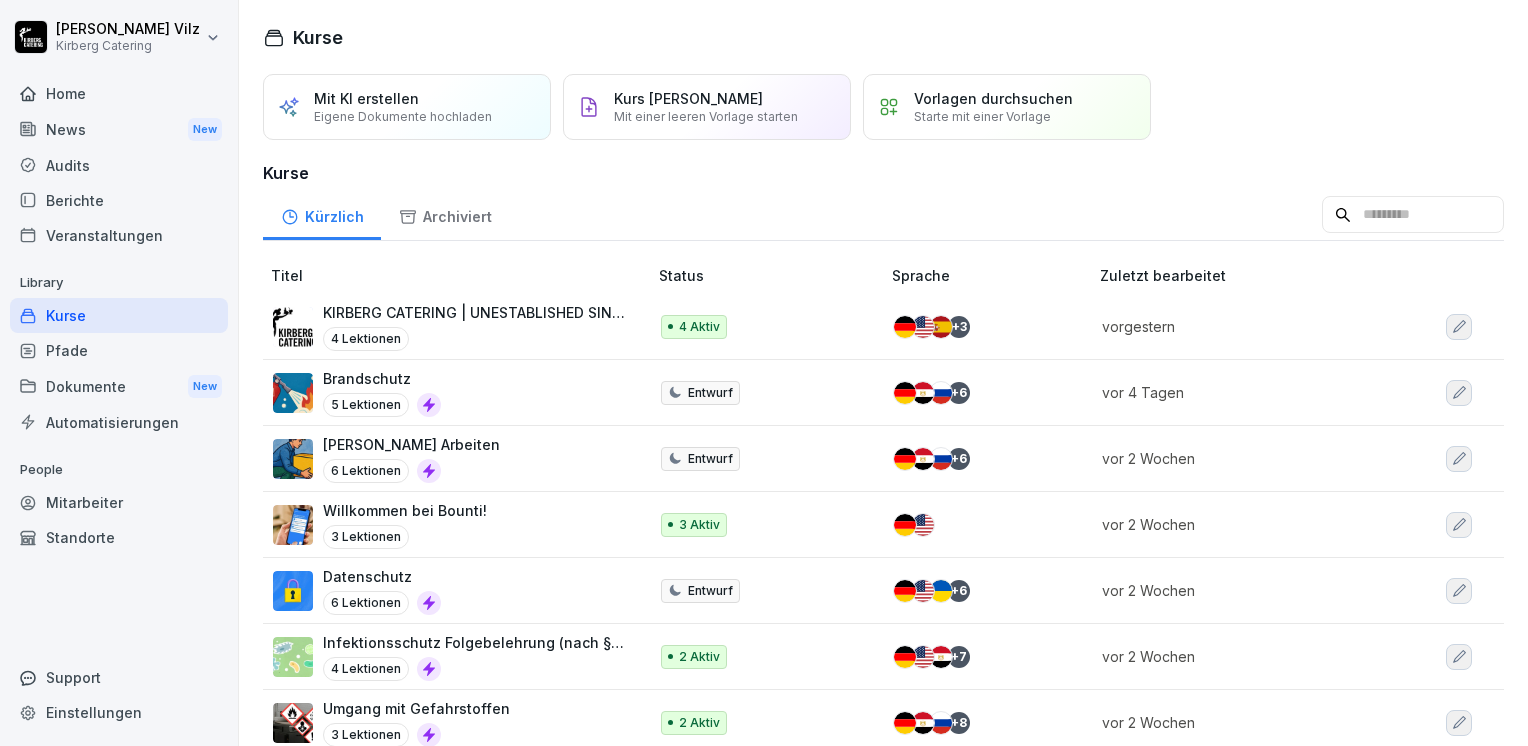 click on "KIRBERG CATERING | UNESTABLISHED SINCE [DATE]" at bounding box center [475, 312] 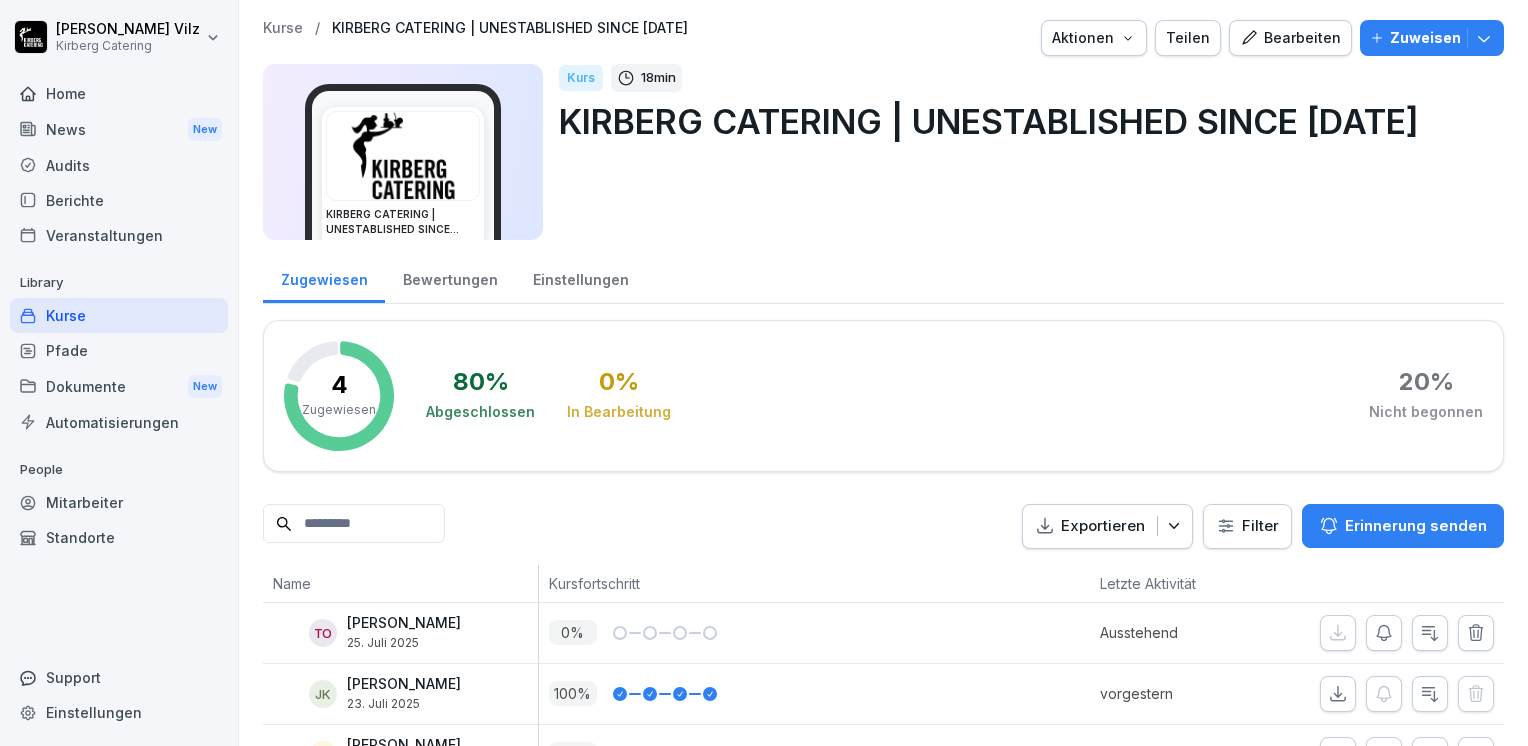 scroll, scrollTop: 0, scrollLeft: 0, axis: both 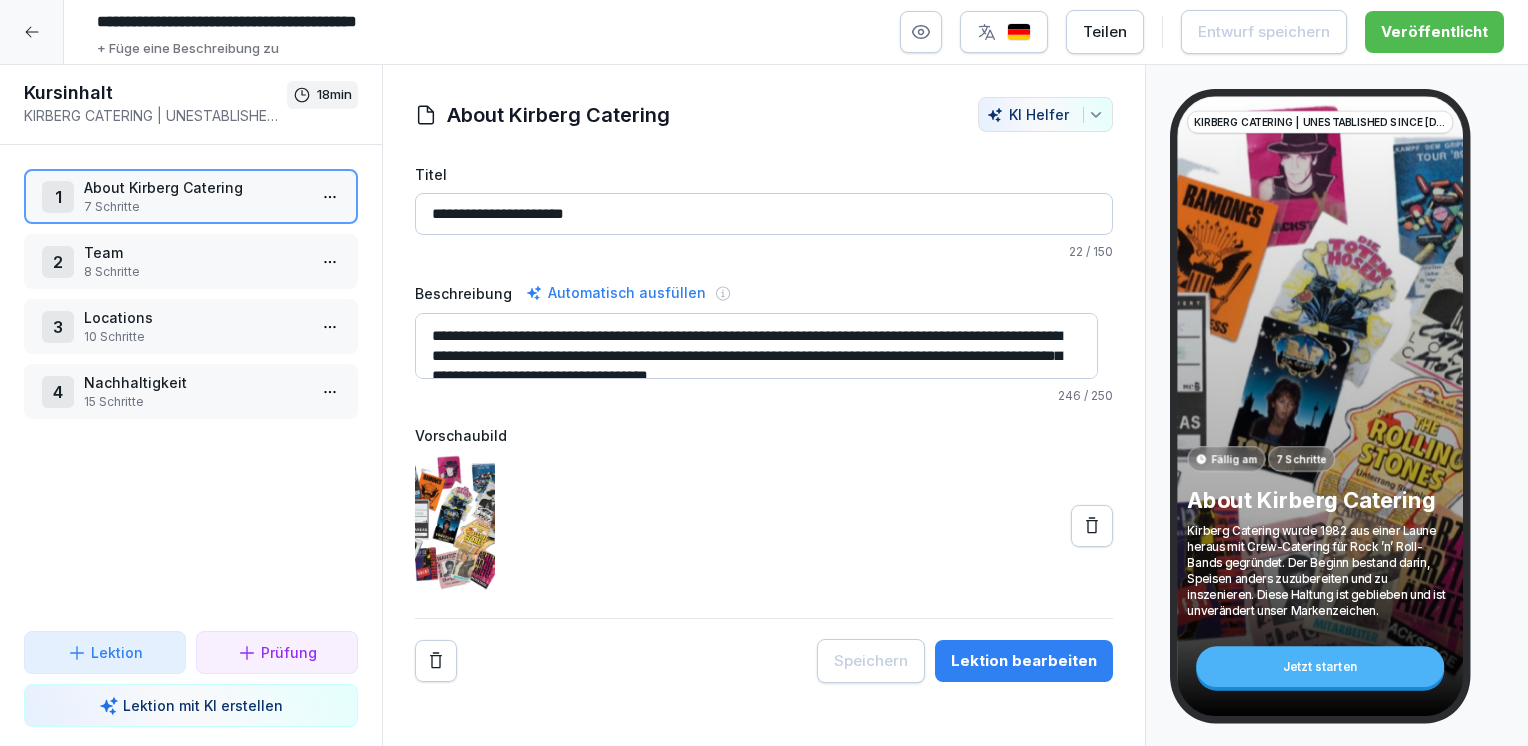 click on "15 Schritte" at bounding box center (195, 402) 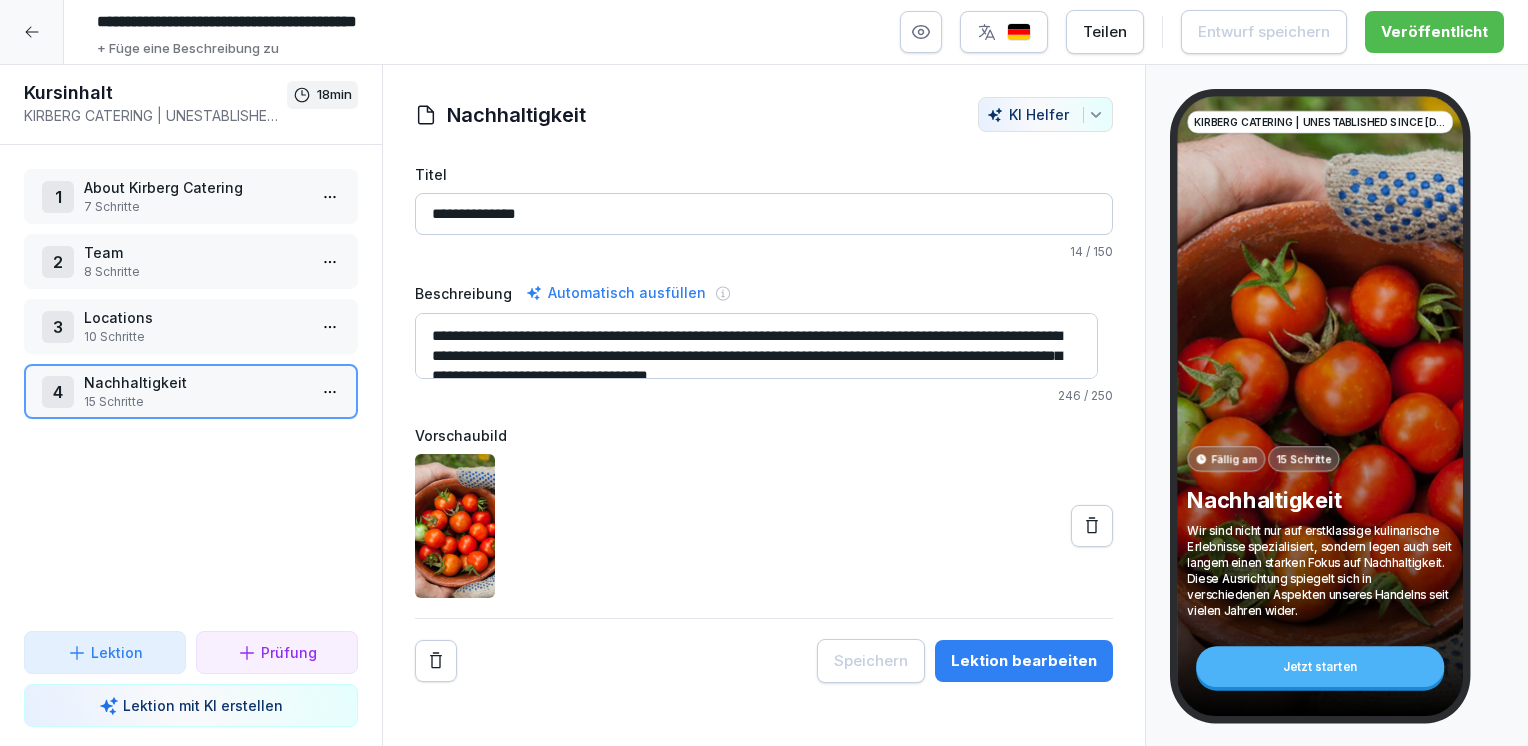 click on "**********" at bounding box center [764, 373] 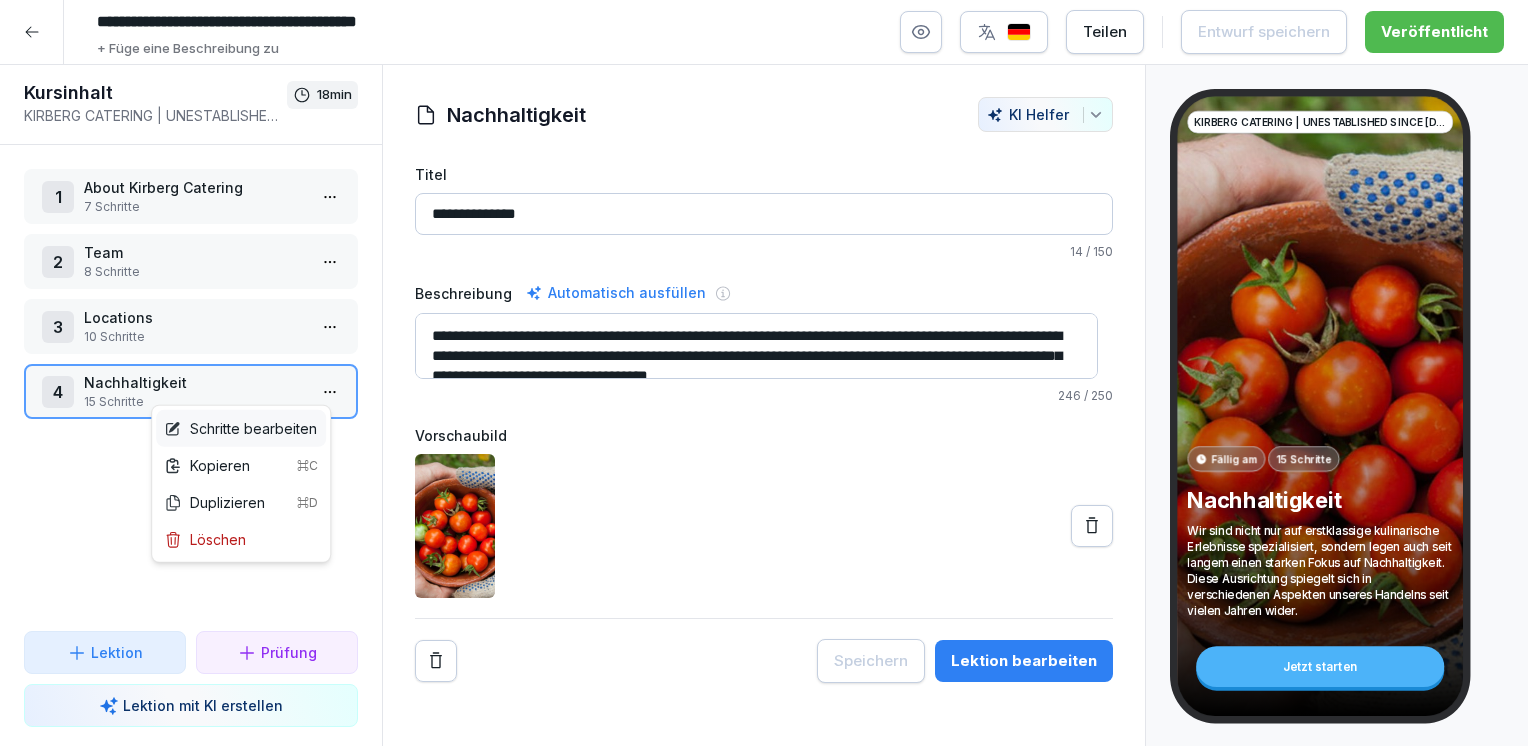 click on "Schritte bearbeiten" at bounding box center [240, 428] 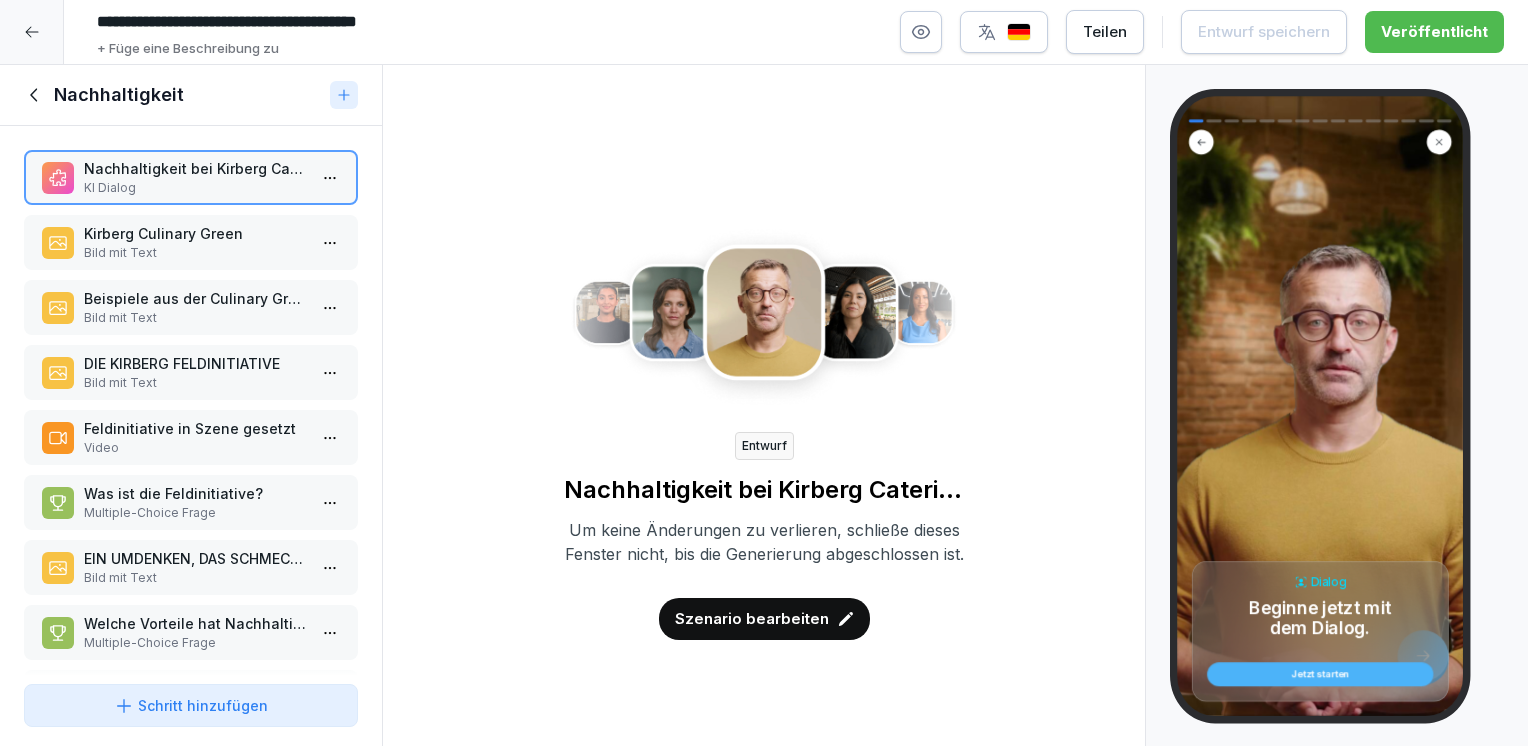 click on "Szenario bearbeiten" at bounding box center (752, 619) 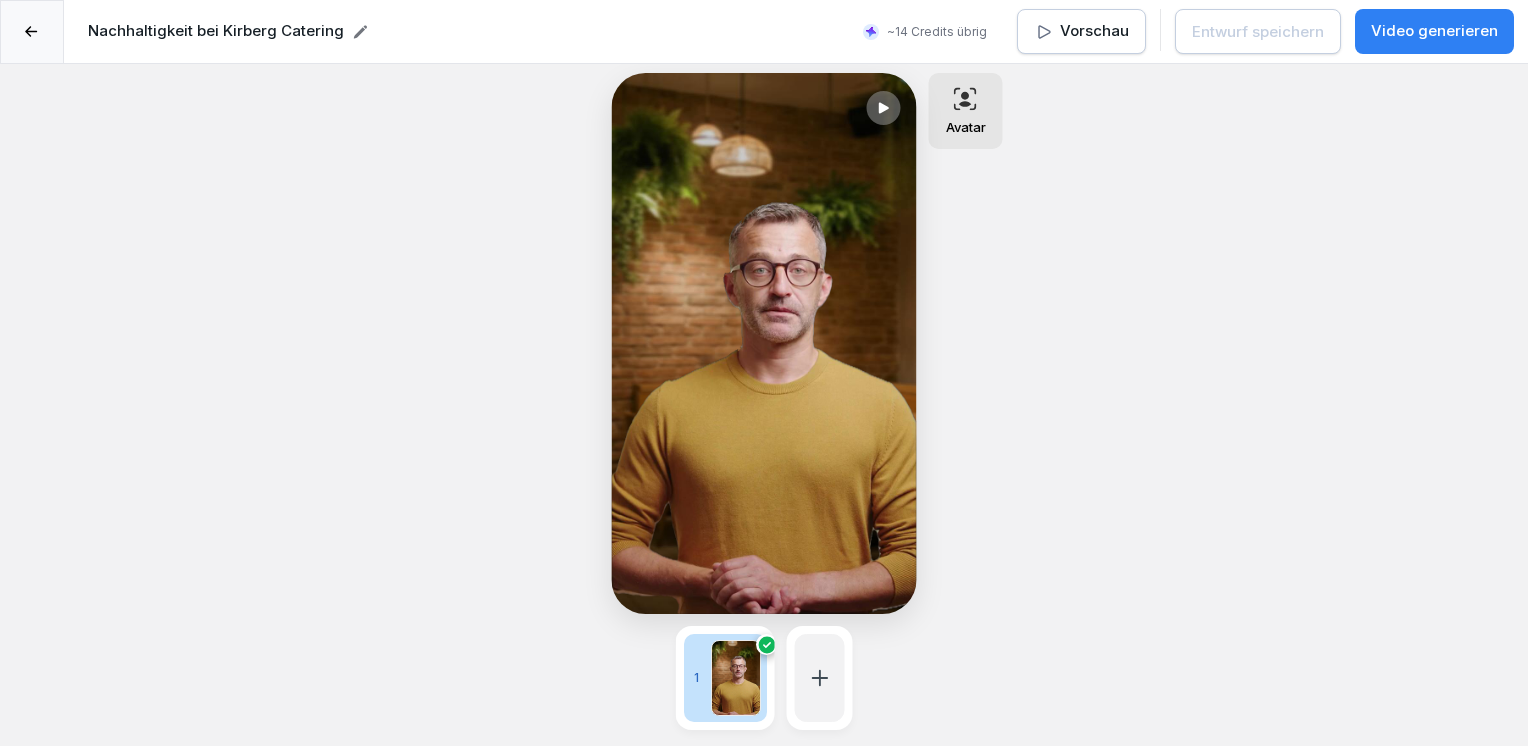 click 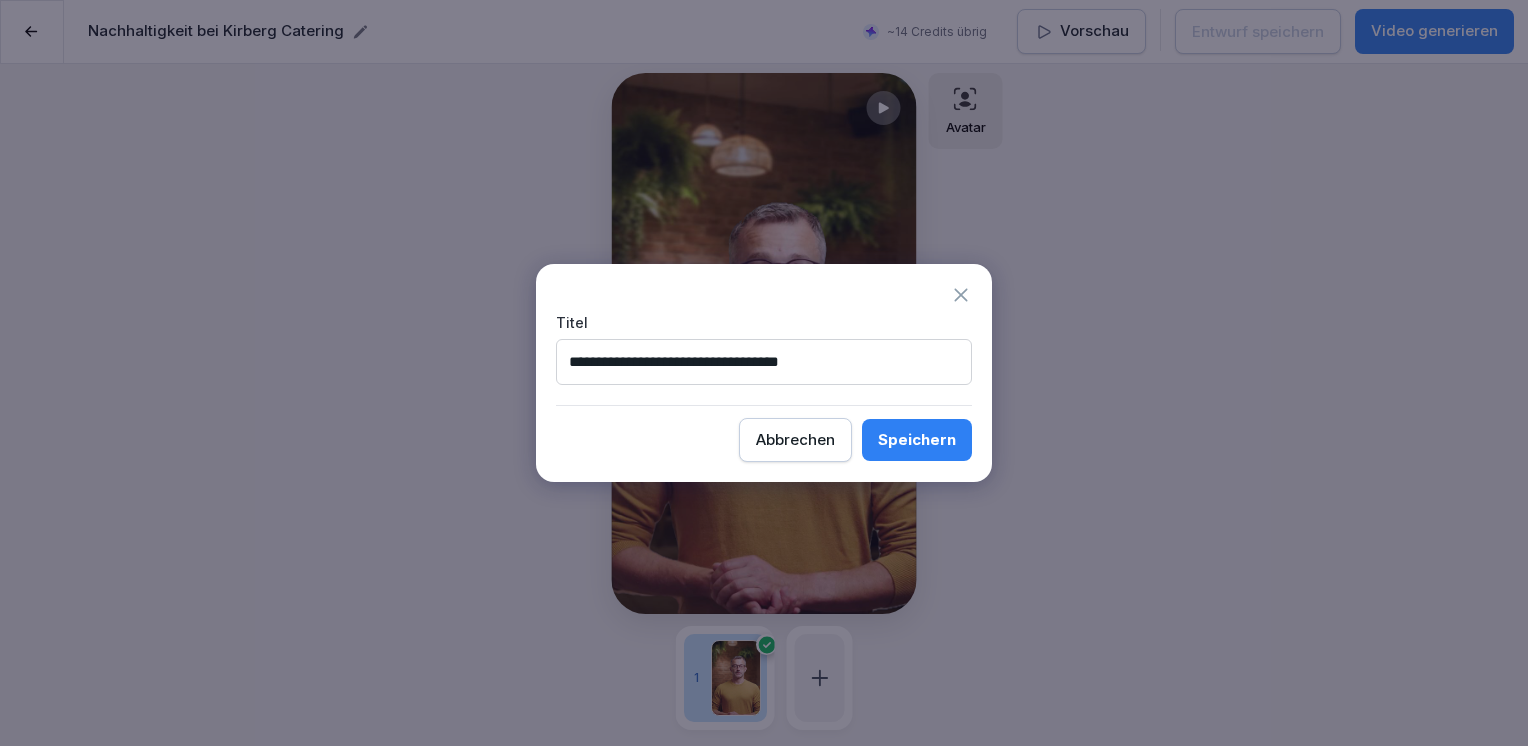 click on "Abbrechen" at bounding box center (795, 440) 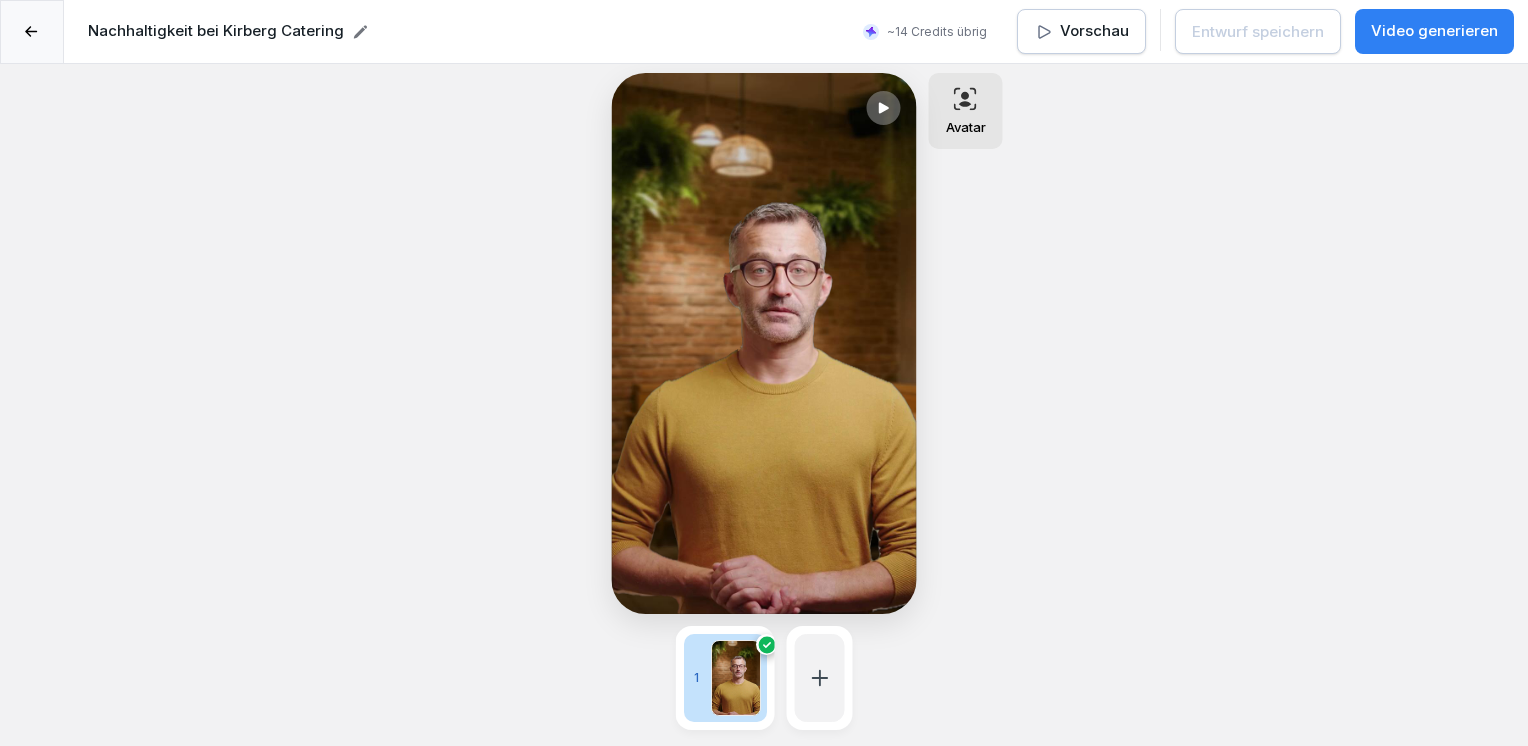 click 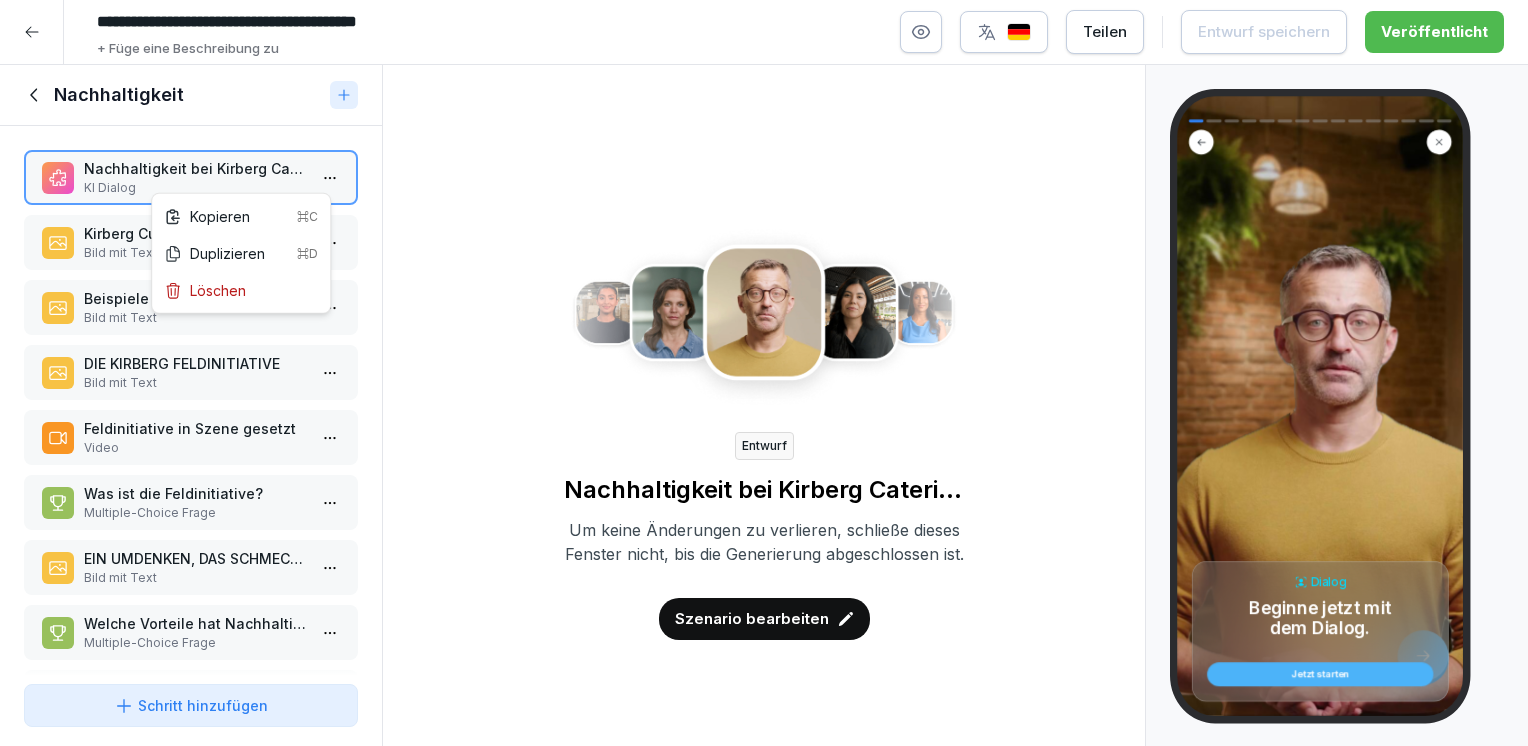 click on "**********" at bounding box center (764, 373) 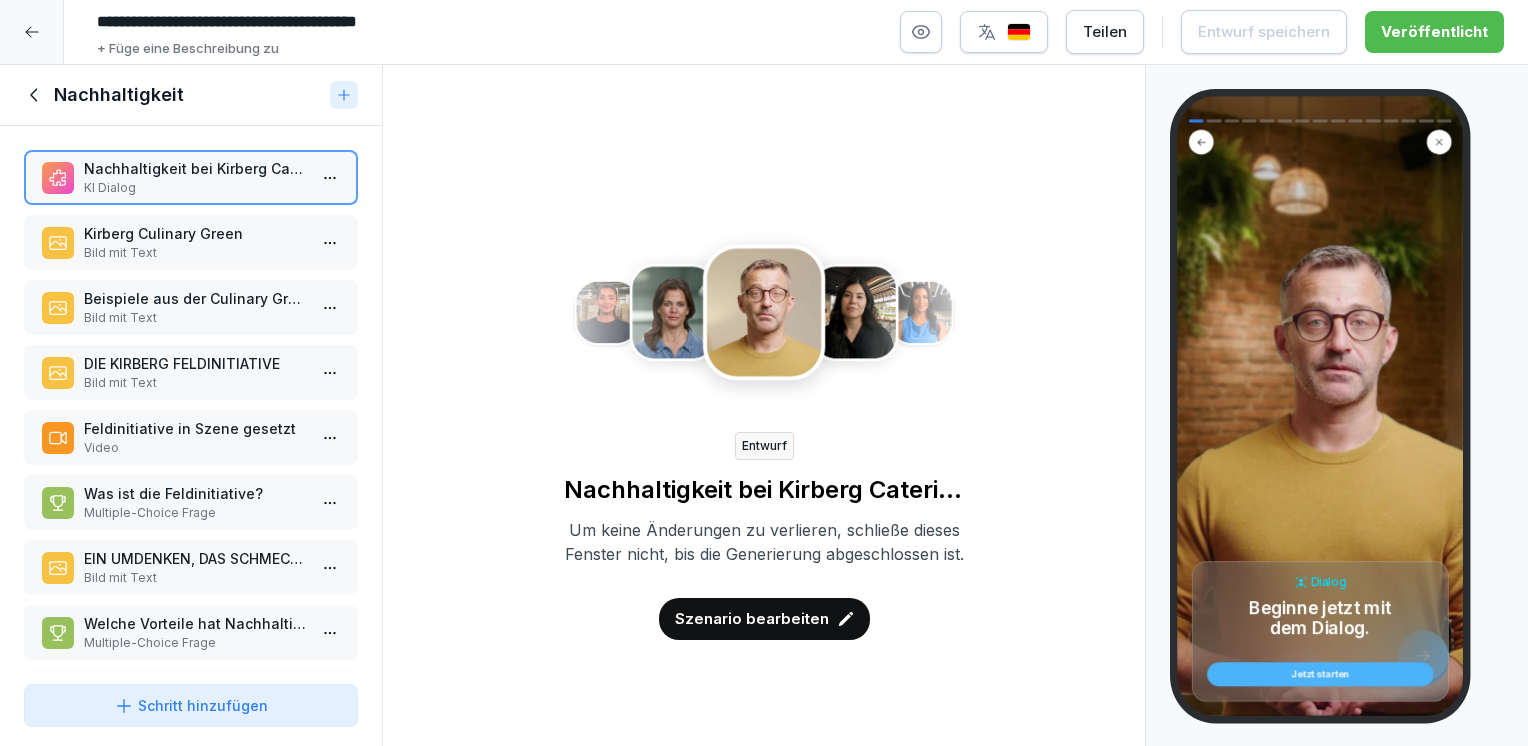 click on "**********" at bounding box center (764, 373) 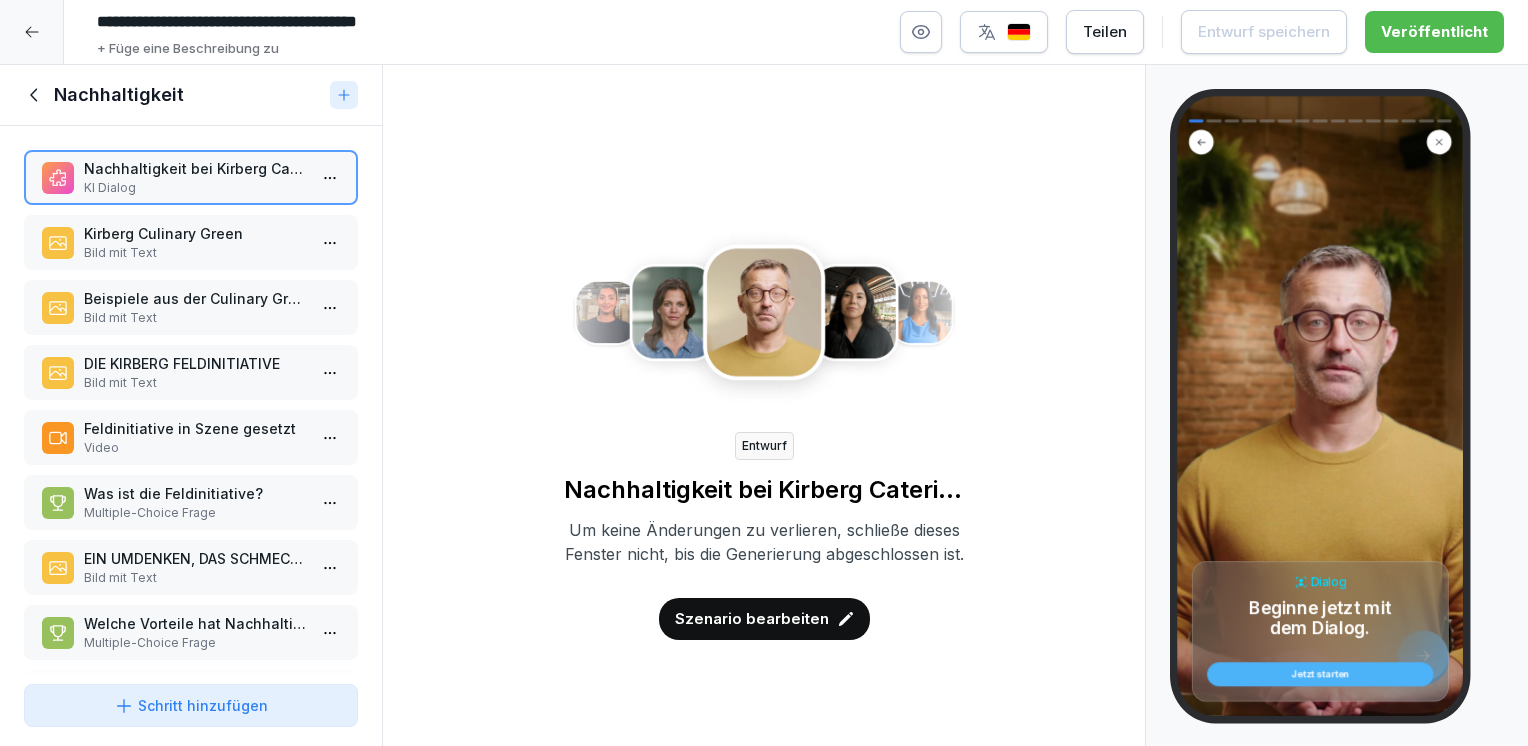 click 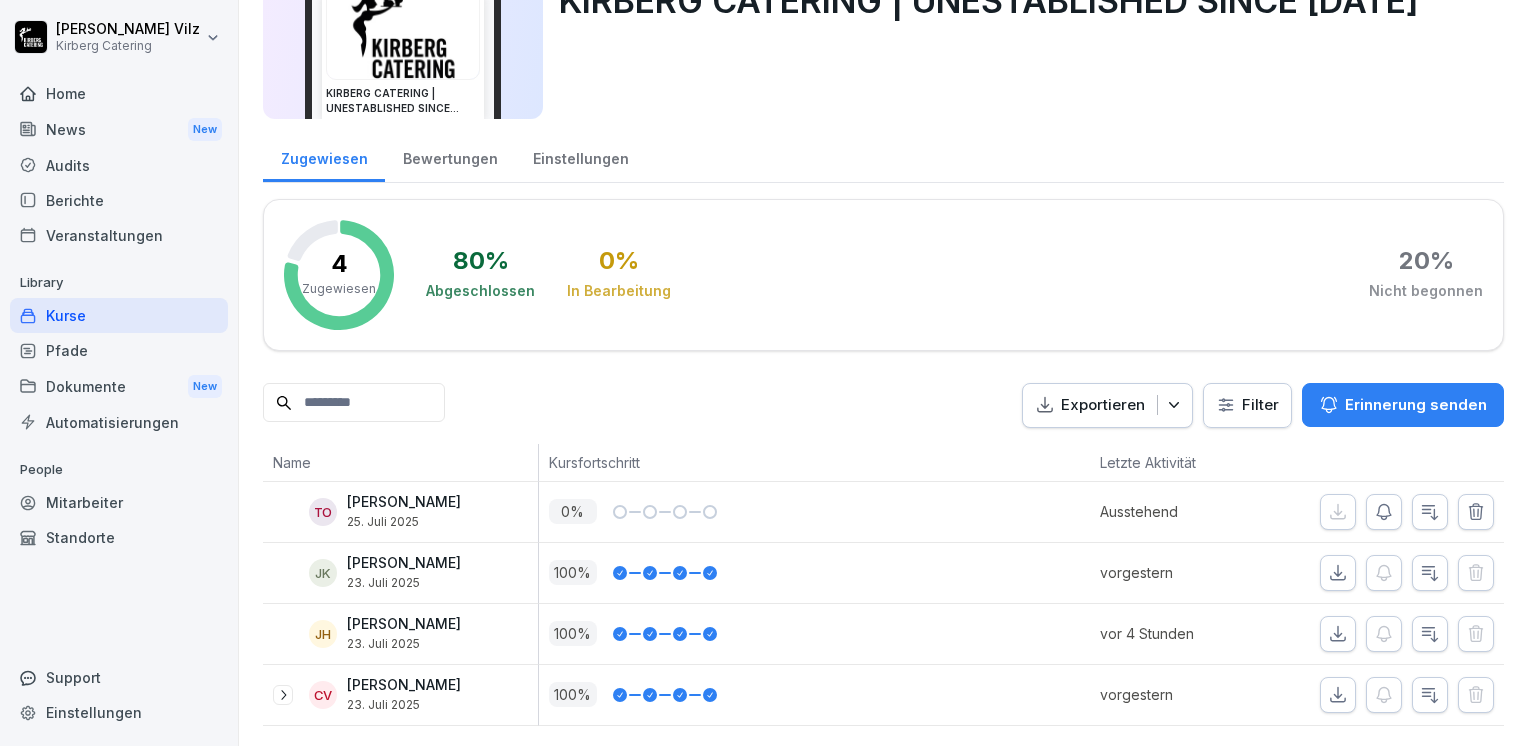 scroll, scrollTop: 147, scrollLeft: 0, axis: vertical 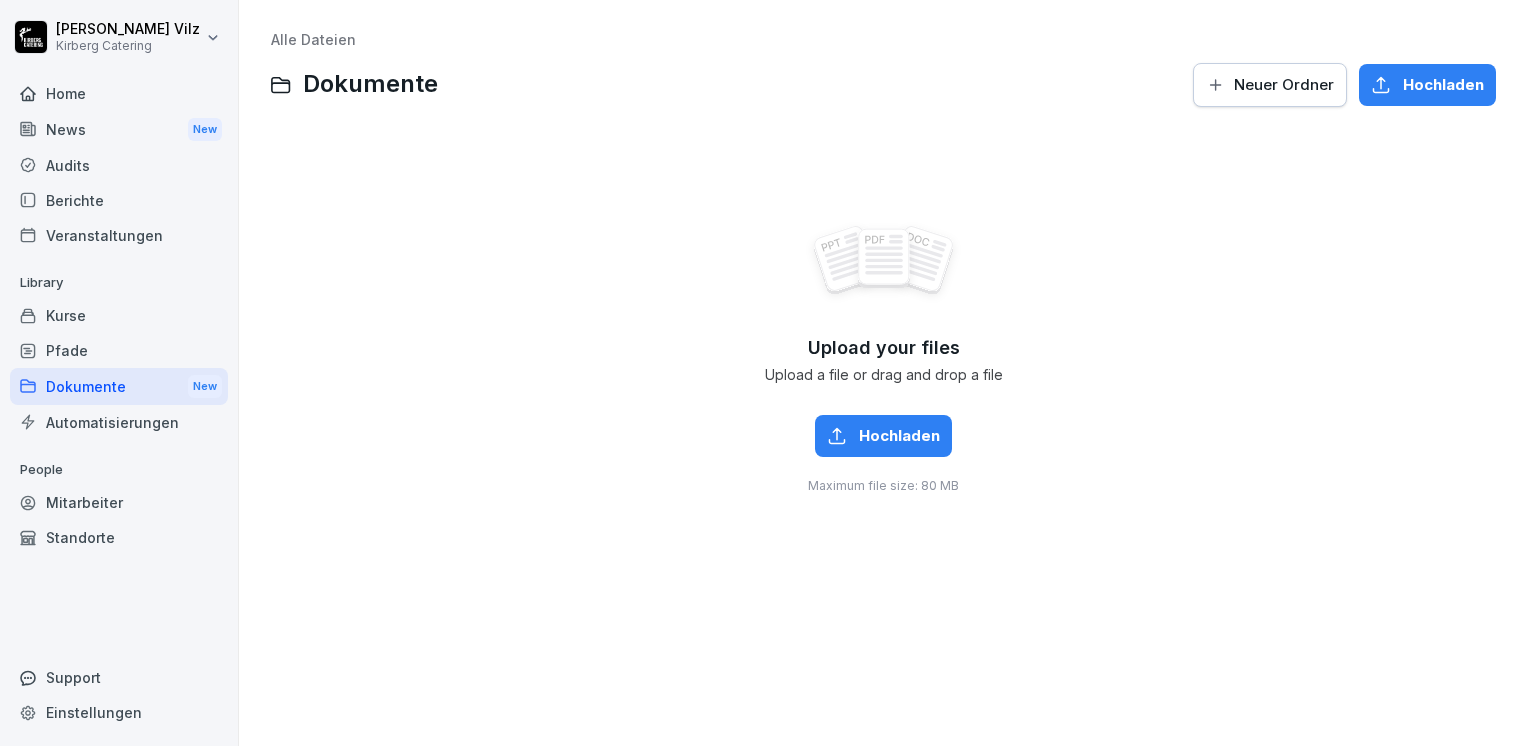 click on "Dokumente New" at bounding box center (119, 386) 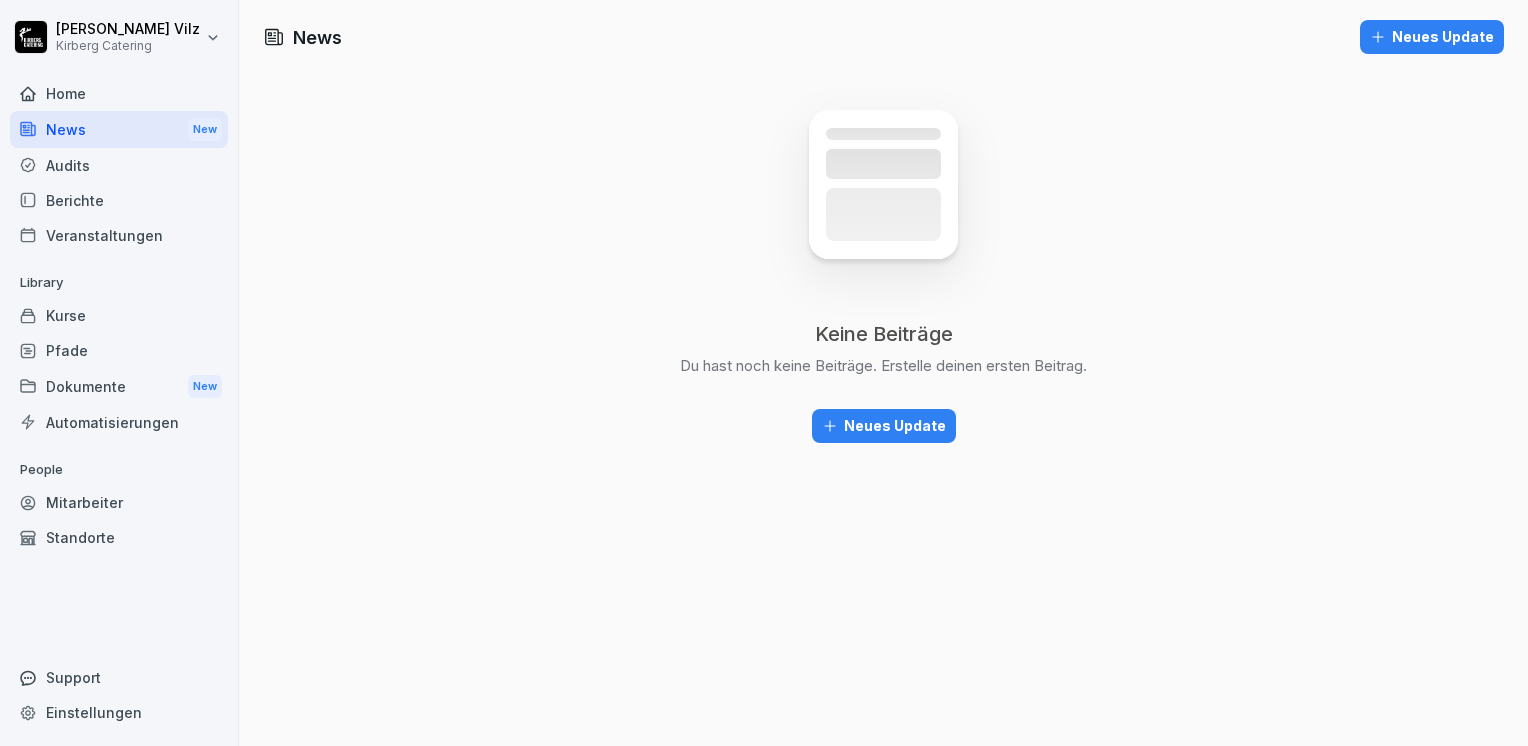 click on "Mitarbeiter" at bounding box center (119, 502) 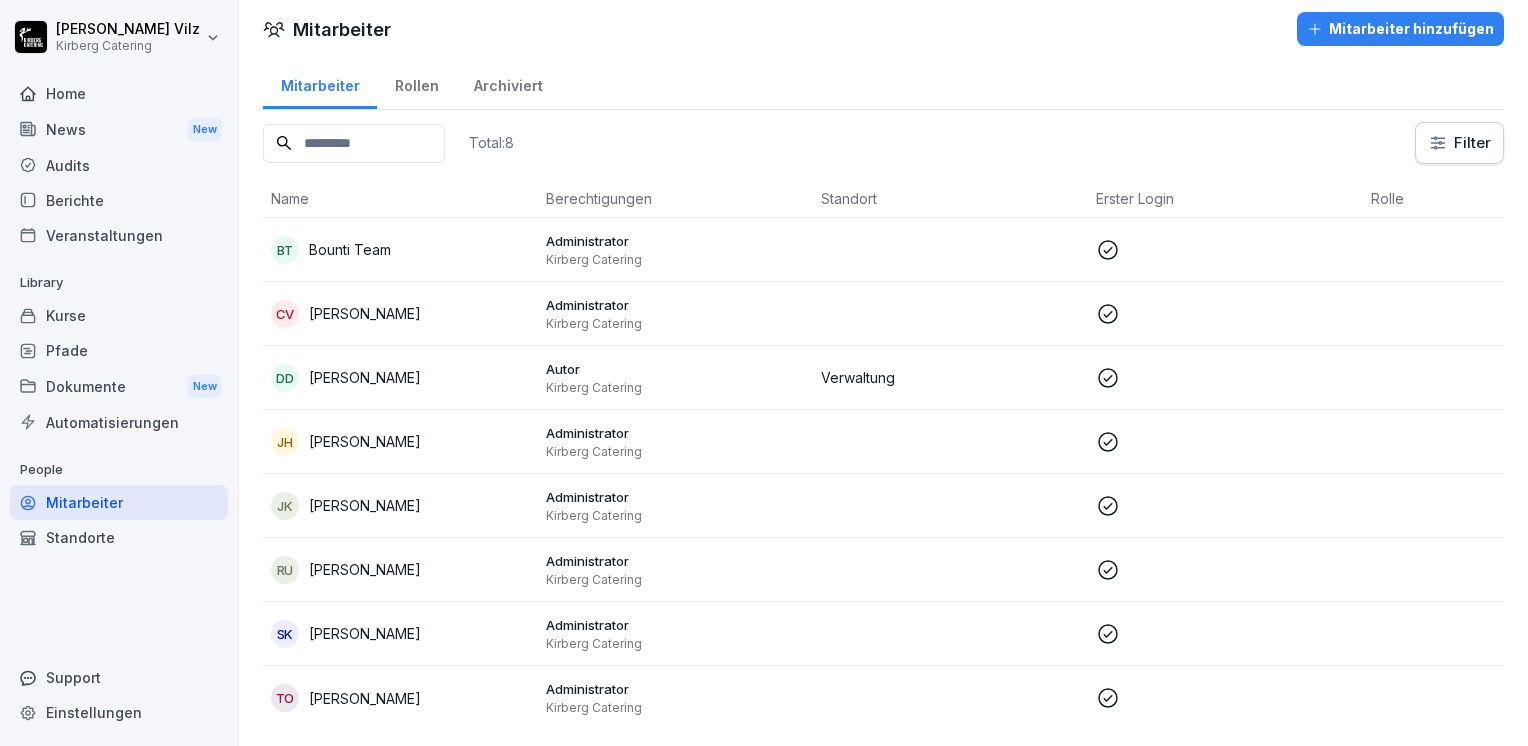 scroll, scrollTop: 0, scrollLeft: 0, axis: both 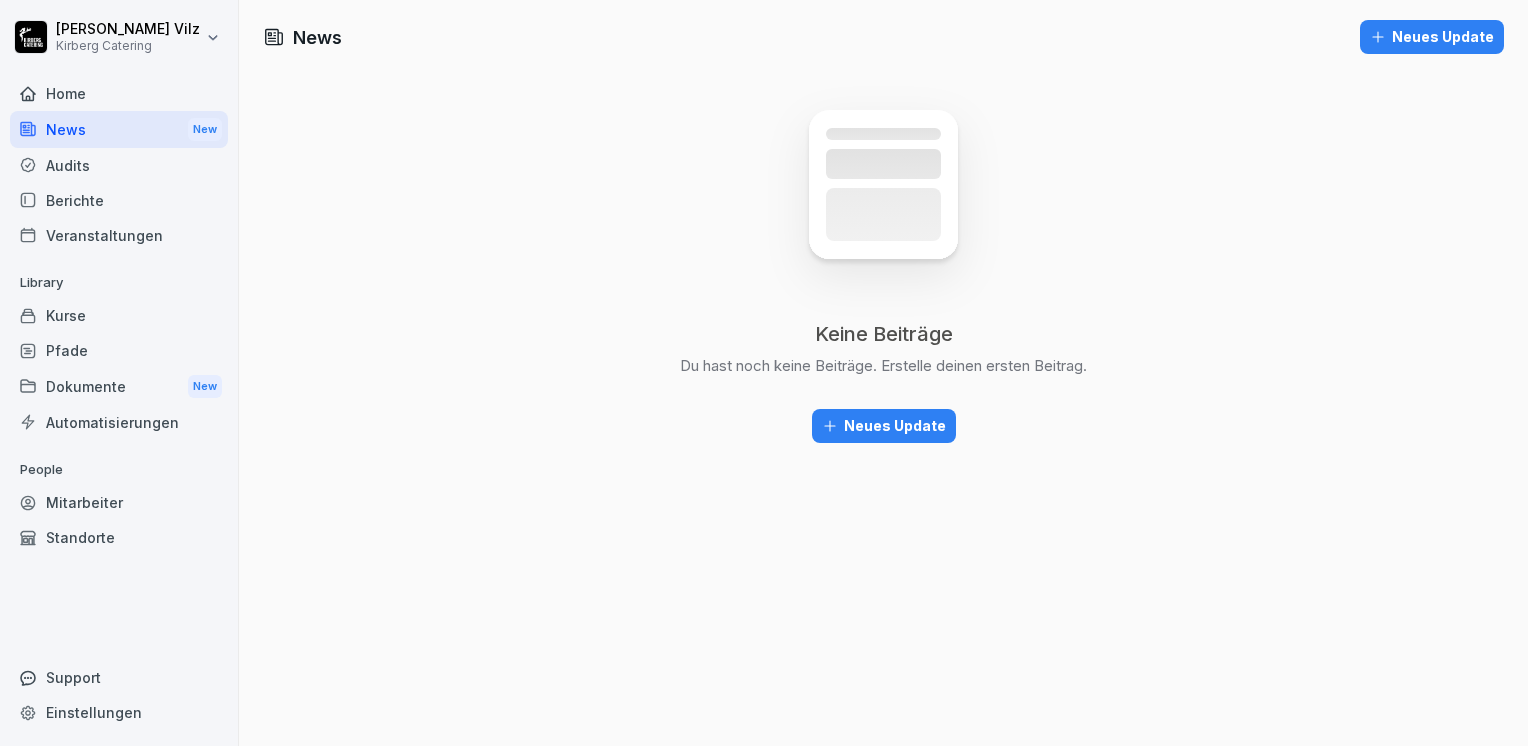 click on "Veranstaltungen" at bounding box center [119, 235] 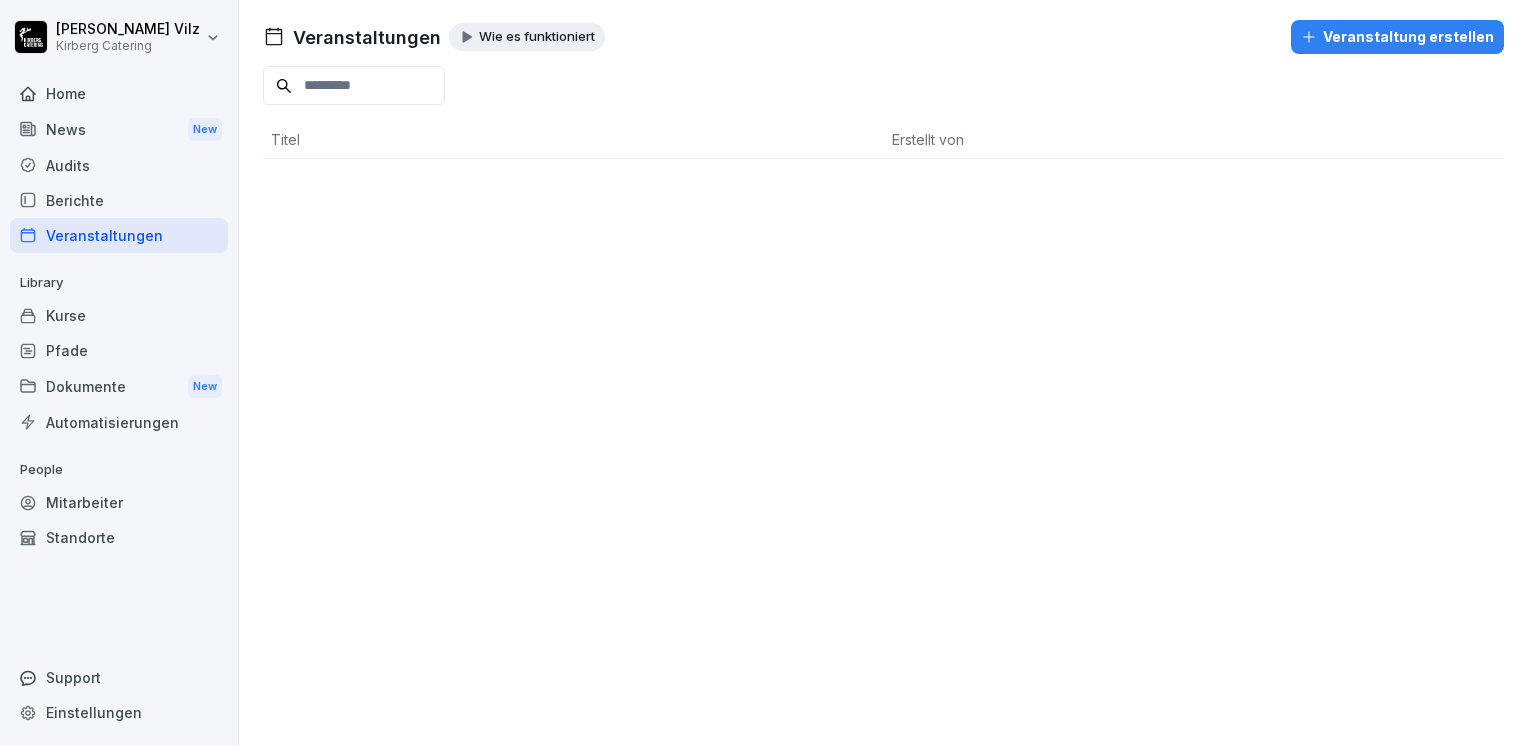 click on "Veranstaltung erstellen" at bounding box center [1397, 37] 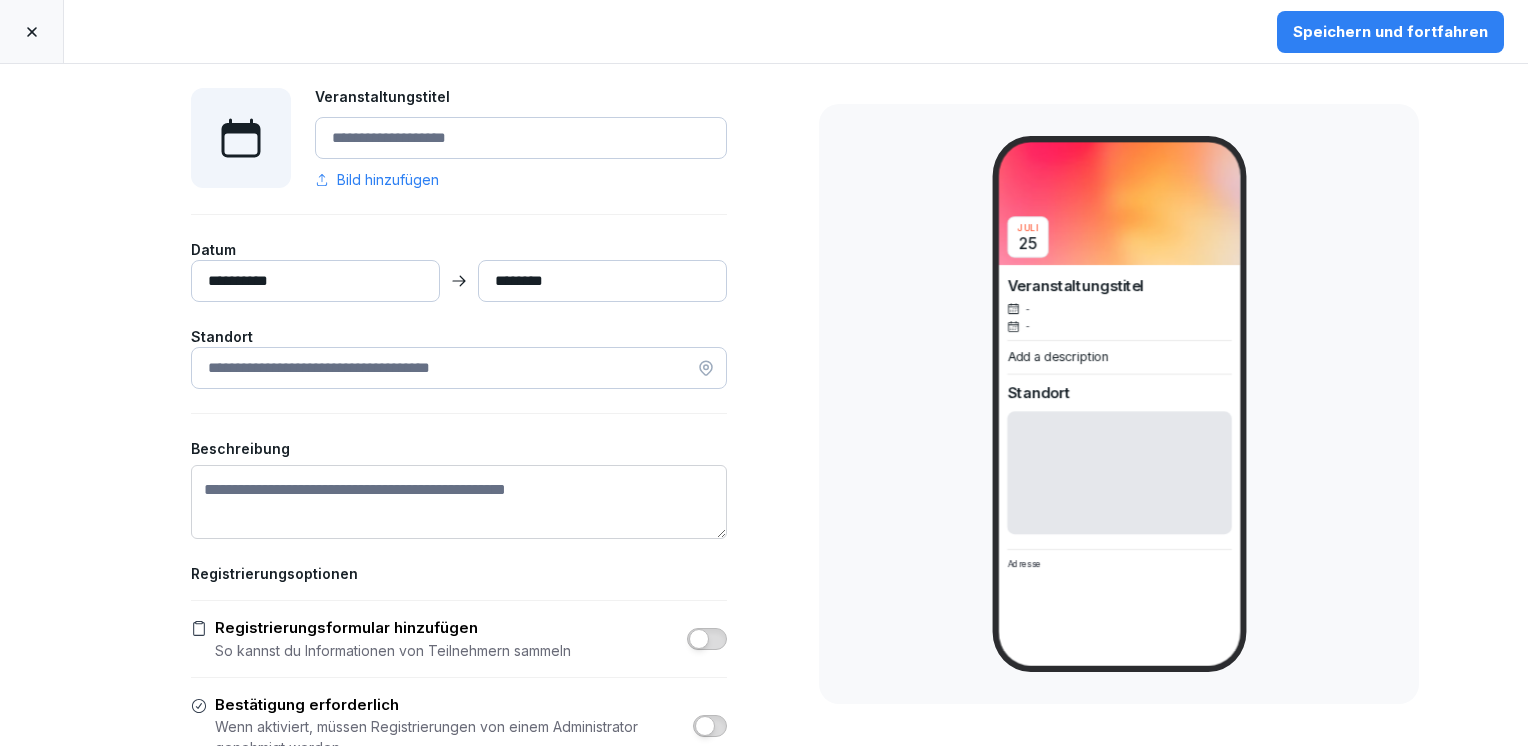 scroll, scrollTop: 0, scrollLeft: 0, axis: both 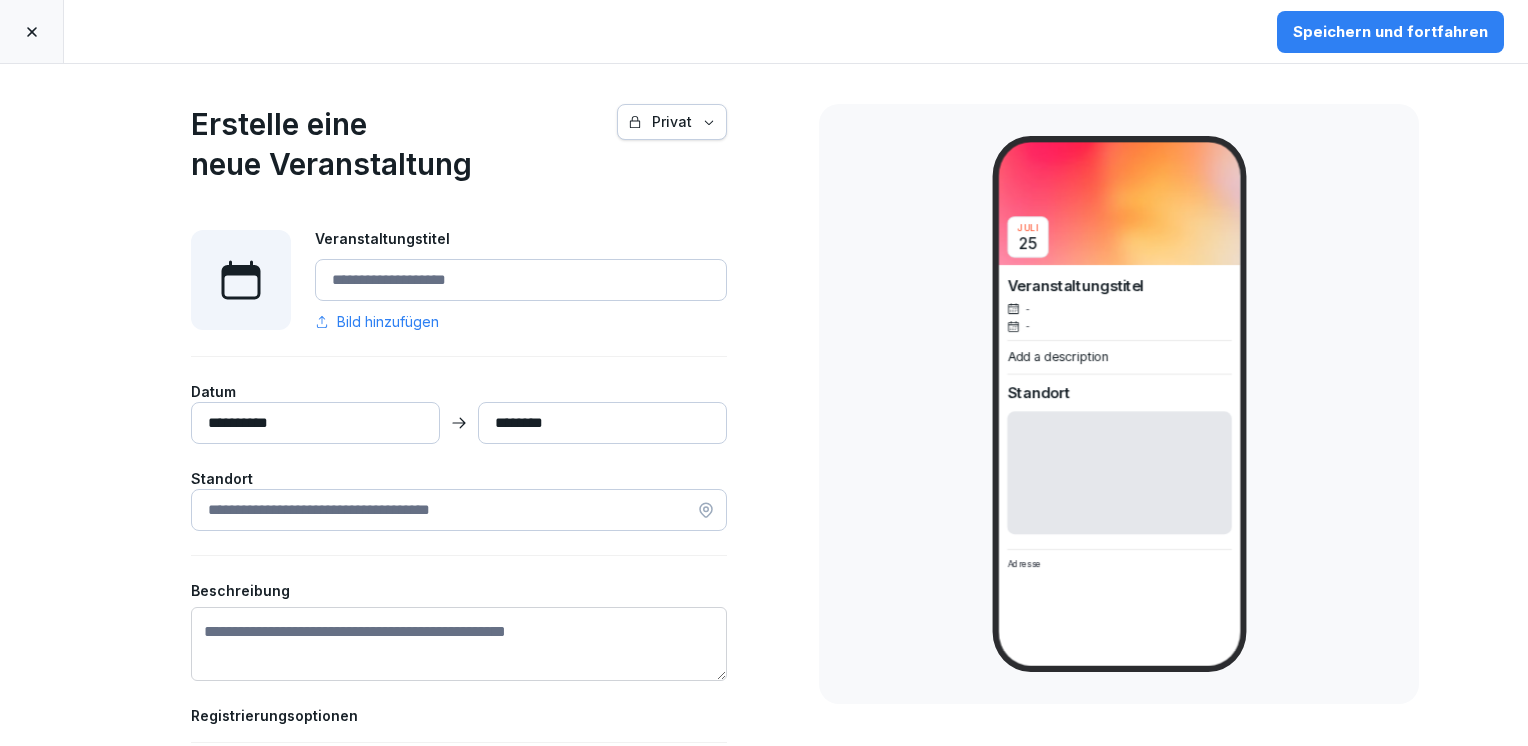 click 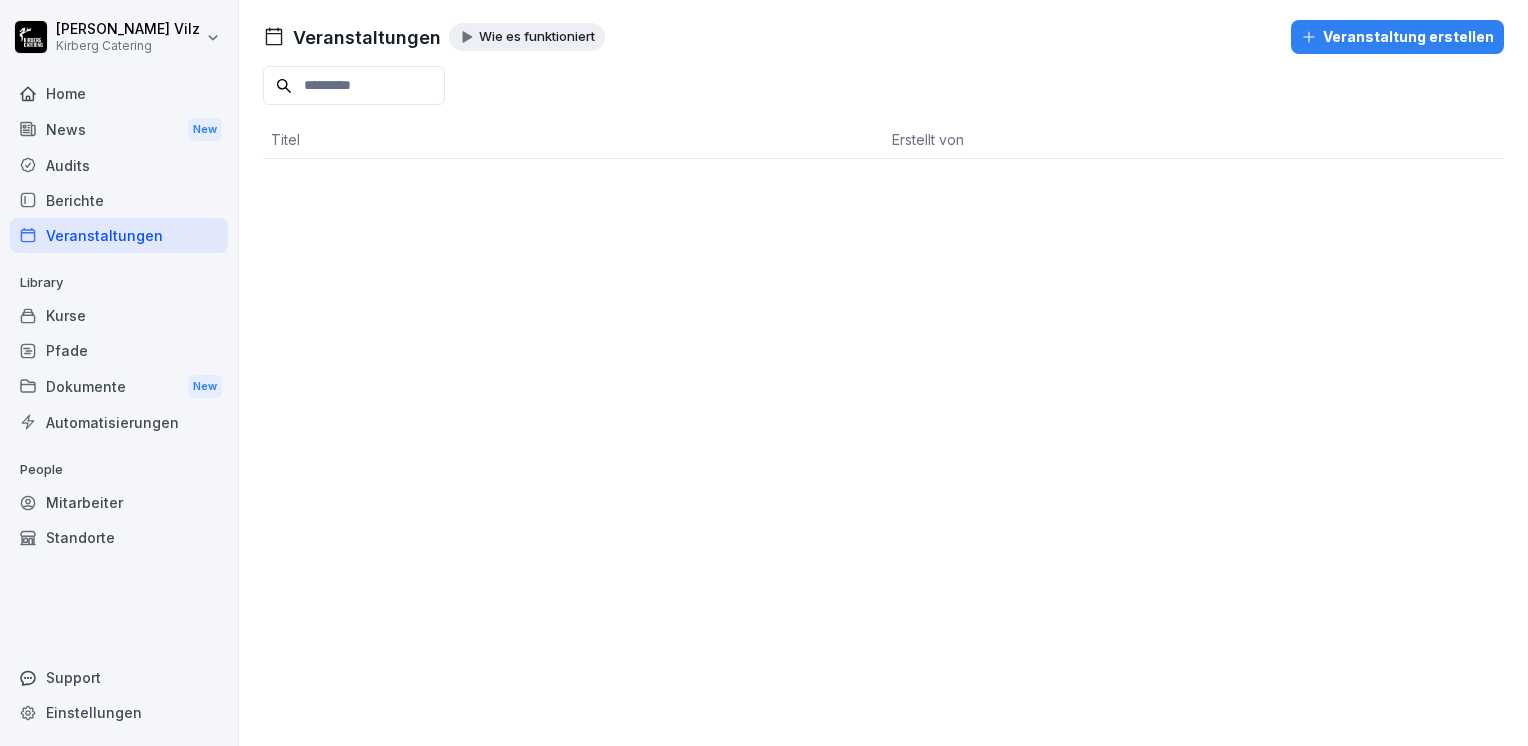 click on "Kurse" at bounding box center (119, 315) 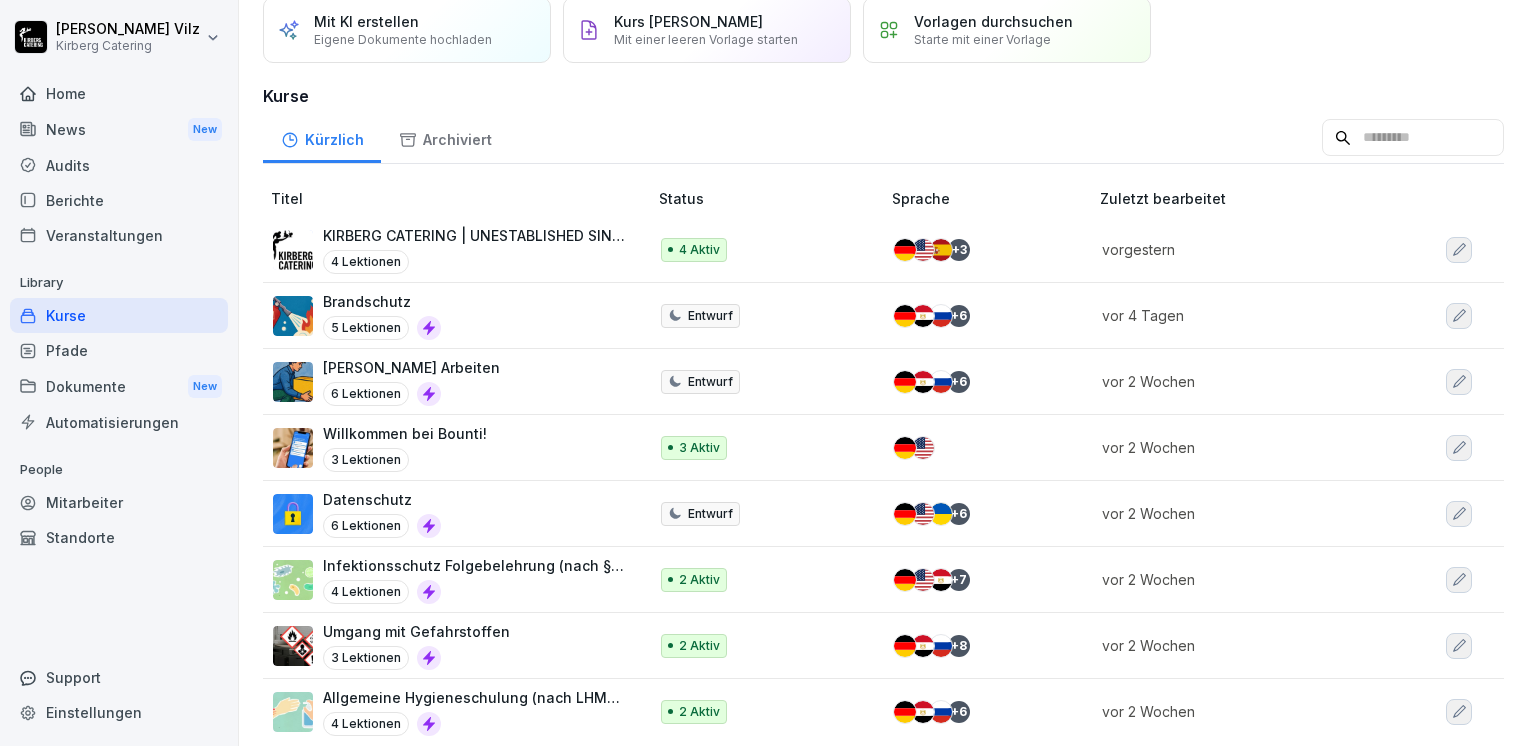scroll, scrollTop: 103, scrollLeft: 0, axis: vertical 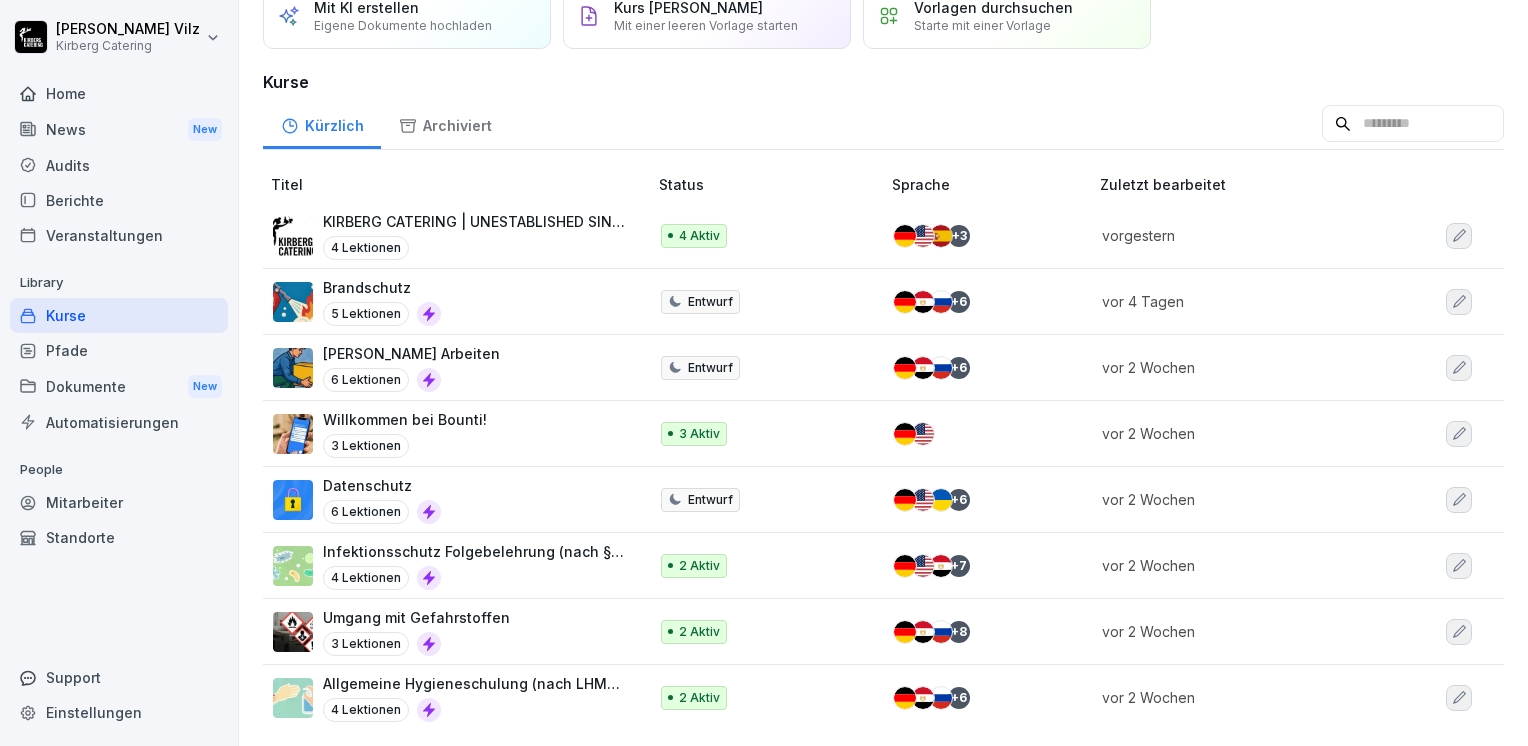 click on "Allgemeine Hygieneschulung (nach LHMV §4)" at bounding box center (475, 683) 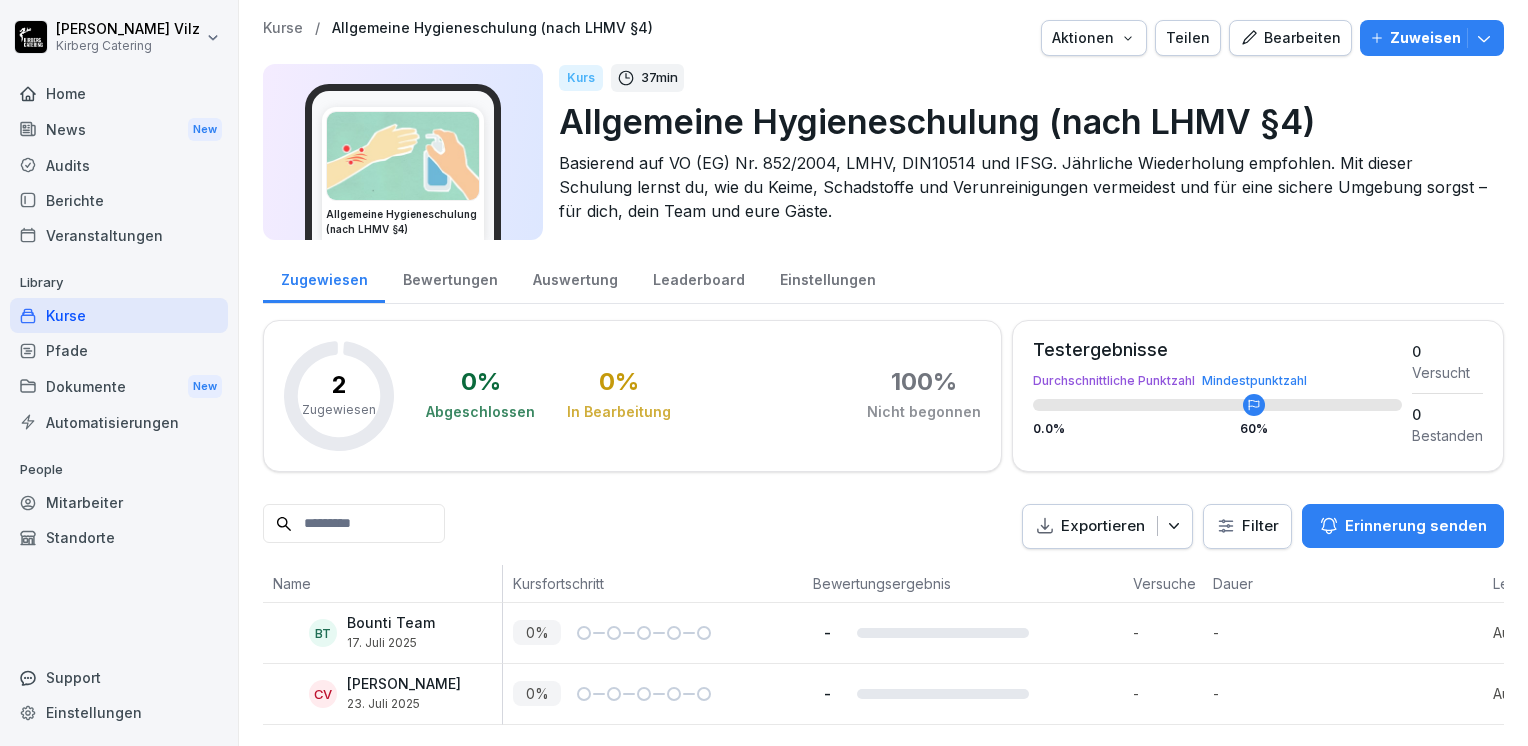 scroll, scrollTop: 0, scrollLeft: 0, axis: both 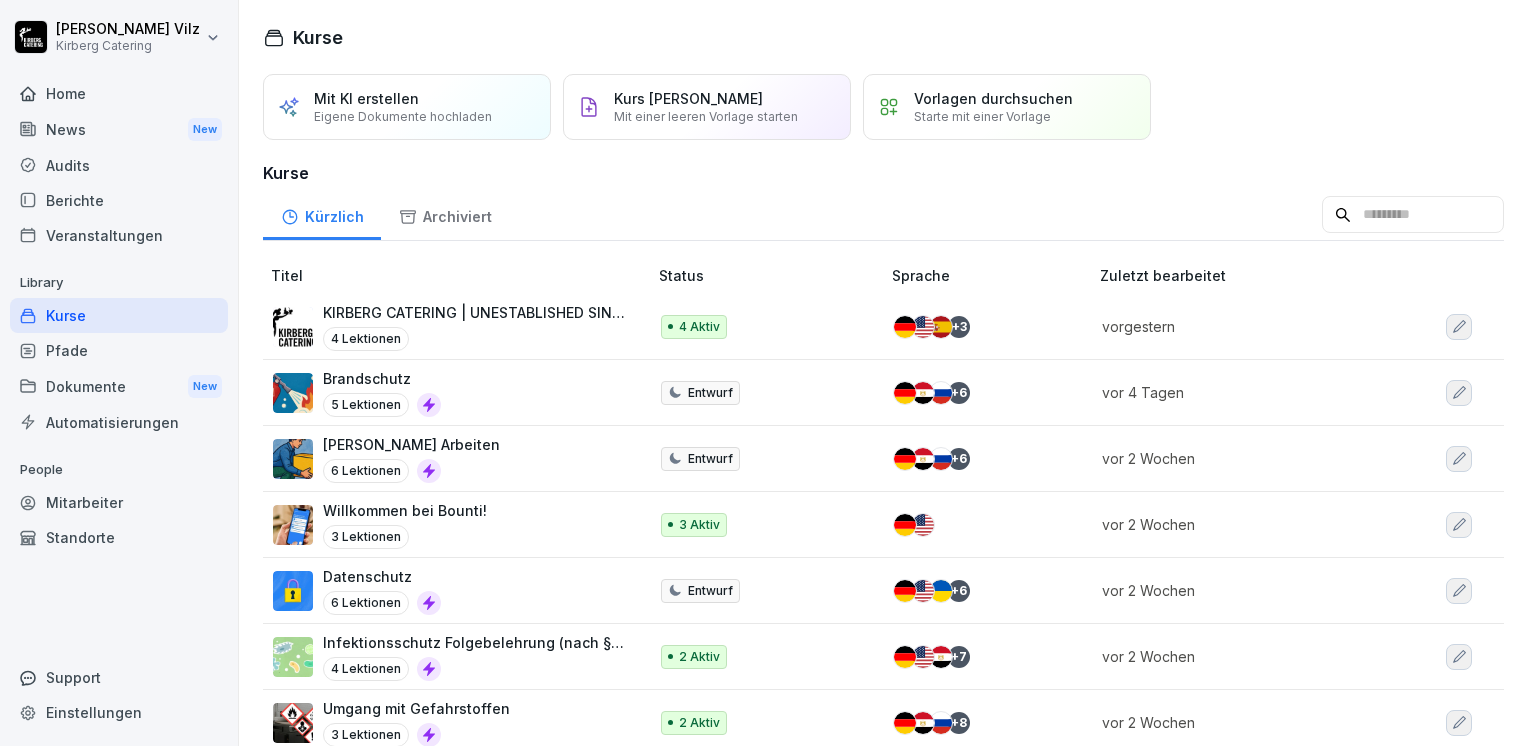 click on "Kurse" at bounding box center (119, 315) 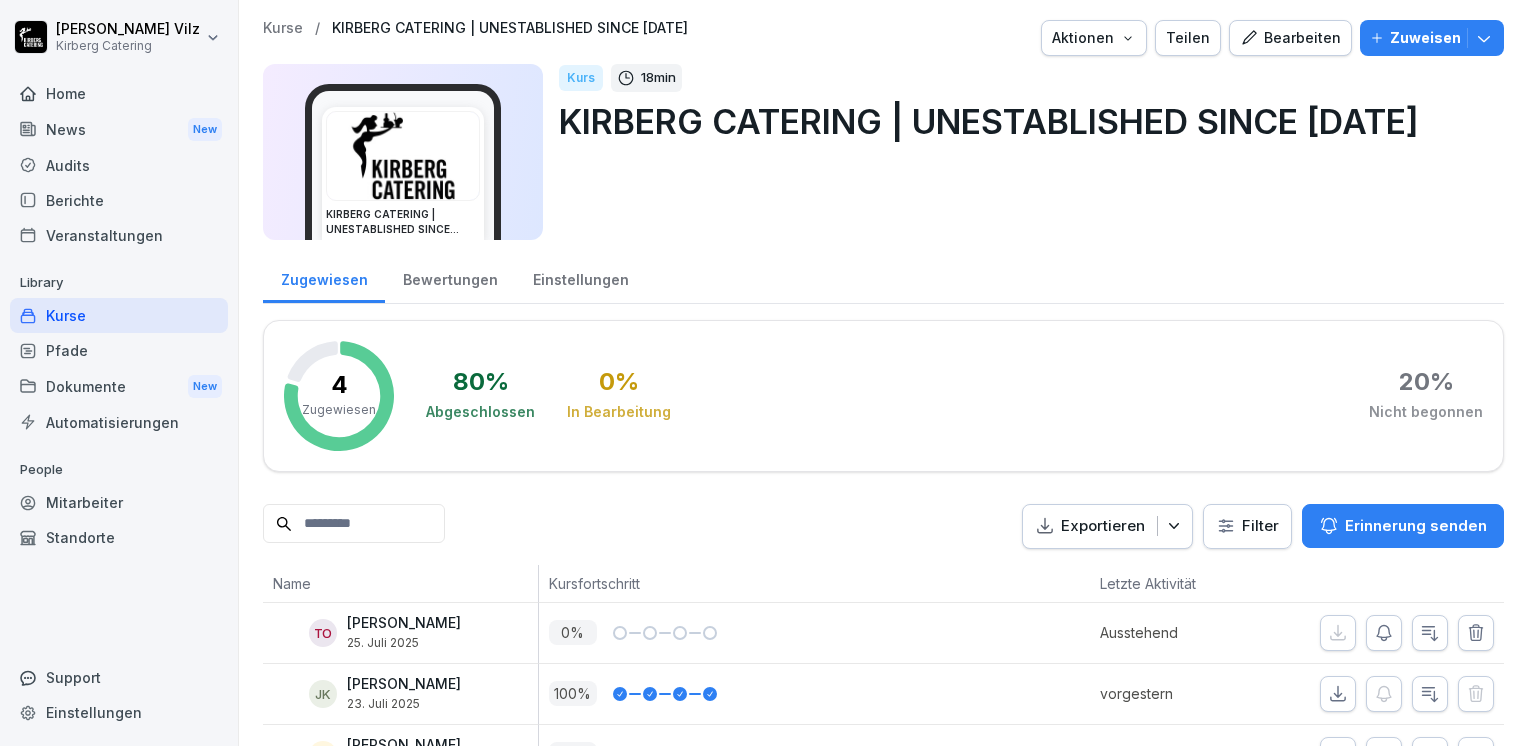 scroll, scrollTop: 0, scrollLeft: 0, axis: both 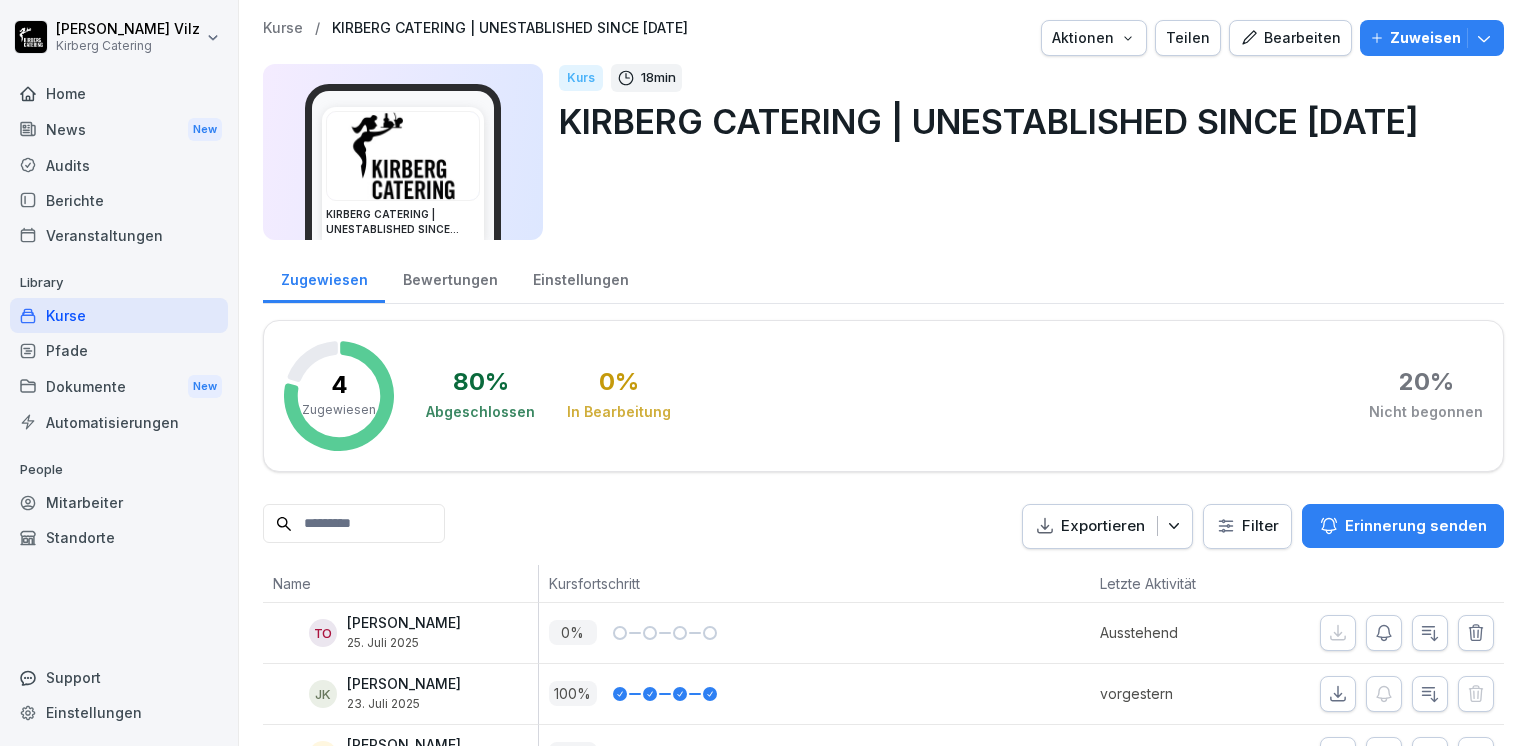 click on "Dokumente New" at bounding box center [119, 386] 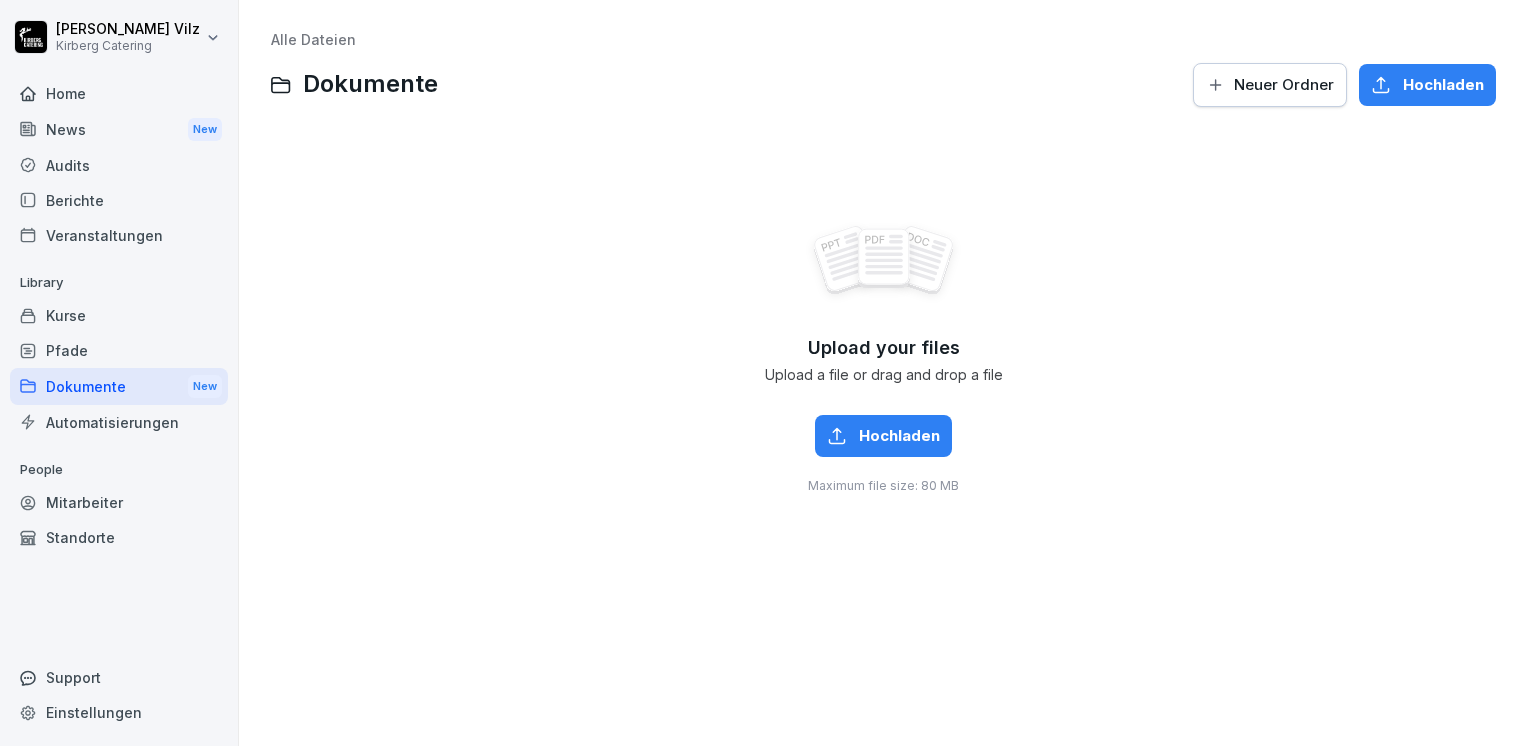 click on "Audits" at bounding box center (119, 165) 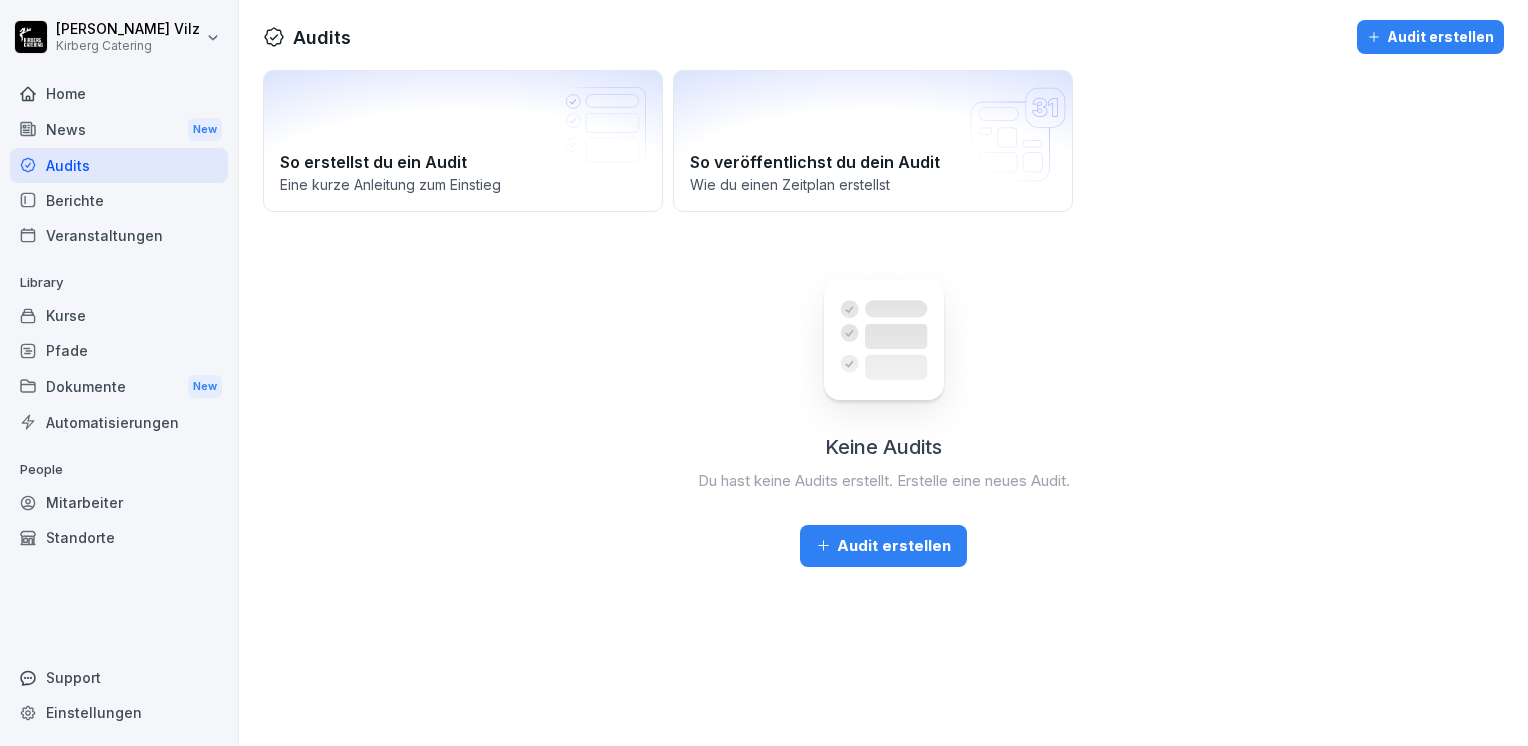click on "Kurse" at bounding box center (119, 315) 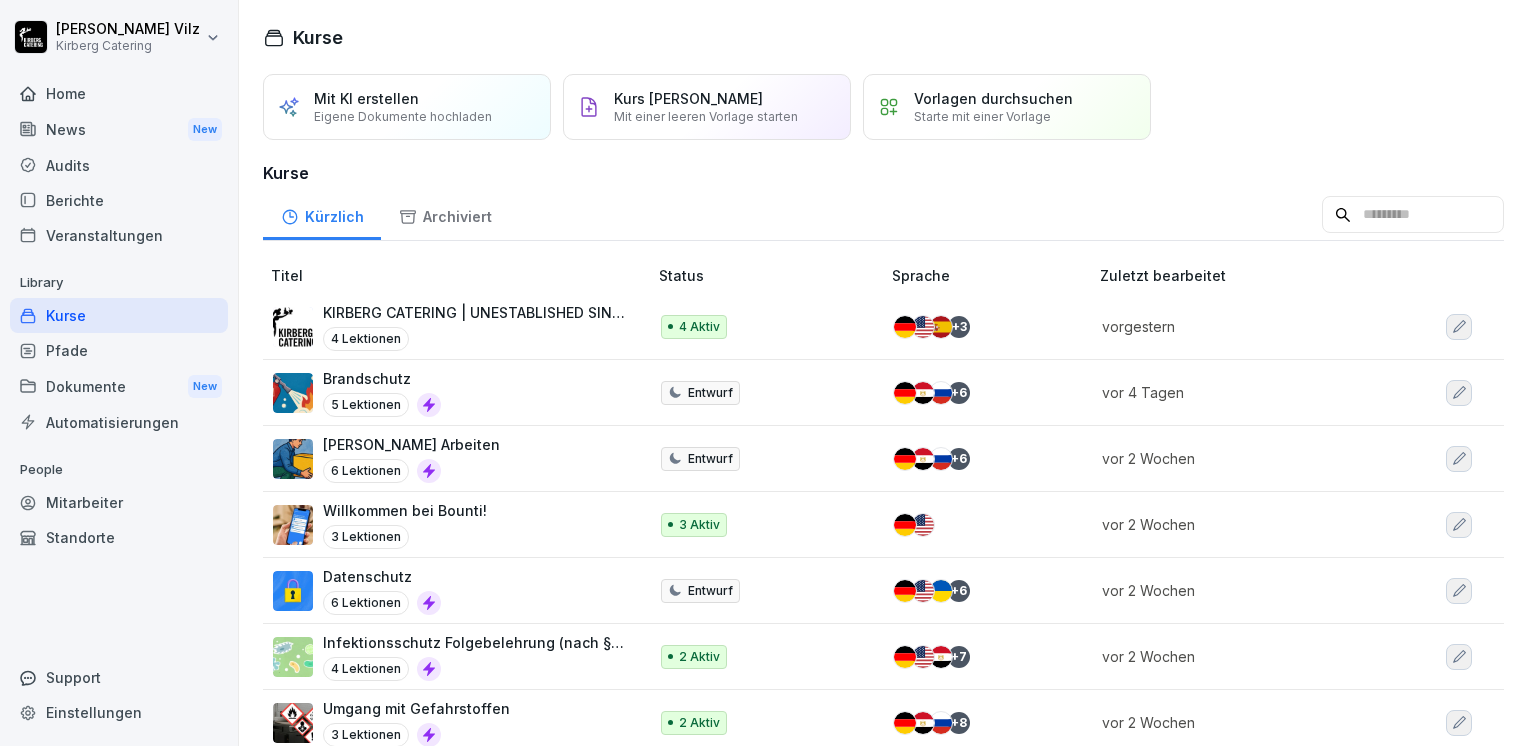 scroll, scrollTop: 0, scrollLeft: 0, axis: both 